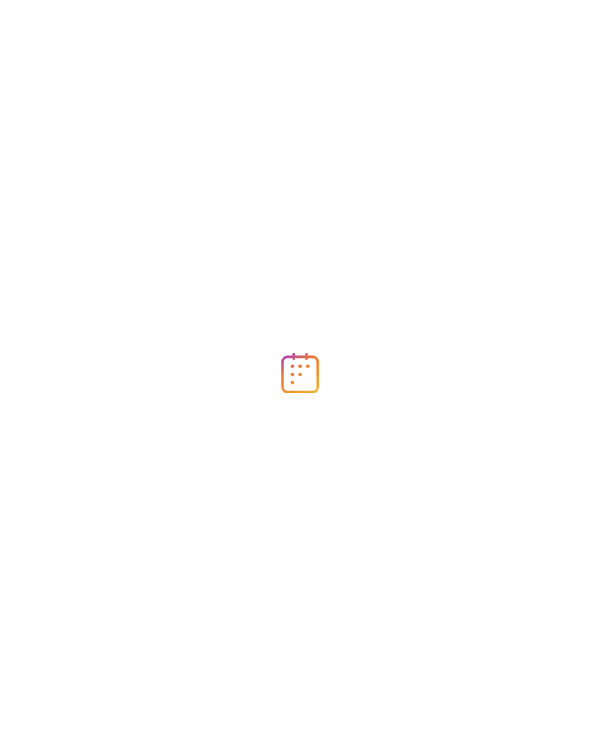 scroll, scrollTop: 0, scrollLeft: 0, axis: both 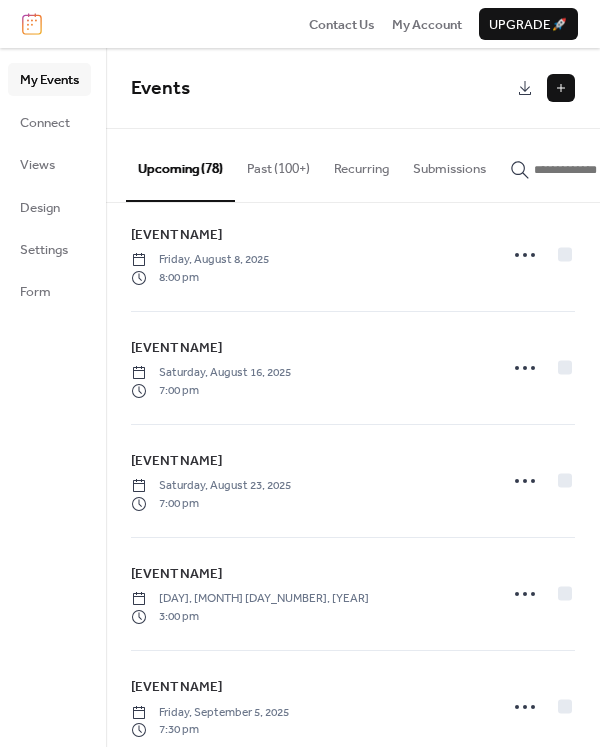 click at bounding box center [561, 88] 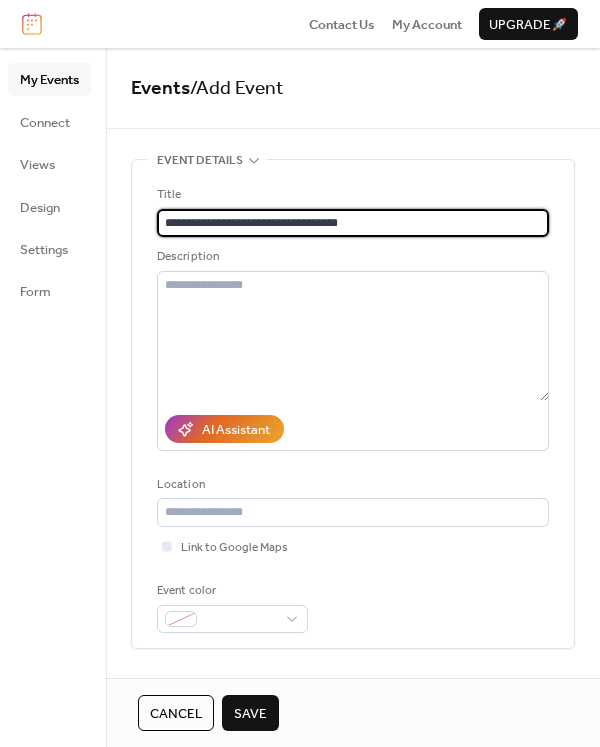 type on "**********" 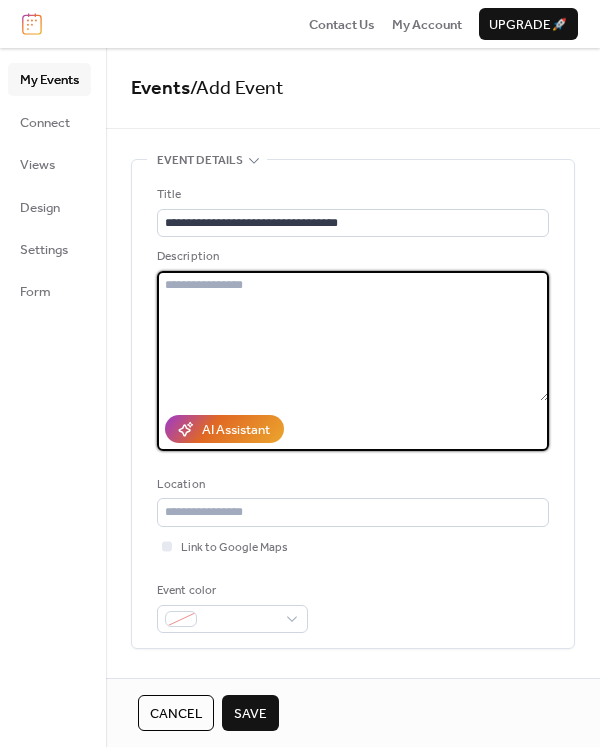 paste on "**********" 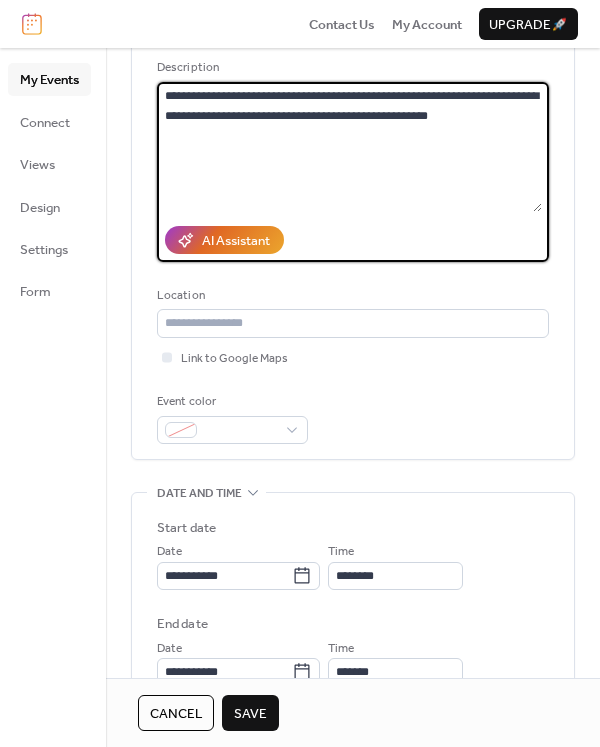 scroll, scrollTop: 190, scrollLeft: 0, axis: vertical 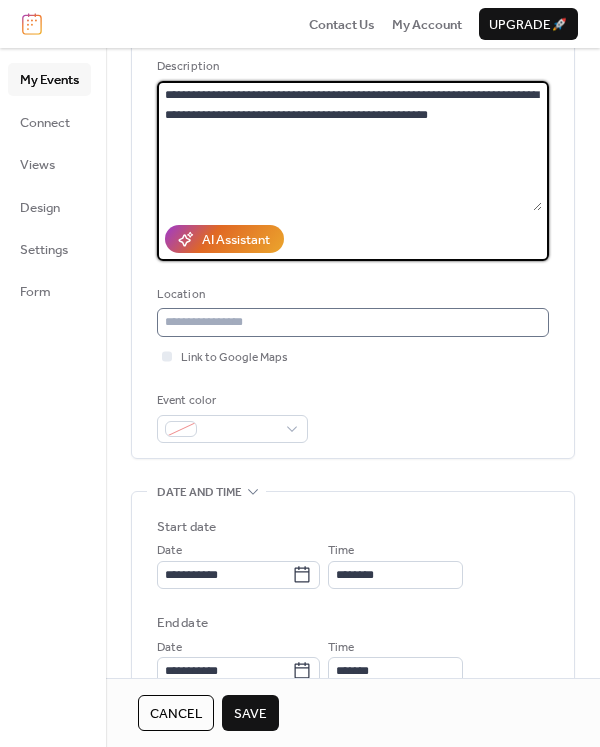 type on "**********" 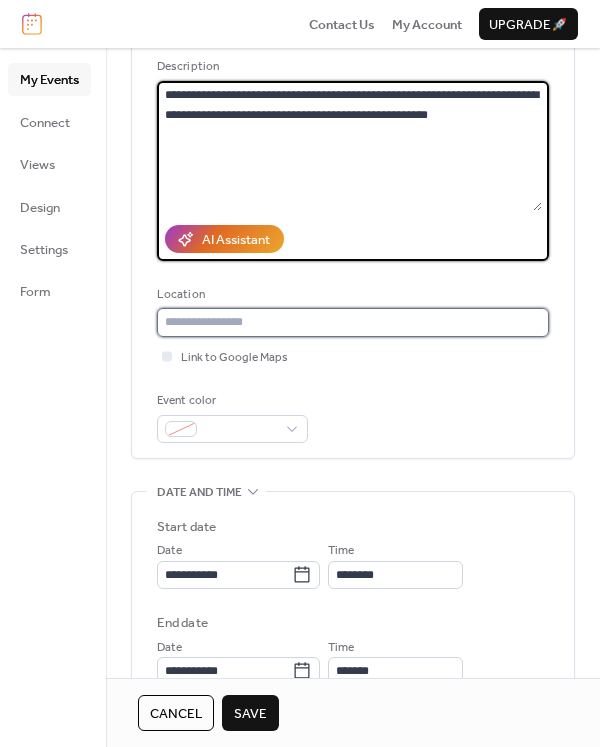click at bounding box center [353, 322] 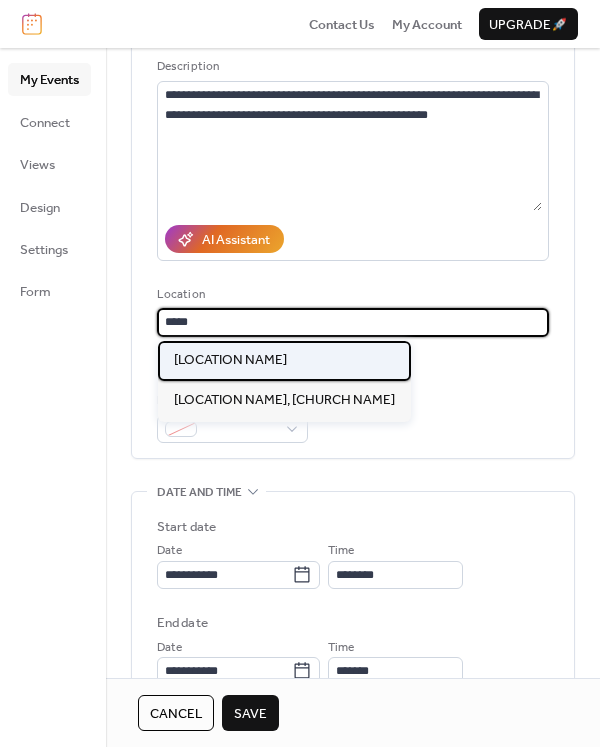 click on "[LOCATION NAME]" at bounding box center [284, 361] 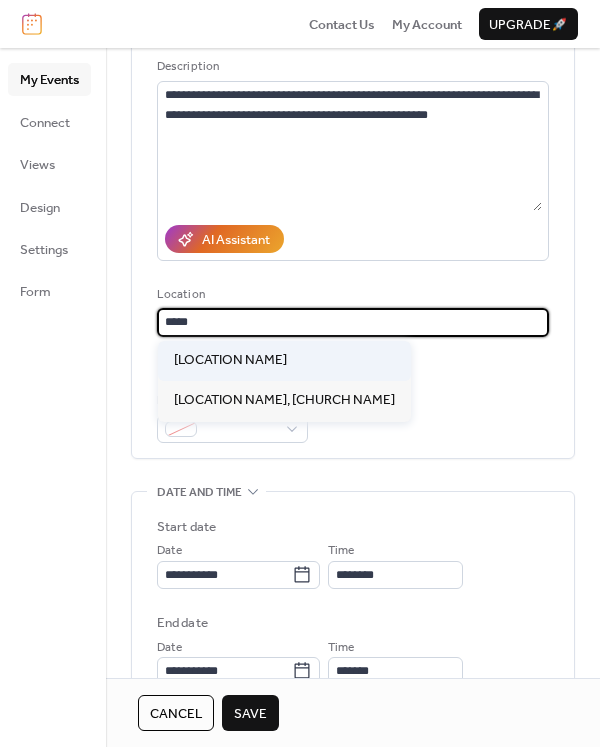 type on "**********" 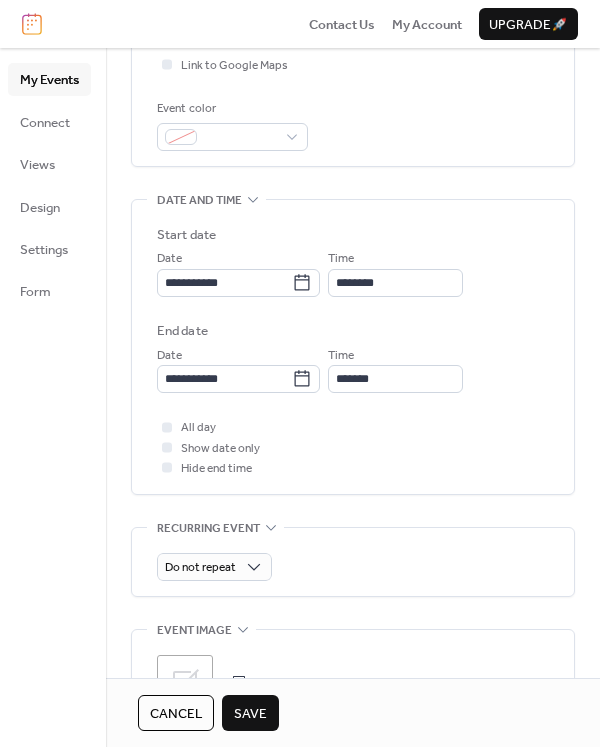 scroll, scrollTop: 486, scrollLeft: 0, axis: vertical 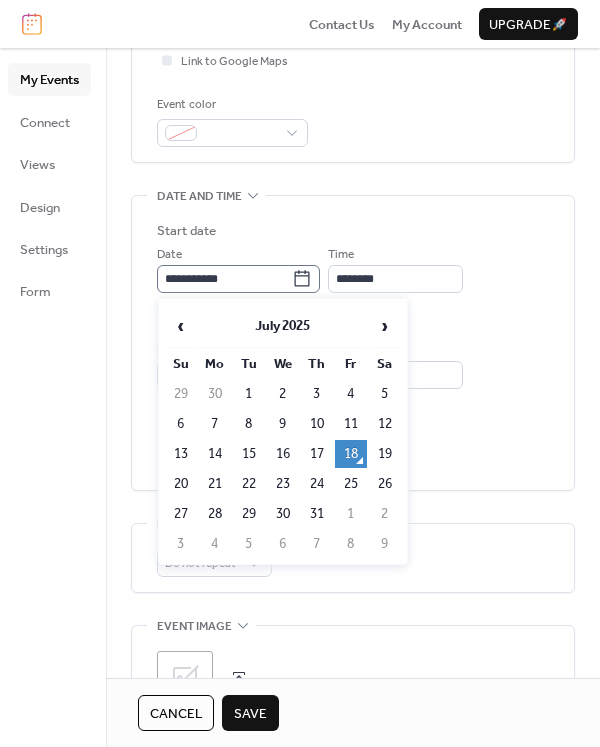 click 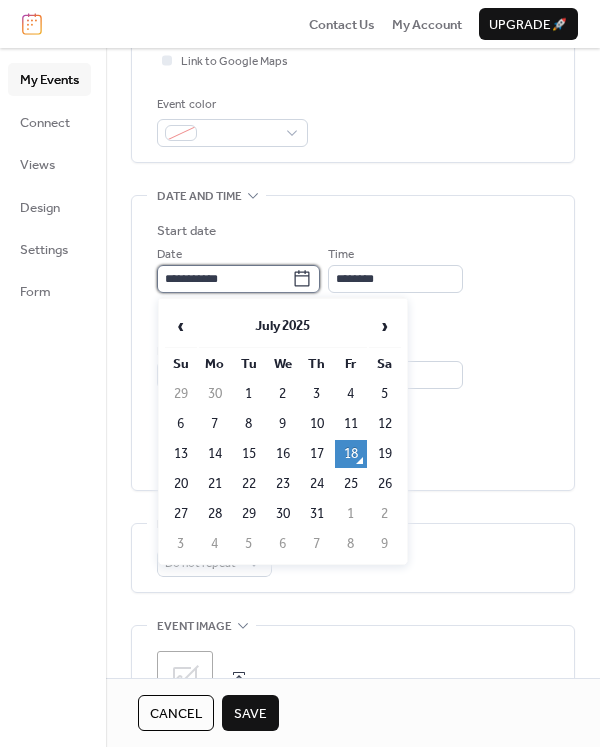 click on "**********" at bounding box center (224, 279) 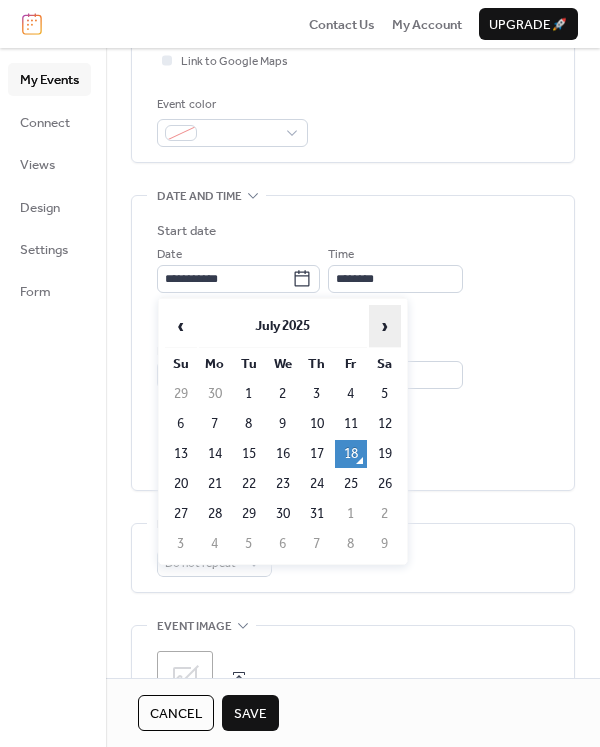 click on "›" at bounding box center [385, 326] 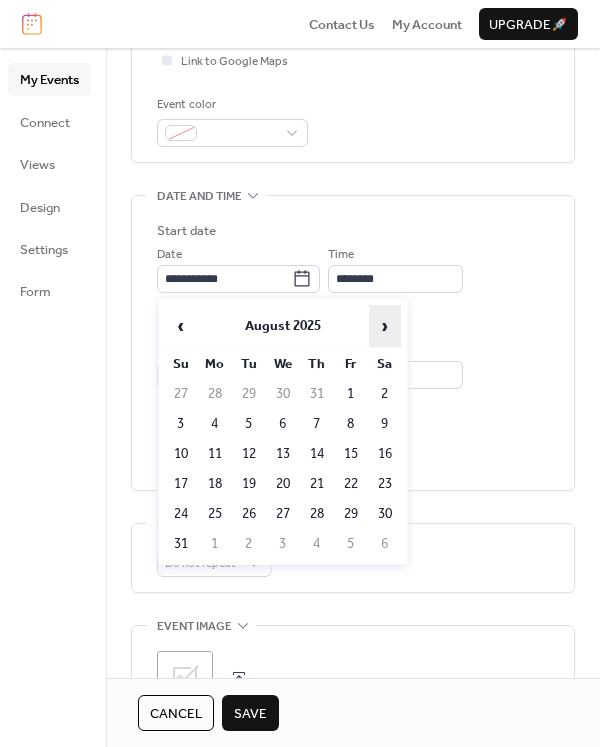 click on "›" at bounding box center [385, 326] 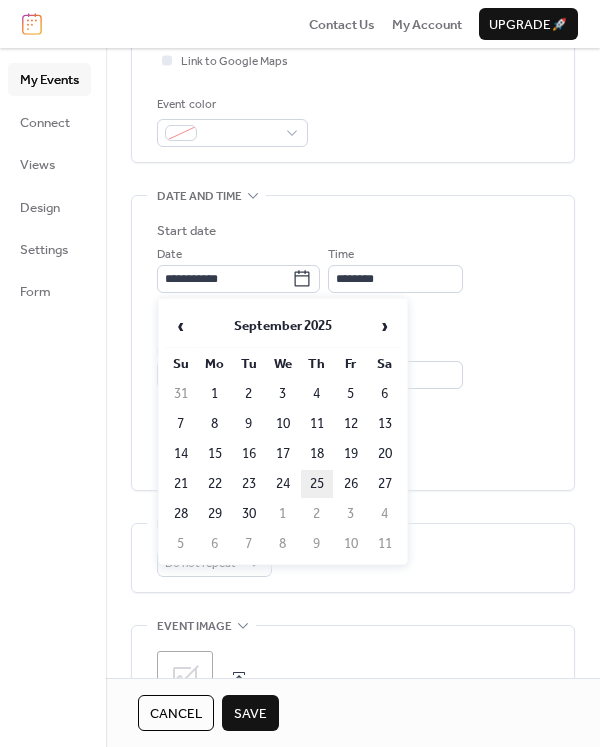 click on "25" at bounding box center [317, 484] 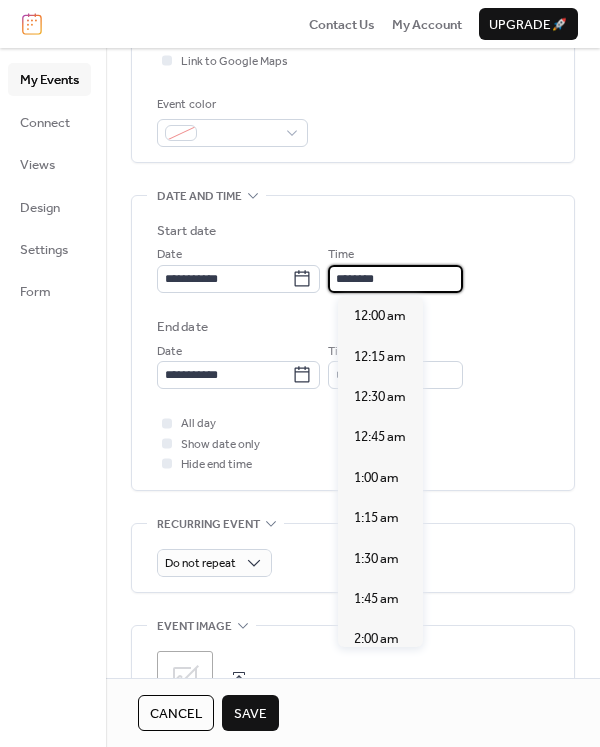 click on "********" at bounding box center (395, 279) 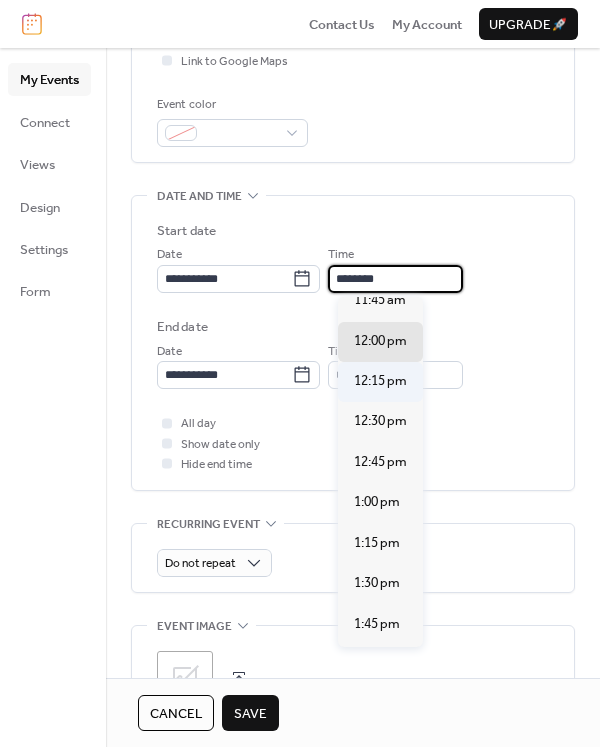 scroll, scrollTop: 483, scrollLeft: 0, axis: vertical 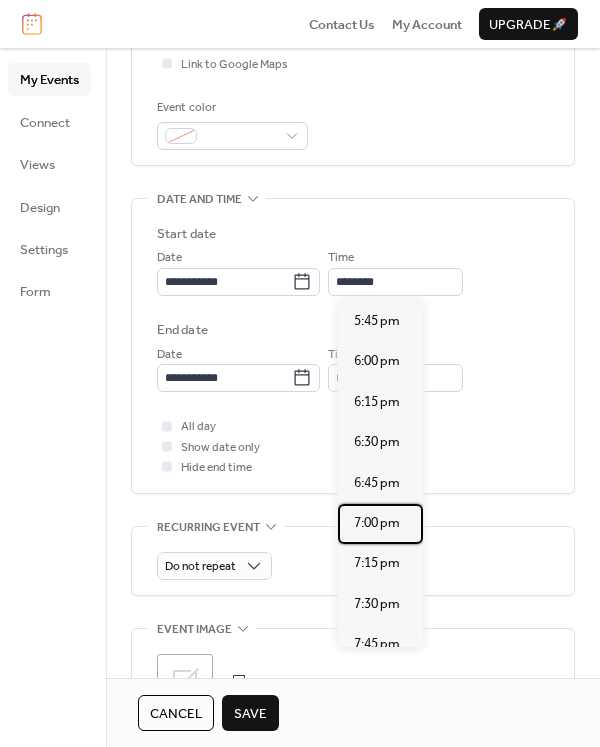 click on "7:00 pm" at bounding box center [377, 523] 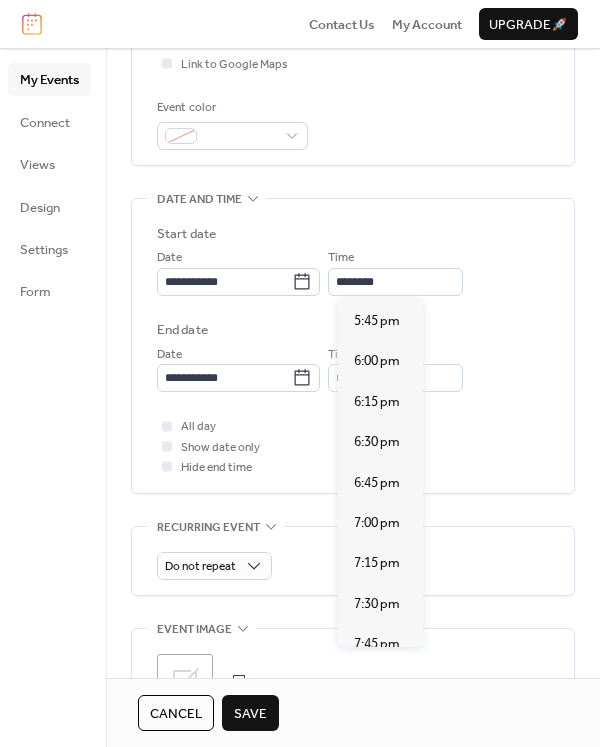 type on "*******" 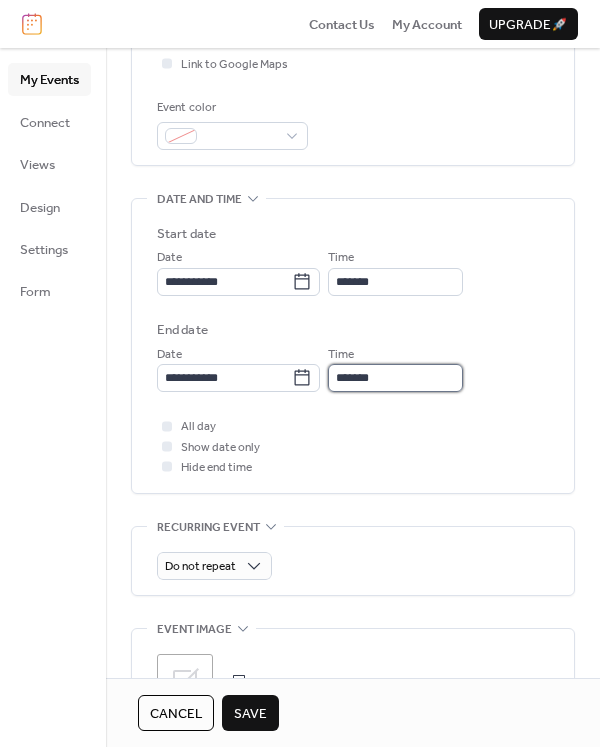 click on "*******" at bounding box center [395, 378] 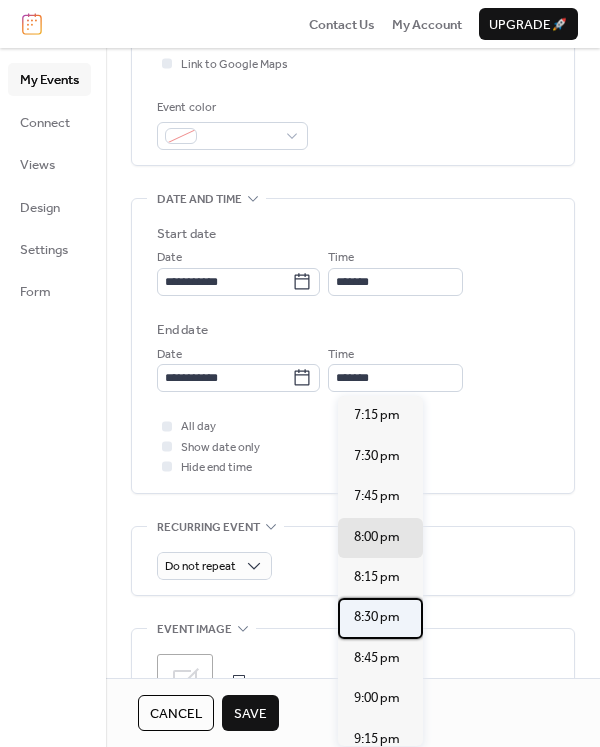 click on "8:30 pm" at bounding box center (377, 617) 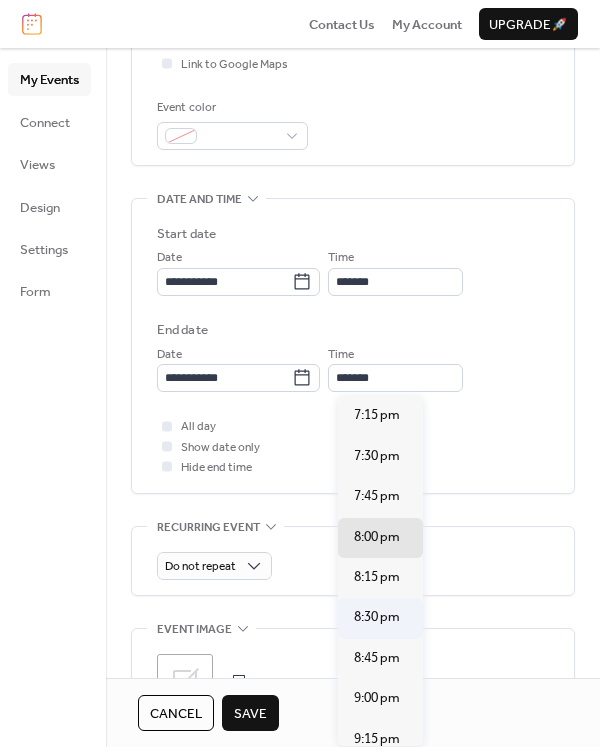 type on "*******" 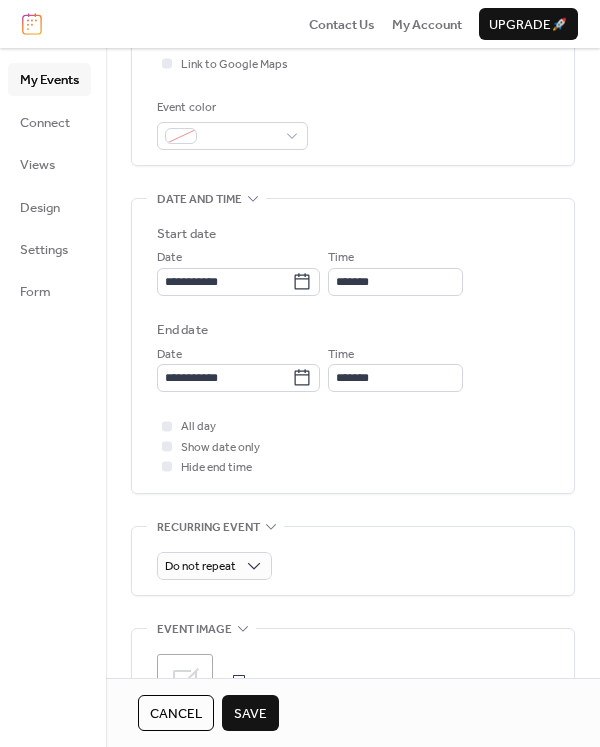 click on "Do not repeat" at bounding box center [353, 561] 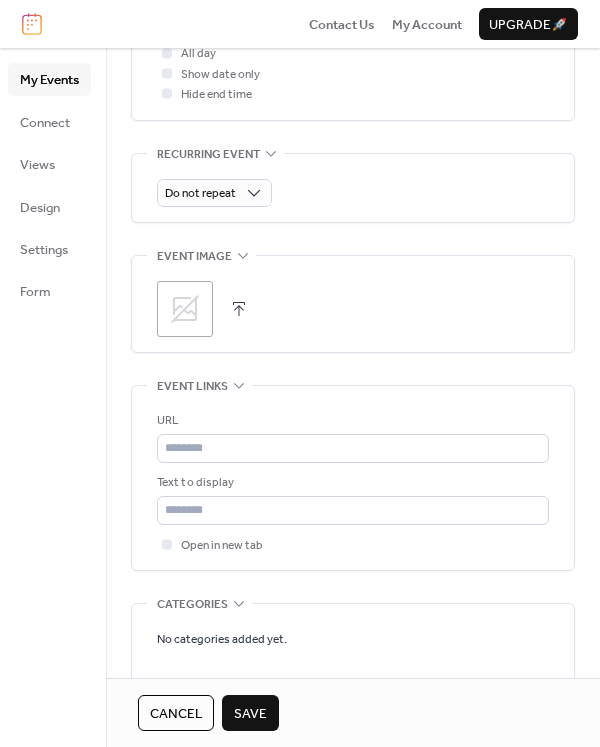 scroll, scrollTop: 857, scrollLeft: 0, axis: vertical 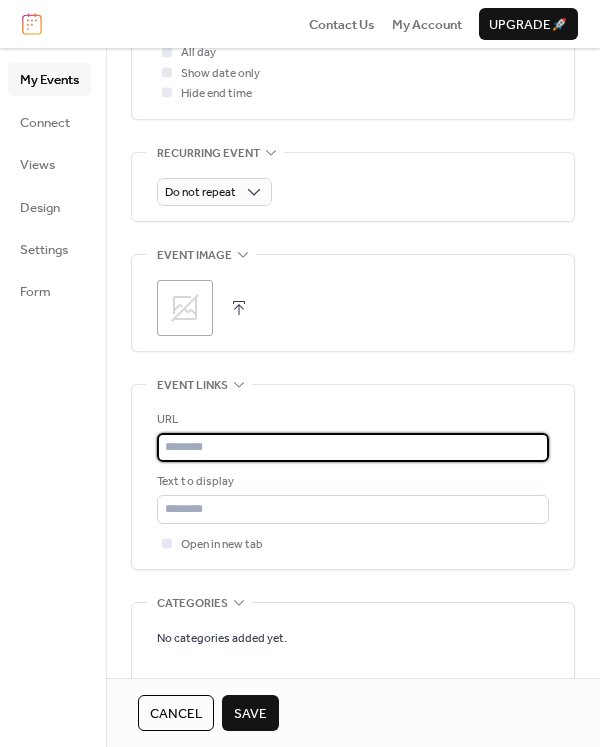 click at bounding box center [353, 447] 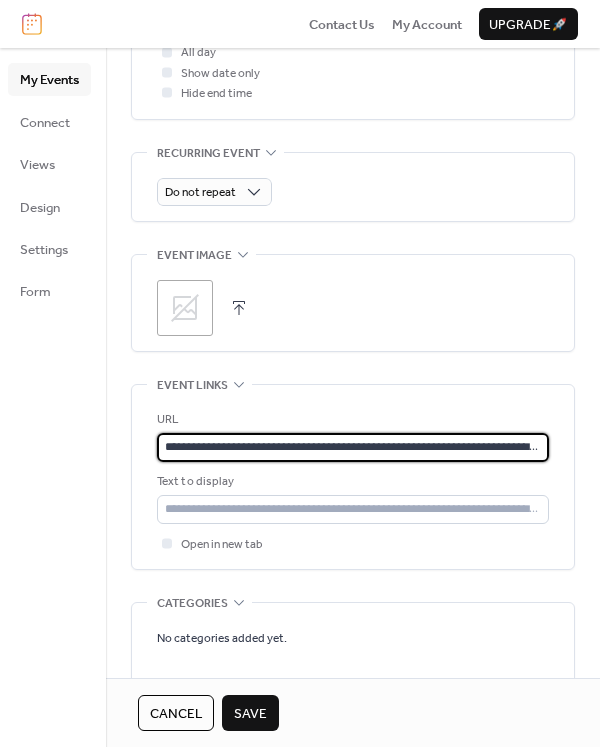 scroll, scrollTop: 0, scrollLeft: 214, axis: horizontal 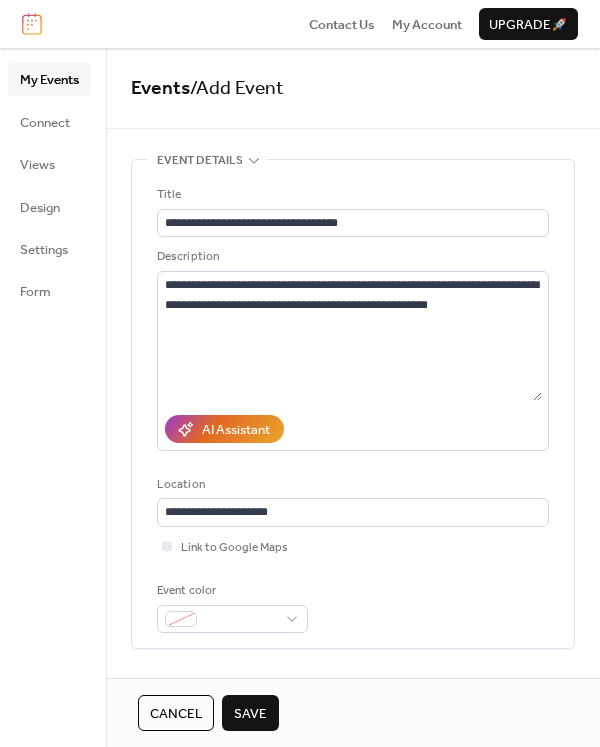 type on "**********" 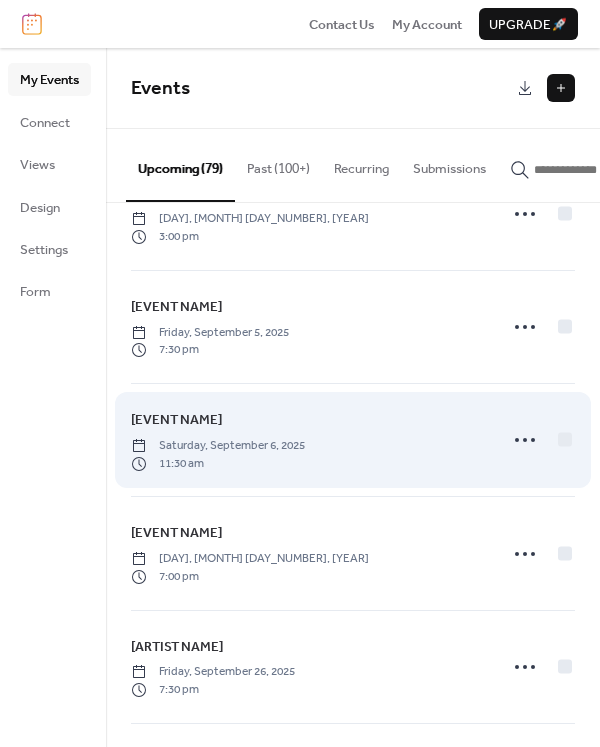 scroll, scrollTop: 1268, scrollLeft: 0, axis: vertical 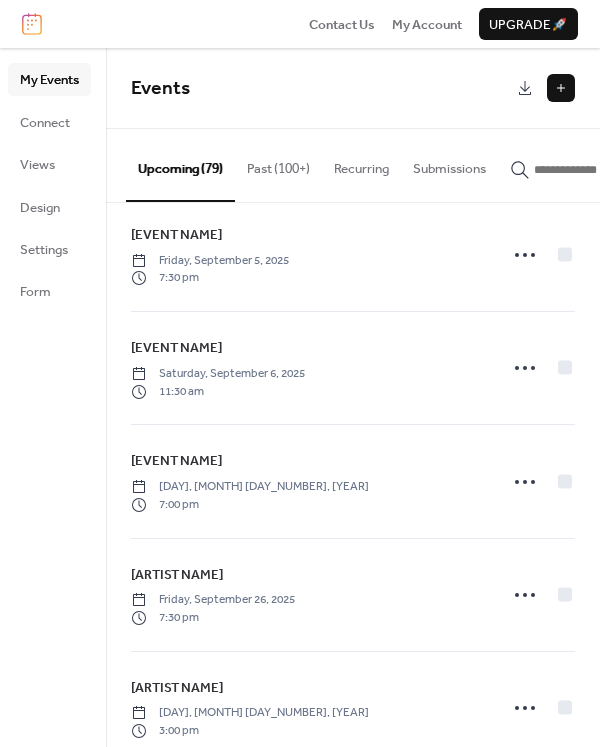 drag, startPoint x: 577, startPoint y: 88, endPoint x: 560, endPoint y: 91, distance: 17.262676 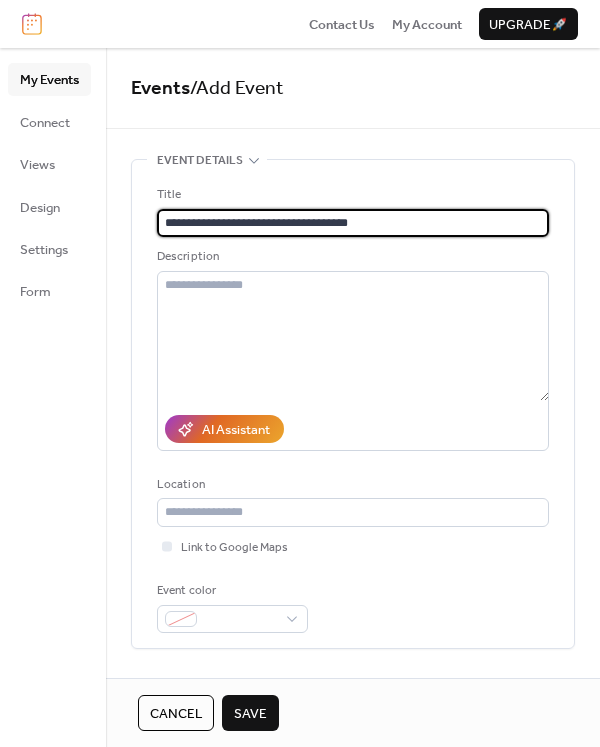 type on "**********" 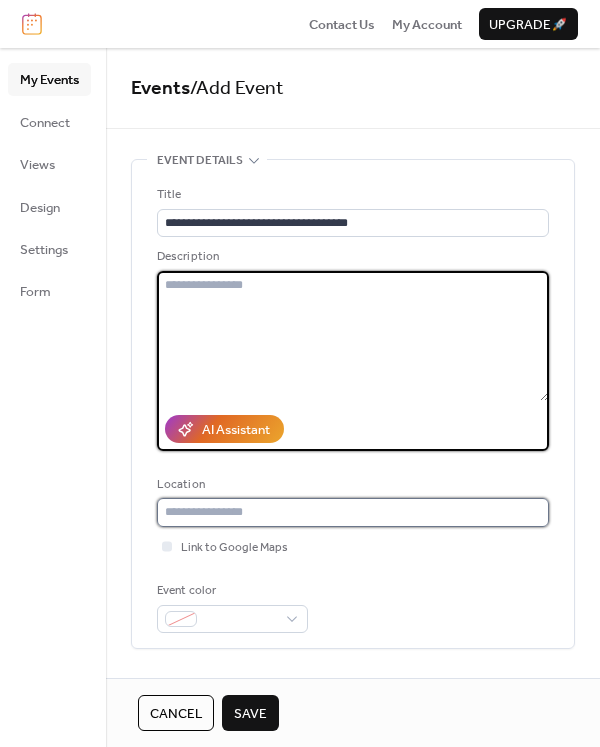 click at bounding box center [353, 512] 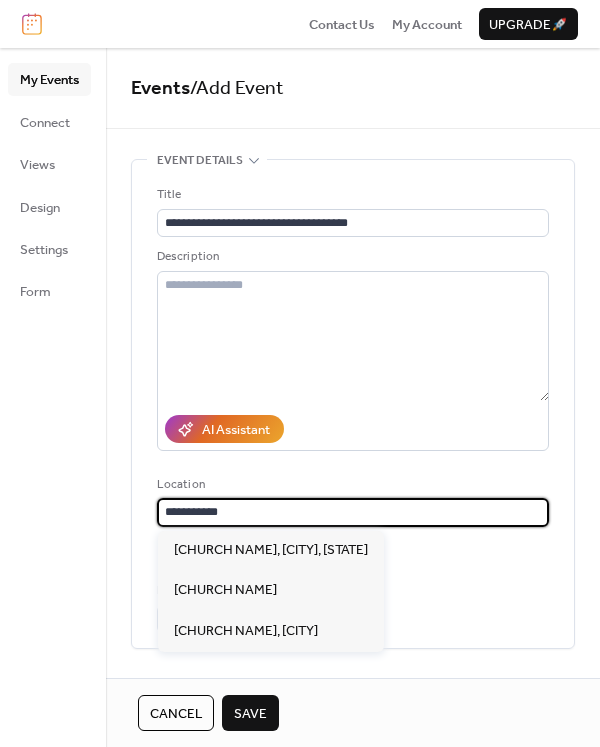 click on "**********" at bounding box center [353, 512] 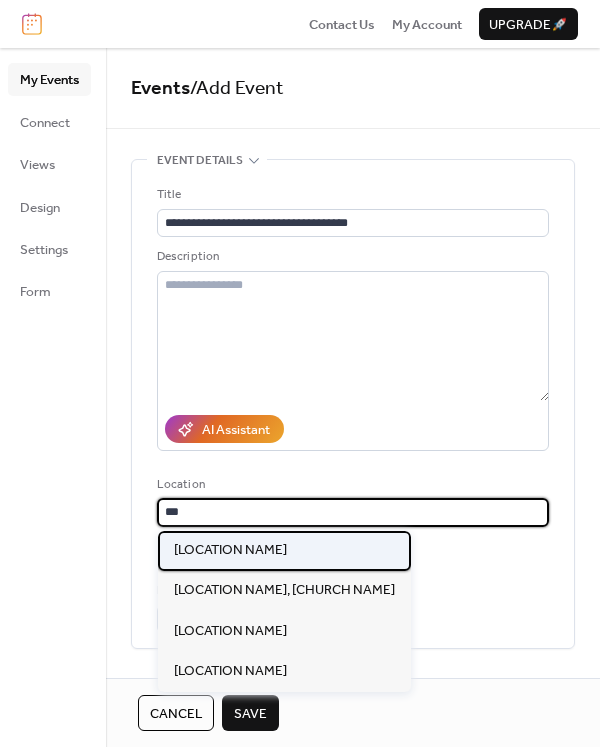 click on "[LOCATION NAME]" at bounding box center [284, 551] 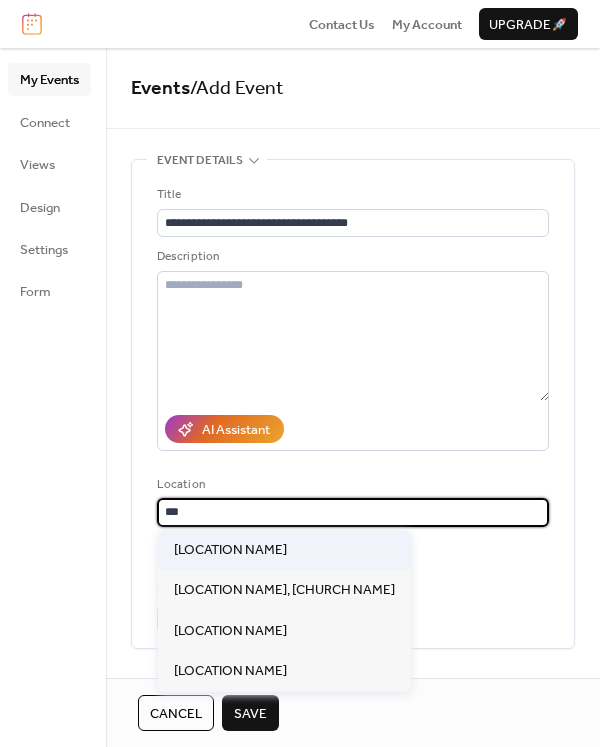type on "**********" 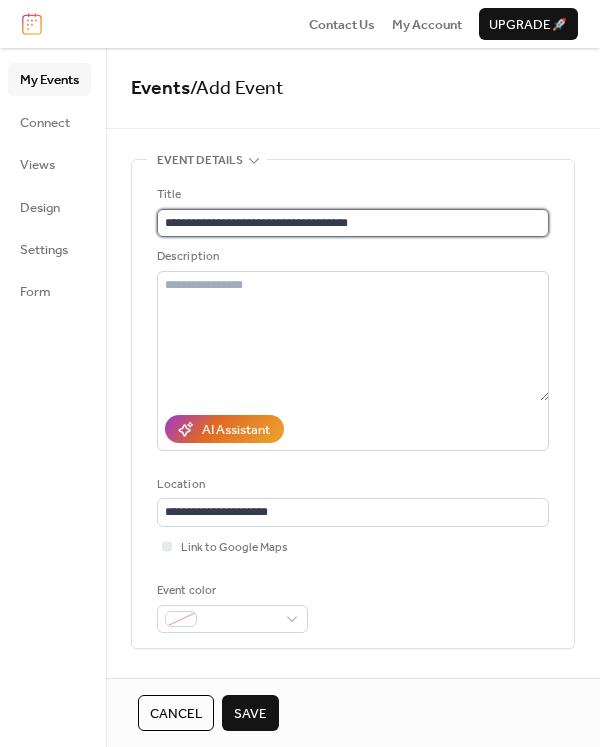 click on "**********" at bounding box center (353, 223) 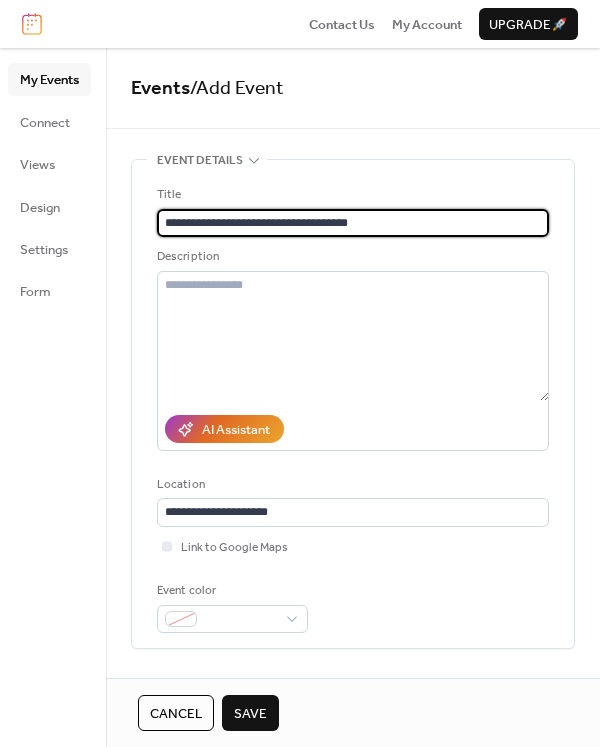 click on "**********" at bounding box center [353, 223] 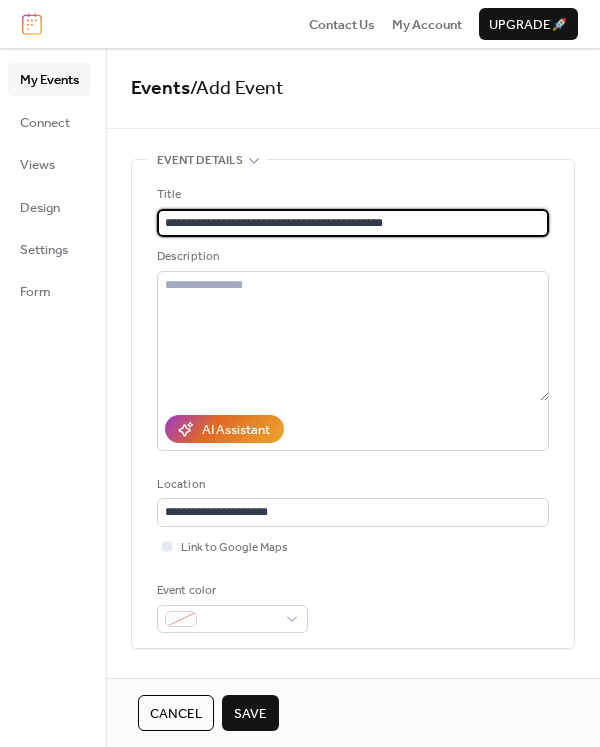 type on "**********" 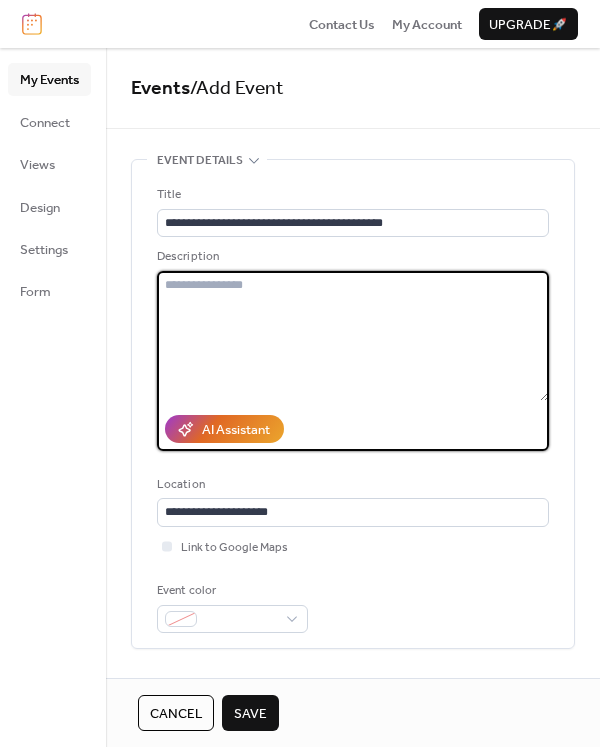 paste on "**********" 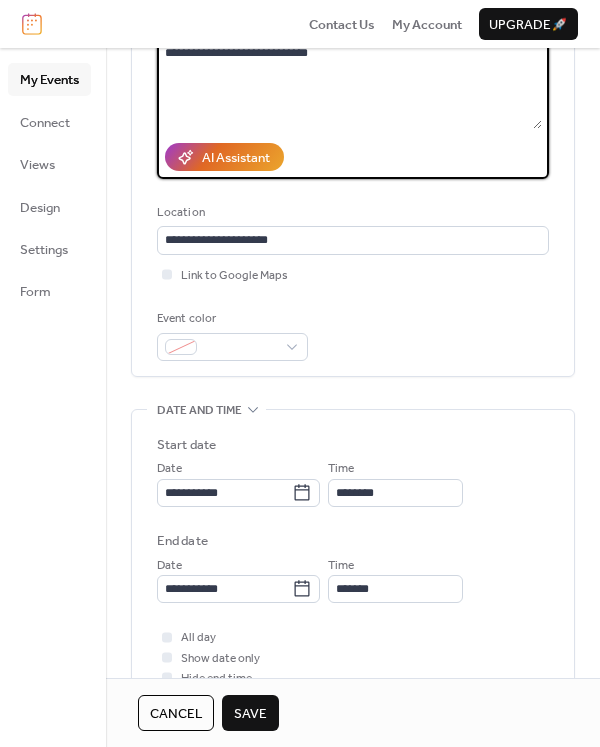 scroll, scrollTop: 273, scrollLeft: 0, axis: vertical 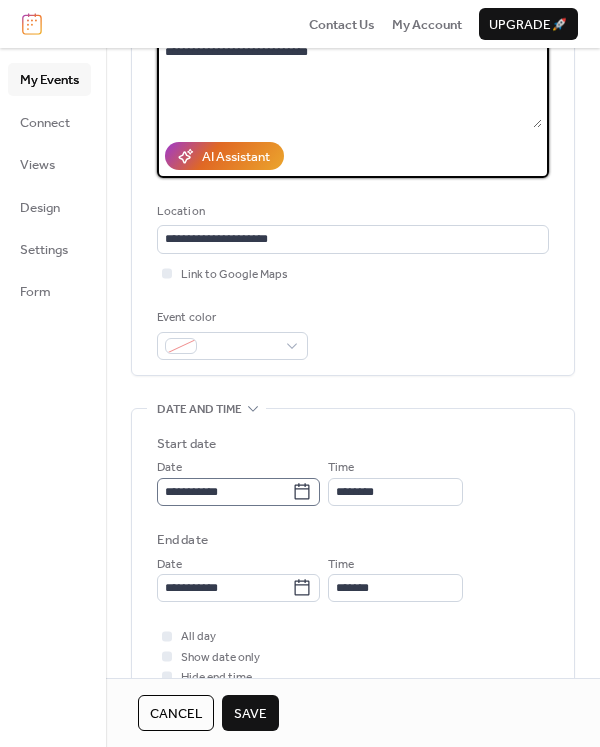 type on "**********" 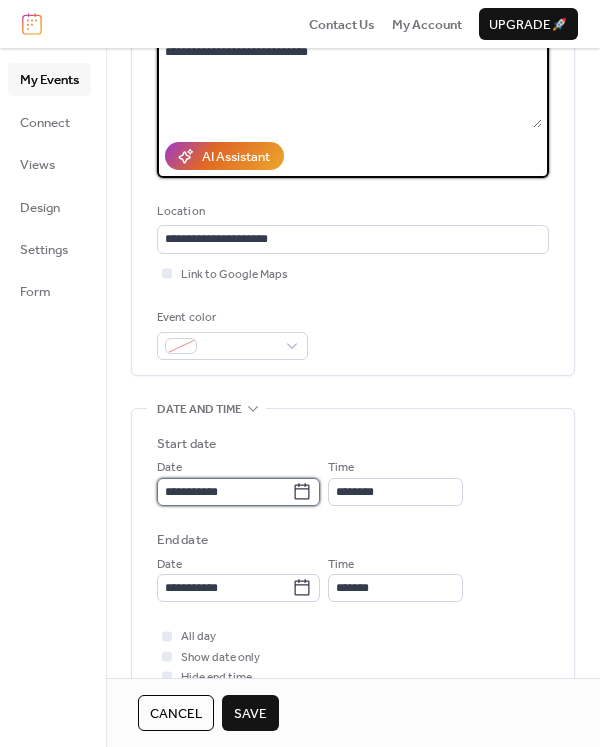 click on "**********" at bounding box center [224, 492] 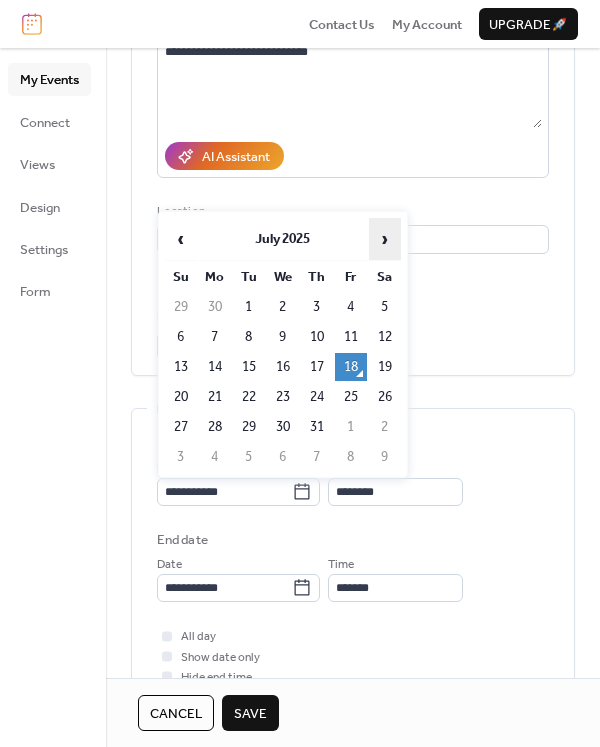 click on "›" at bounding box center (385, 239) 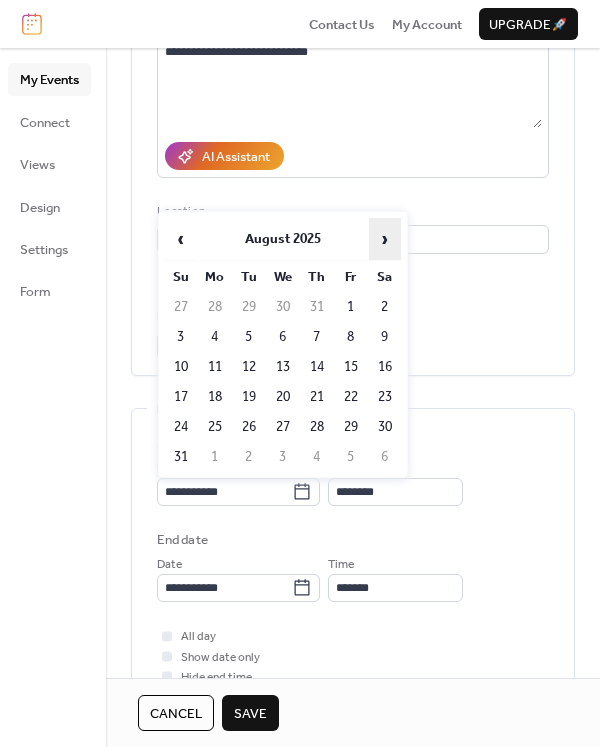 click on "›" at bounding box center (385, 239) 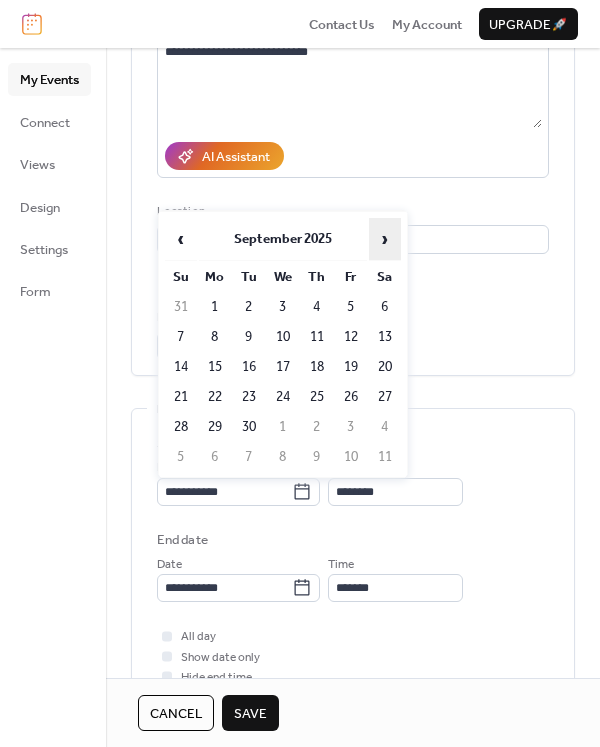 click on "›" at bounding box center (385, 239) 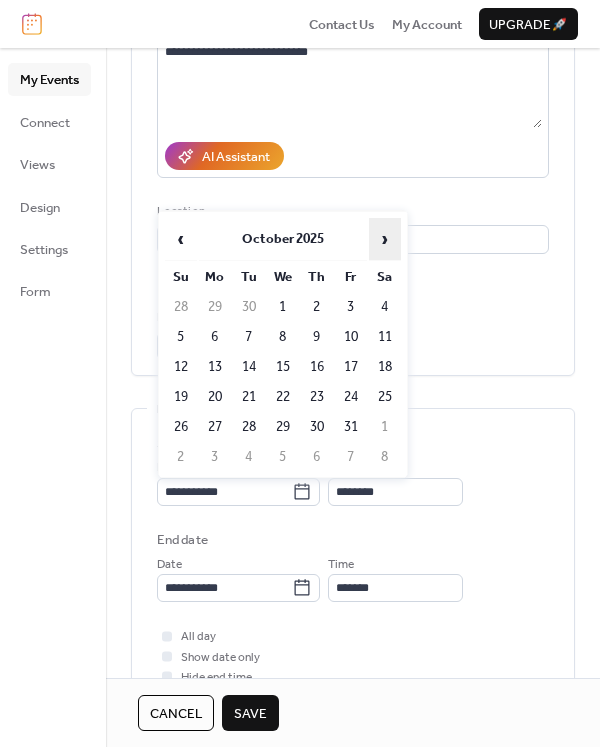 click on "›" at bounding box center [385, 239] 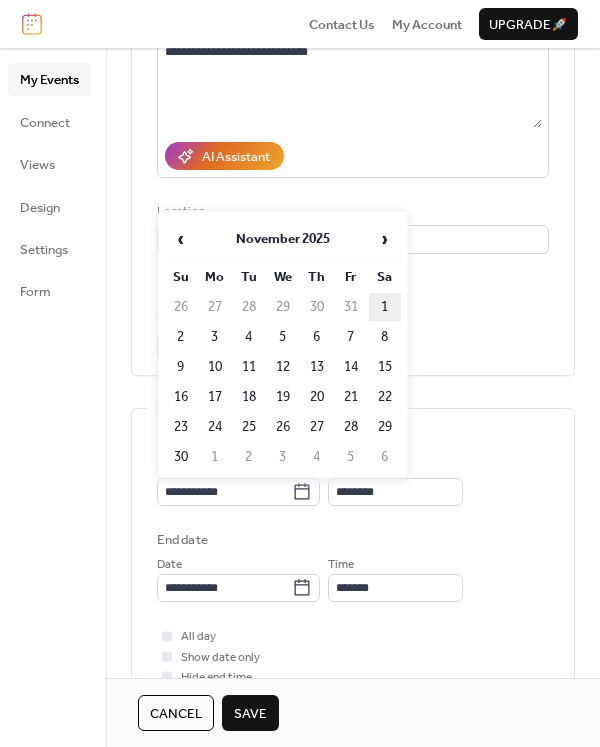 click on "1" at bounding box center (385, 307) 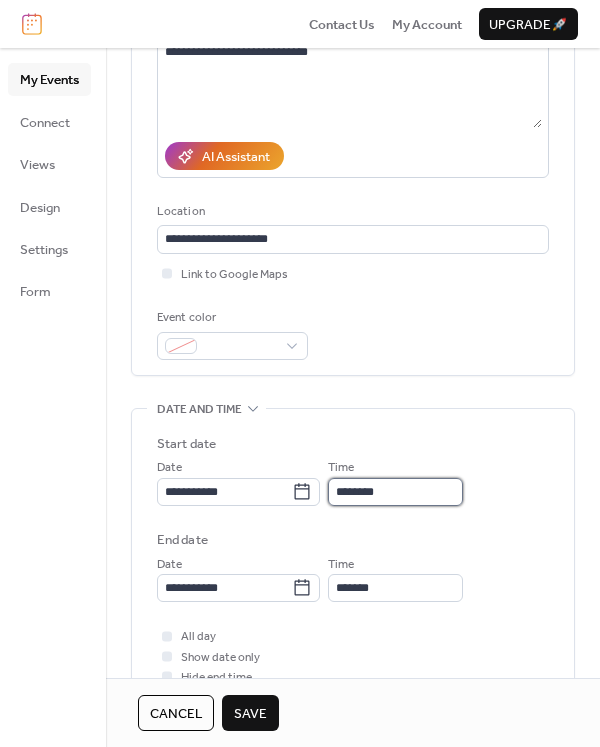 click on "********" at bounding box center [395, 492] 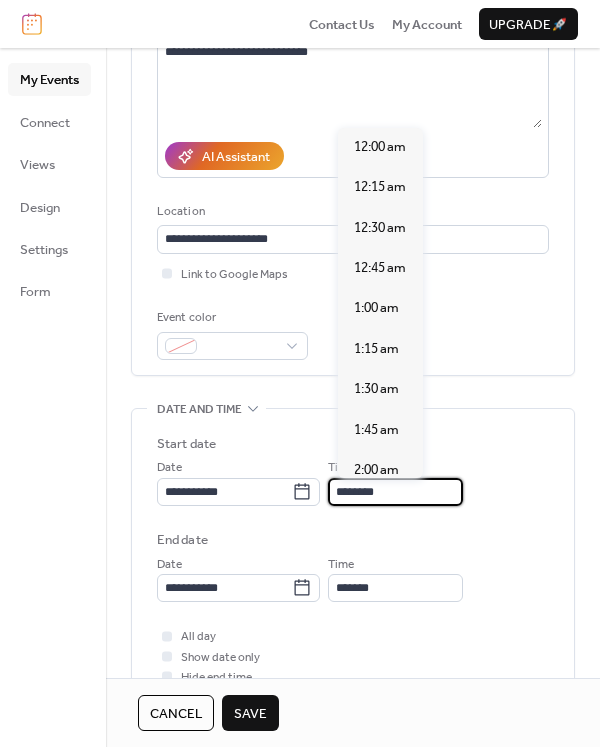 scroll, scrollTop: 1915, scrollLeft: 0, axis: vertical 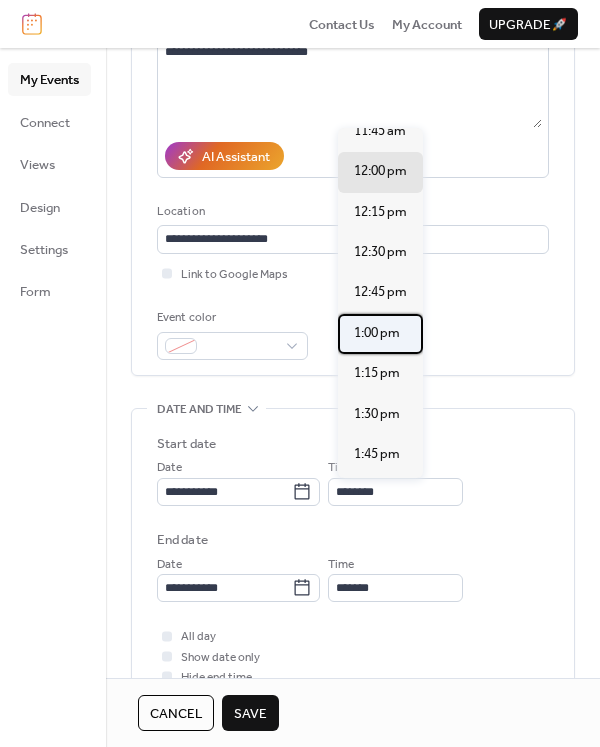 click on "1:00 pm" at bounding box center [377, 333] 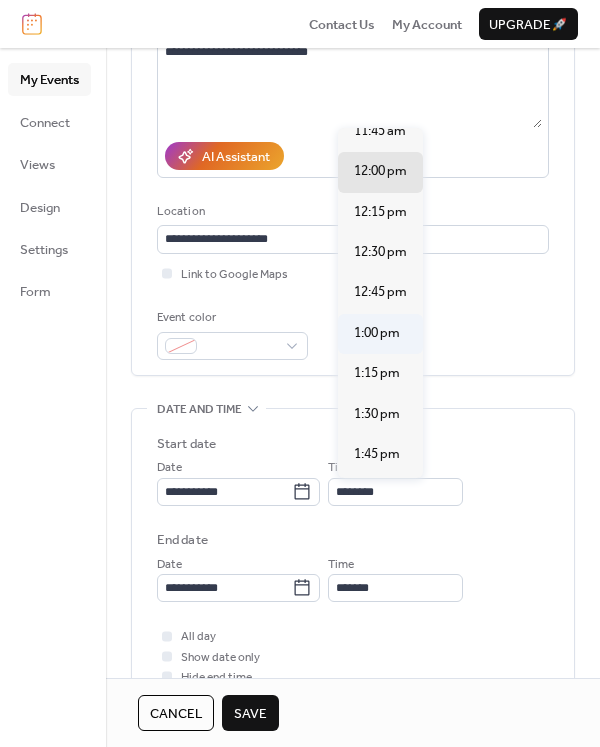 type on "*******" 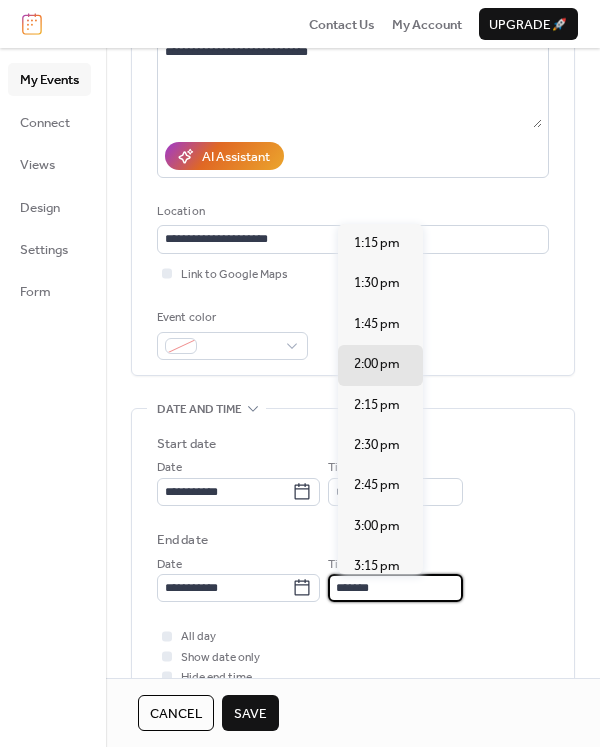 click on "*******" at bounding box center (395, 588) 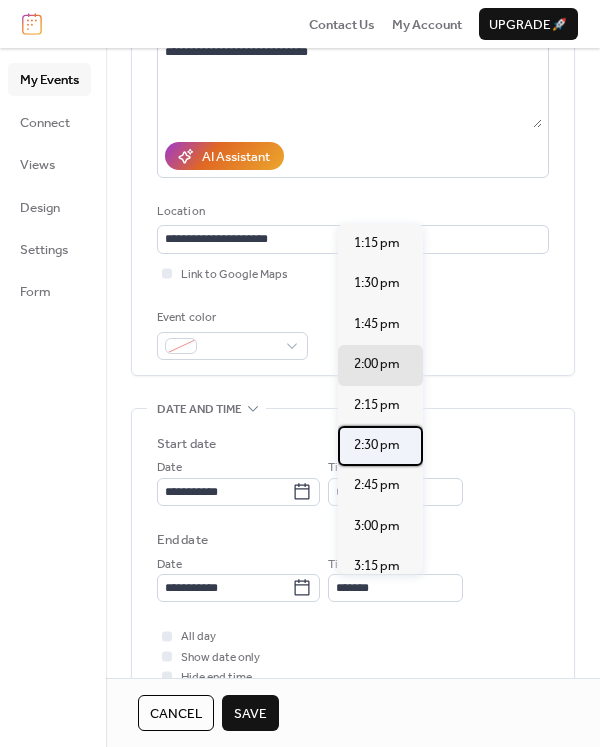 click on "2:30 pm" at bounding box center (380, 446) 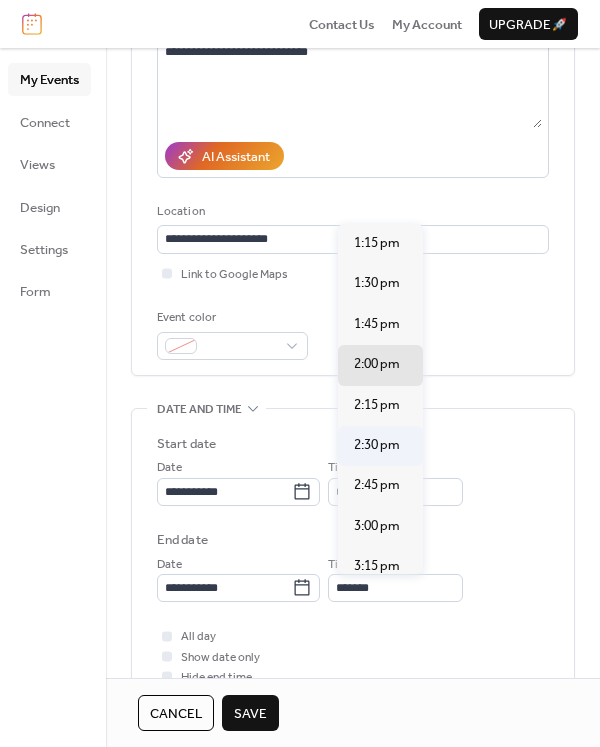 type on "*******" 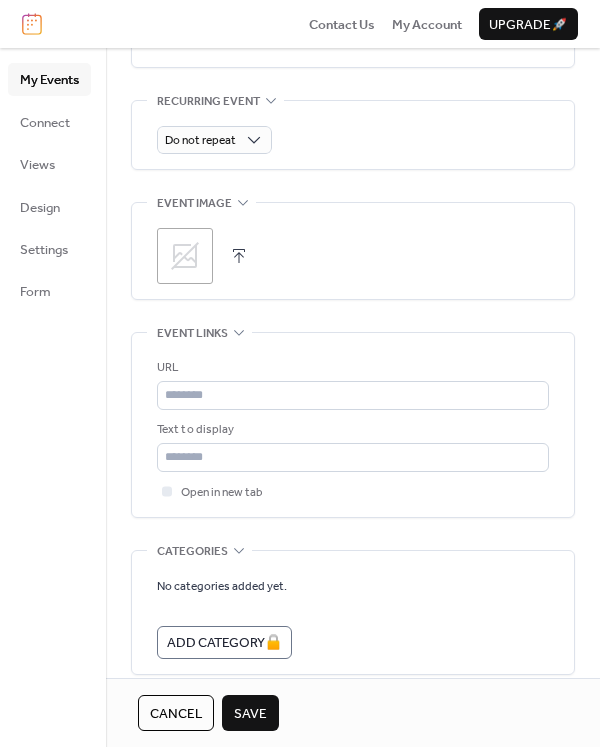 scroll, scrollTop: 982, scrollLeft: 0, axis: vertical 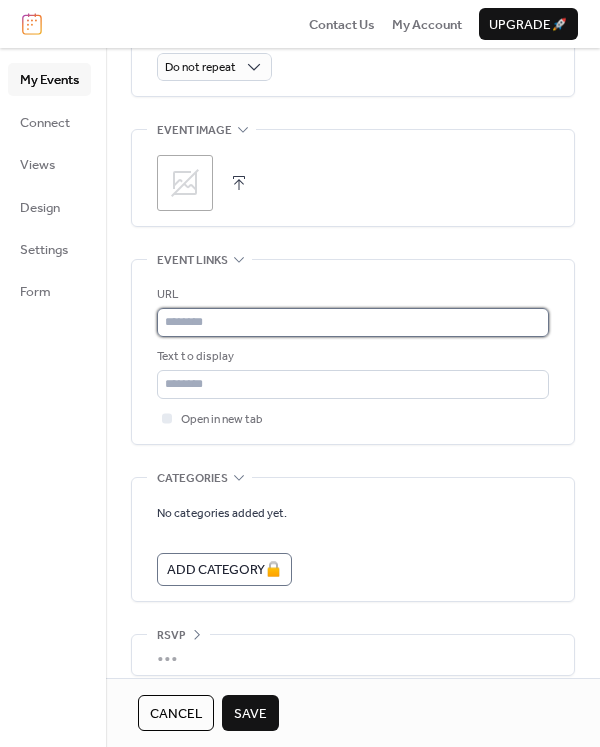 click at bounding box center (353, 322) 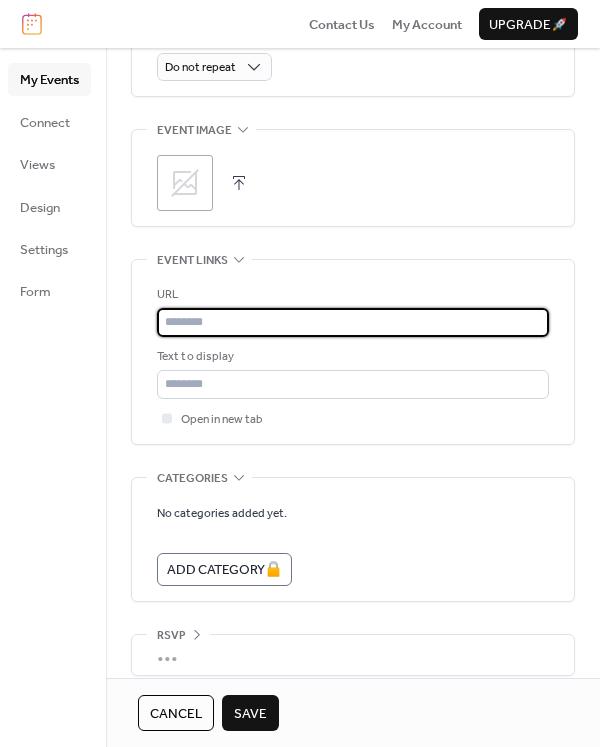 paste on "**********" 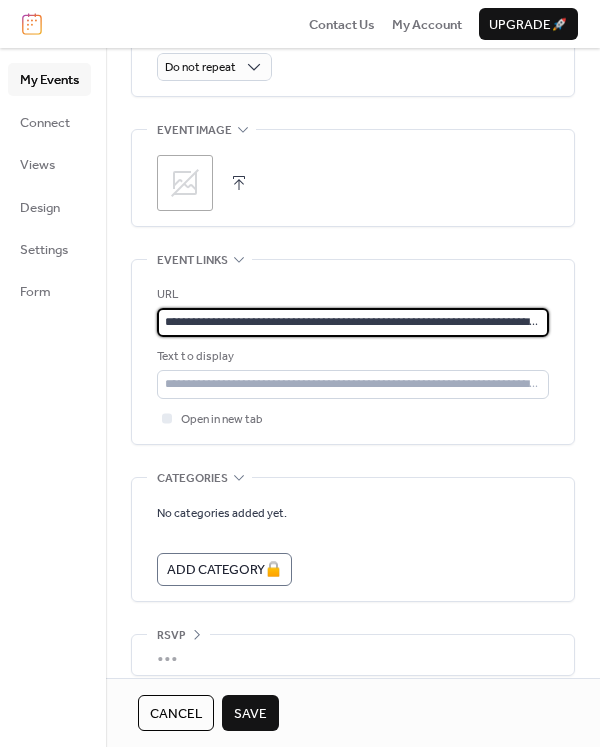 scroll, scrollTop: 0, scrollLeft: 265, axis: horizontal 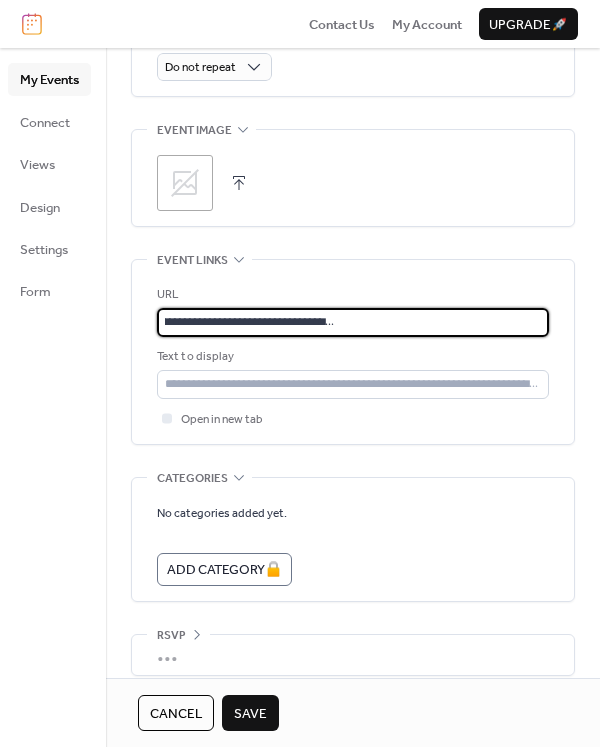 type on "**********" 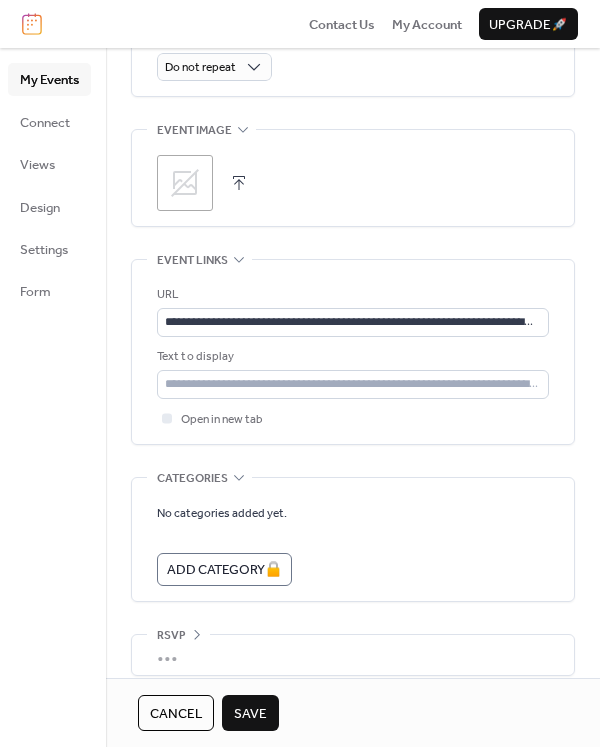 scroll, scrollTop: 1000, scrollLeft: 0, axis: vertical 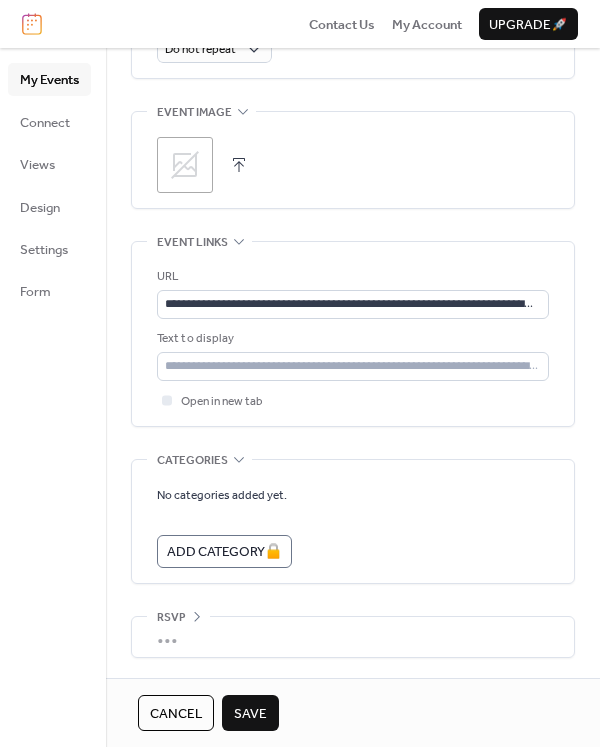 click on "Save" at bounding box center (250, 713) 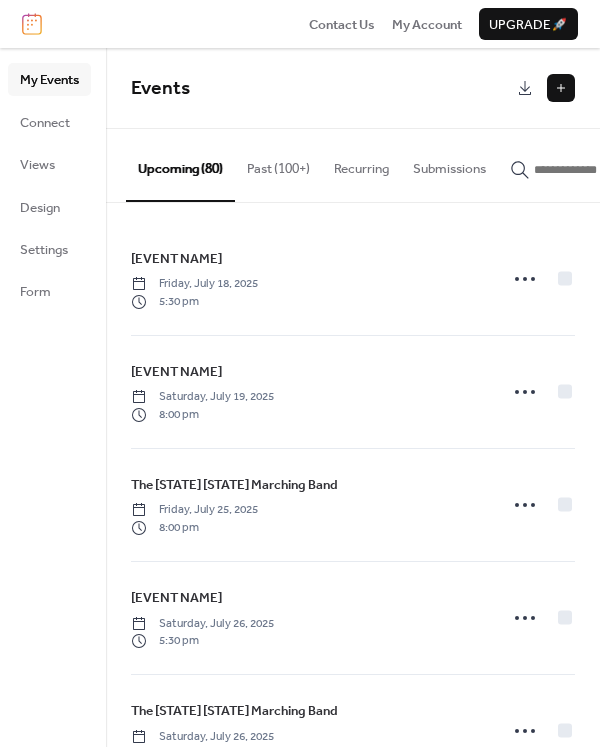 click at bounding box center (561, 88) 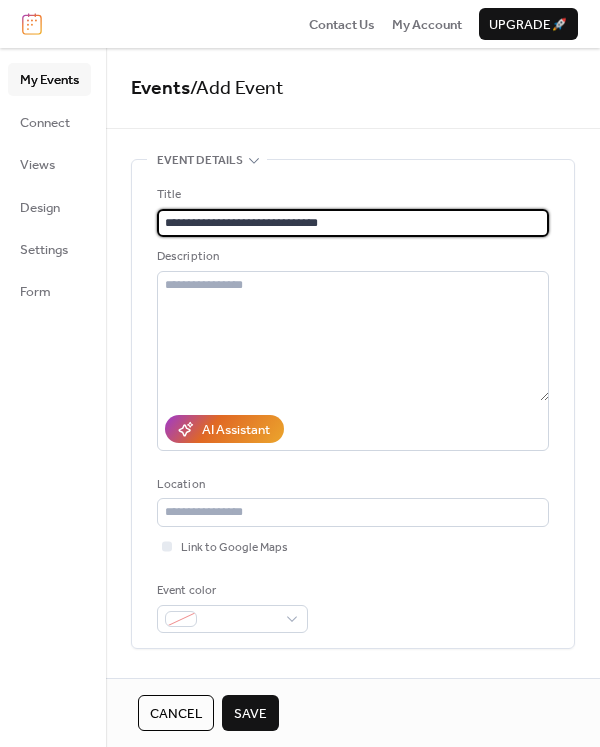type on "**********" 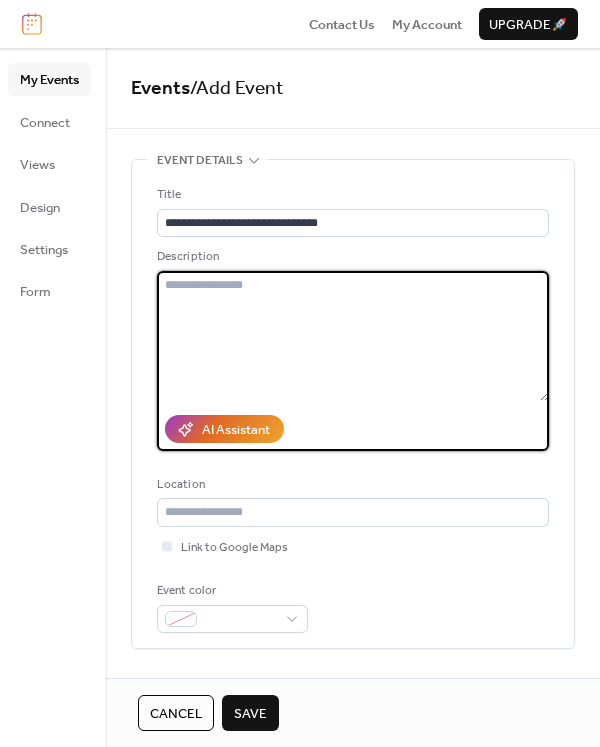 paste on "**********" 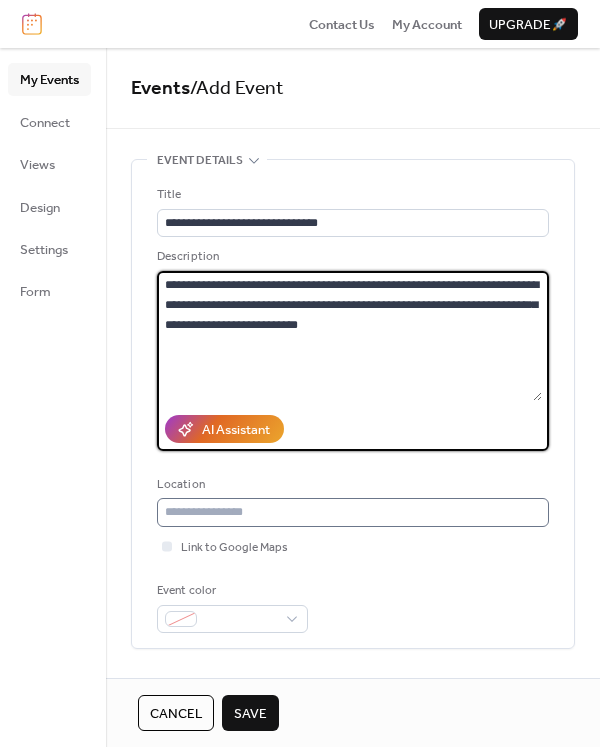 type on "**********" 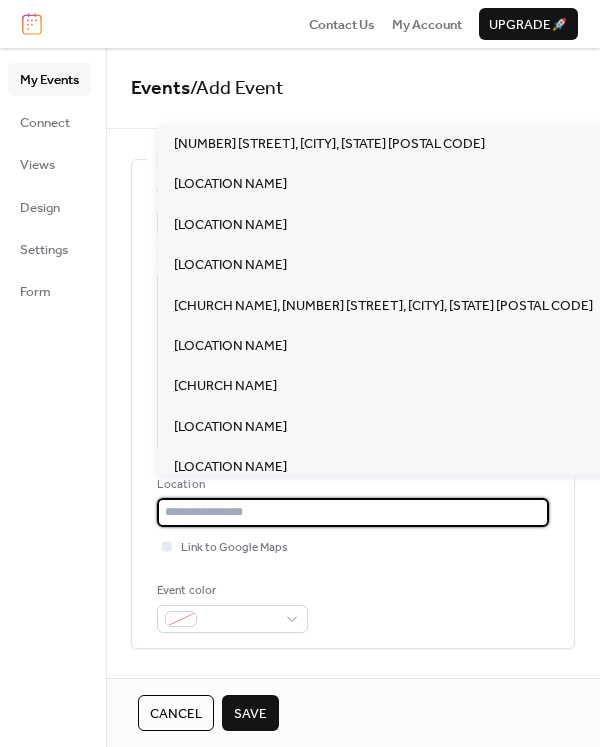 click at bounding box center (353, 512) 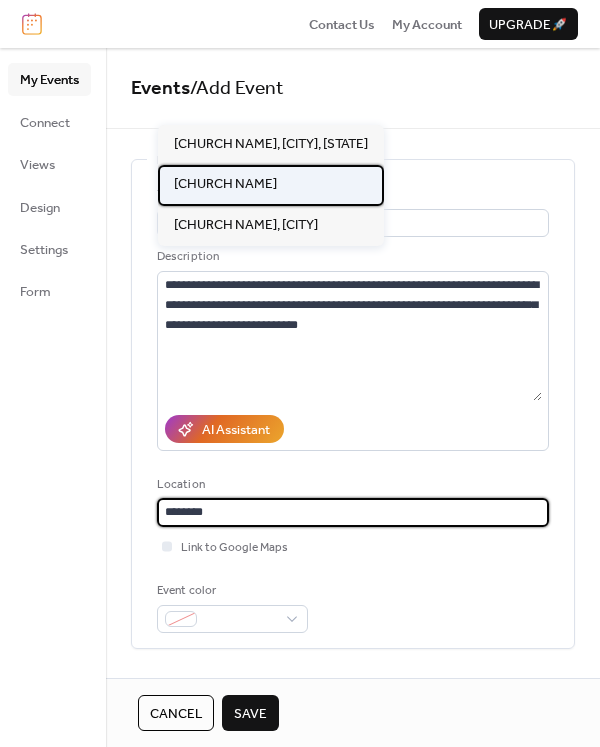 click on "[CHURCH NAME]" at bounding box center (225, 184) 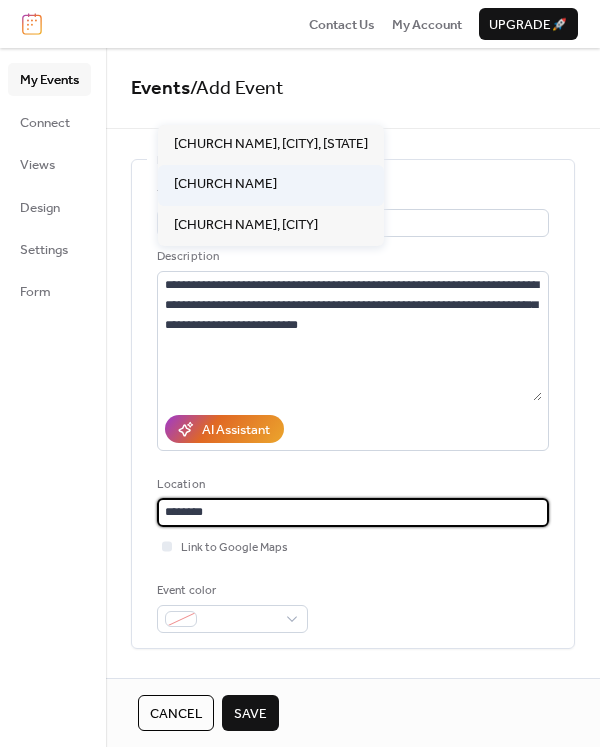 type on "**********" 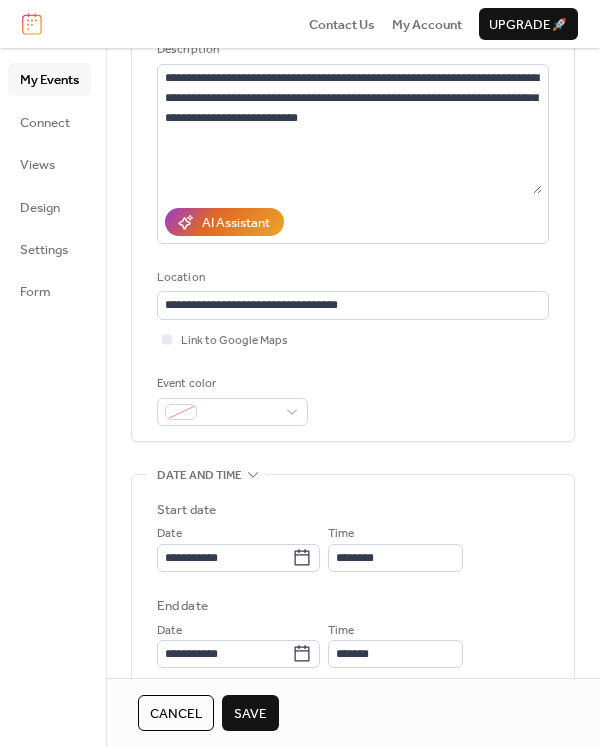 scroll, scrollTop: 289, scrollLeft: 0, axis: vertical 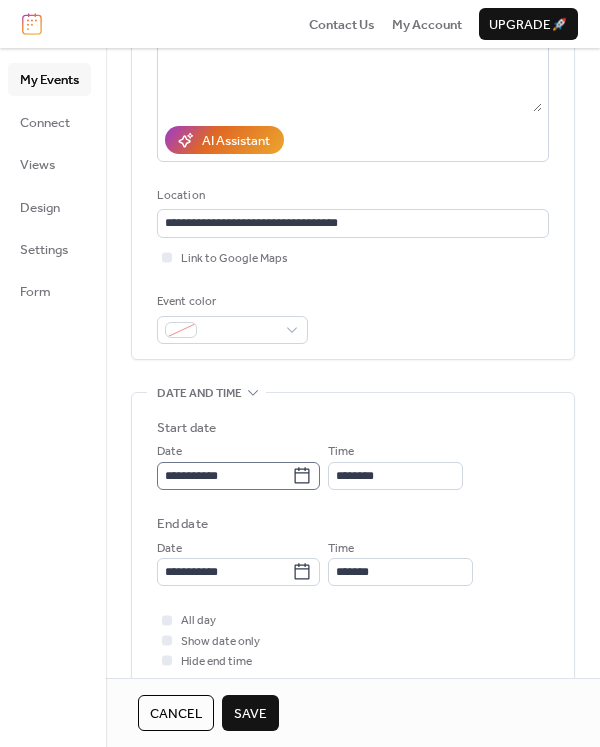 click 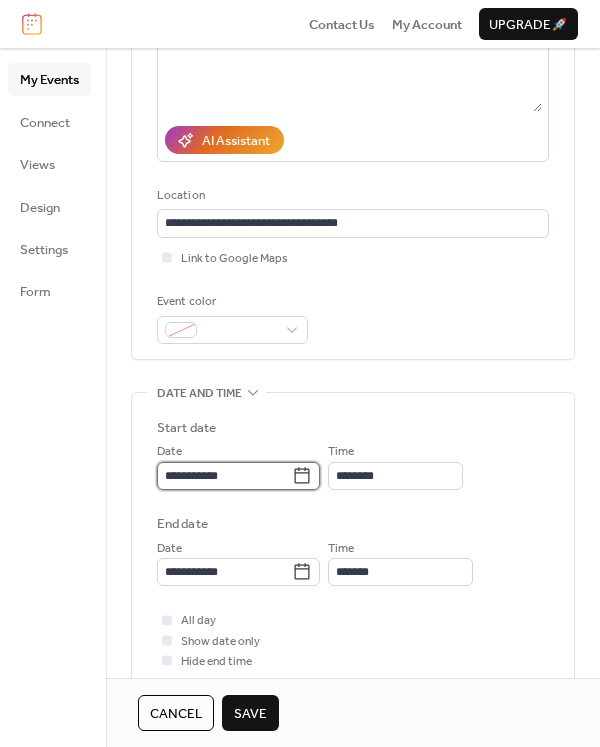 click on "**********" at bounding box center [224, 476] 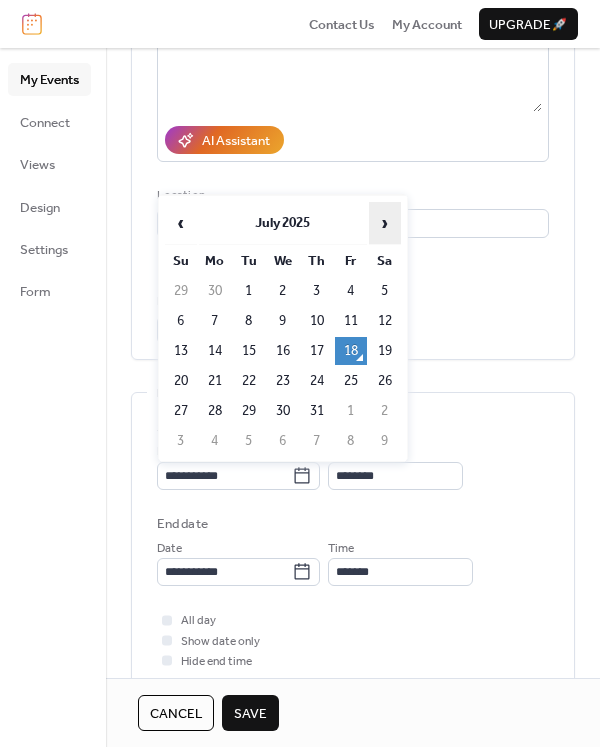 click on "›" at bounding box center [385, 223] 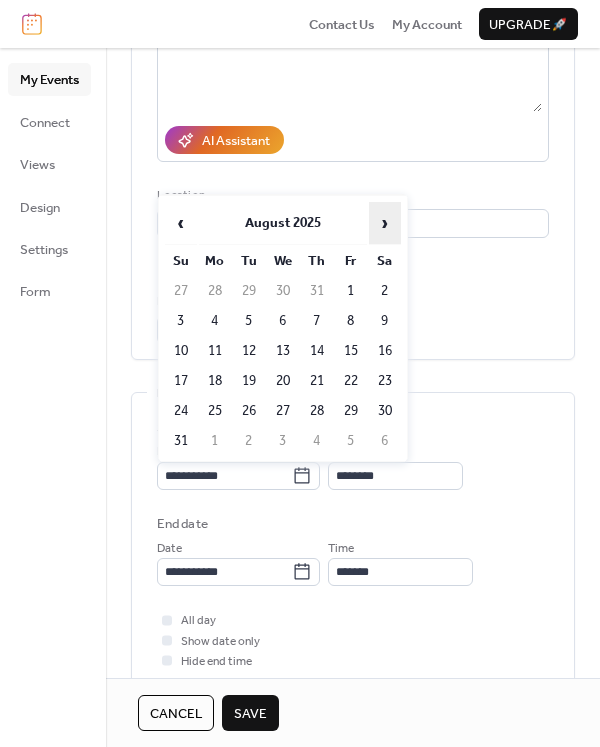 click on "›" at bounding box center [385, 223] 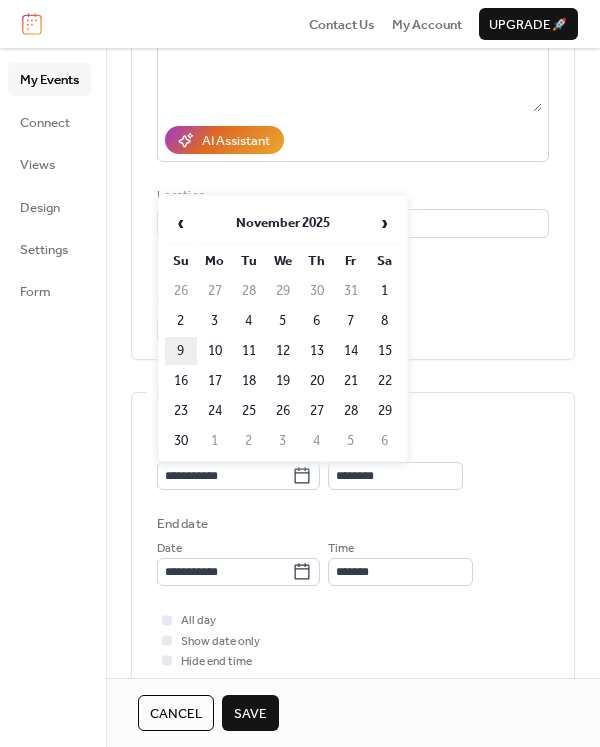click on "9" at bounding box center (181, 351) 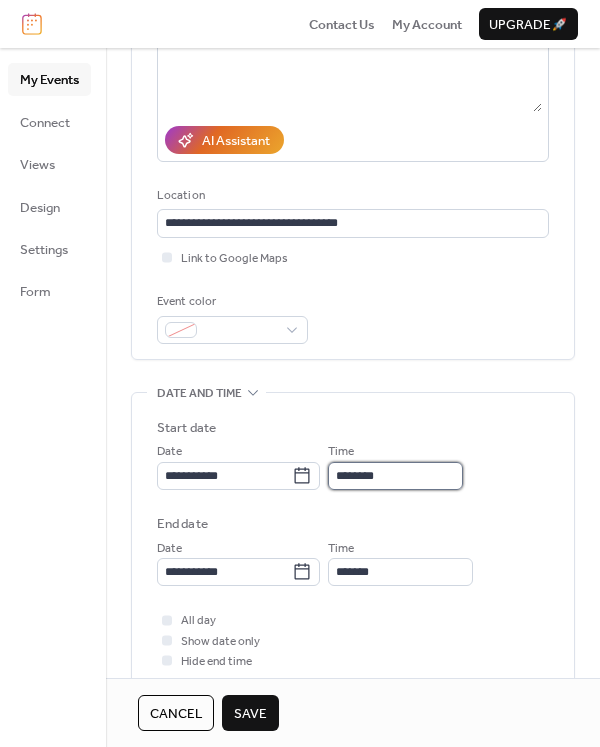 click on "********" at bounding box center (395, 476) 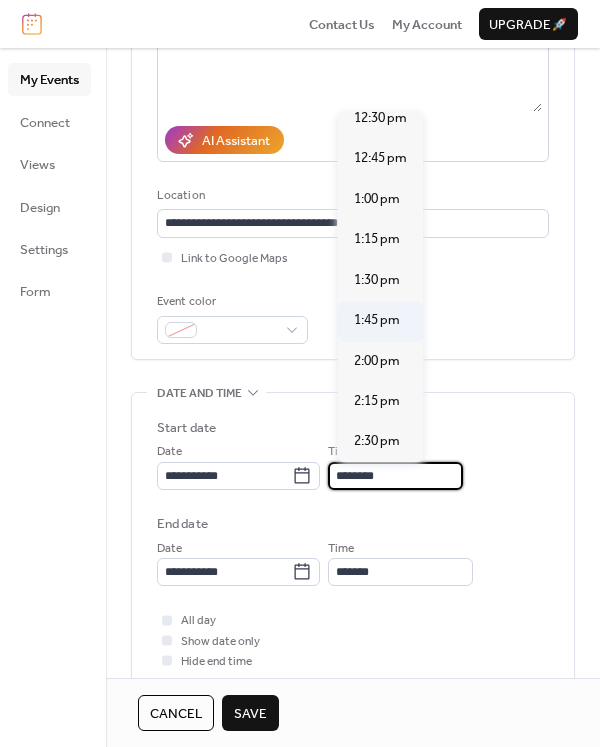 scroll, scrollTop: 2082, scrollLeft: 0, axis: vertical 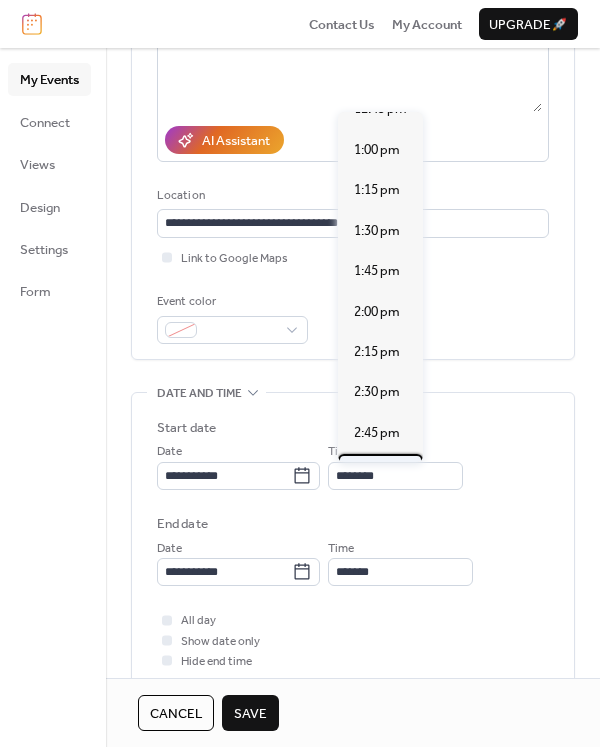 click on "3:00 pm" at bounding box center (377, 473) 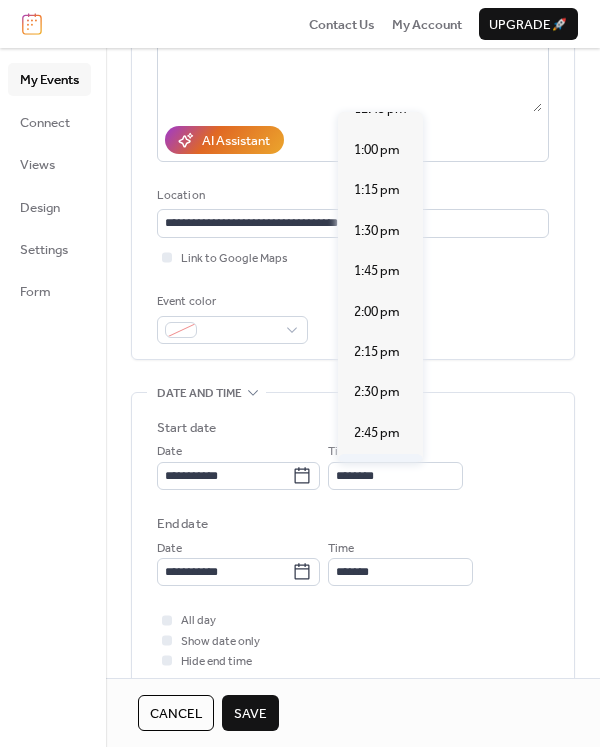 type on "*******" 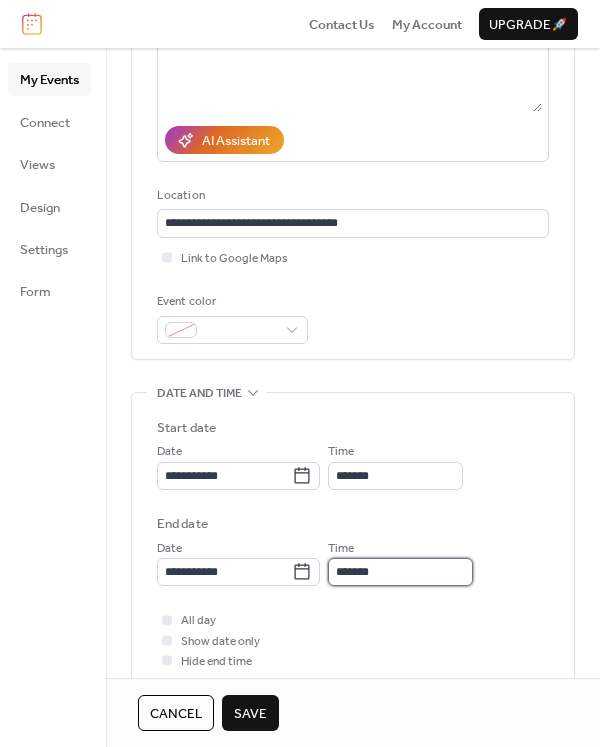 click on "*******" at bounding box center [400, 572] 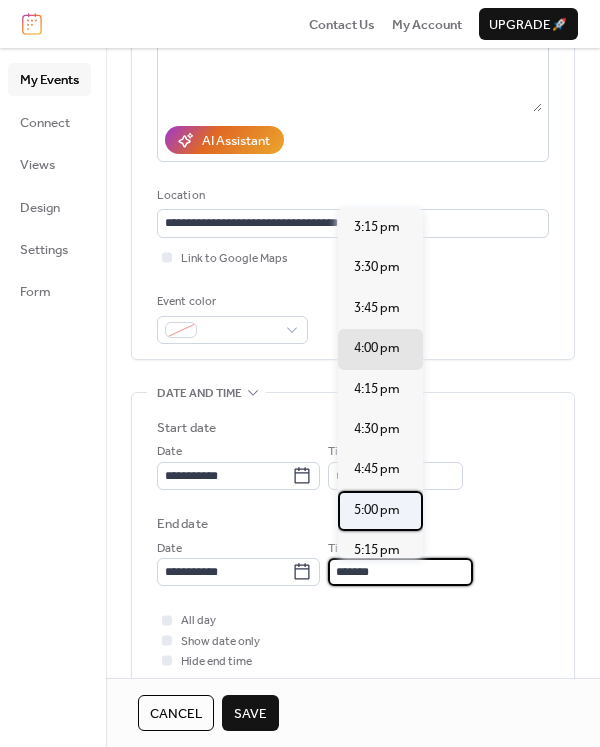 click on "5:00 pm" at bounding box center [377, 510] 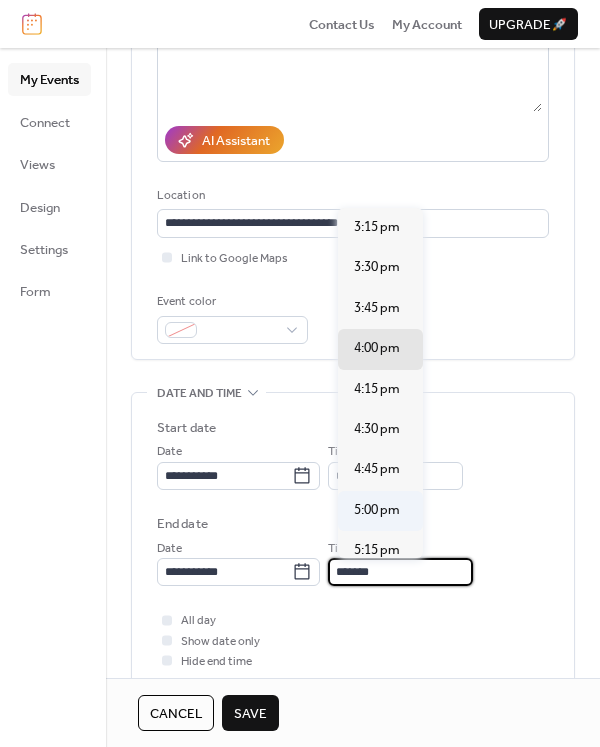 type on "*******" 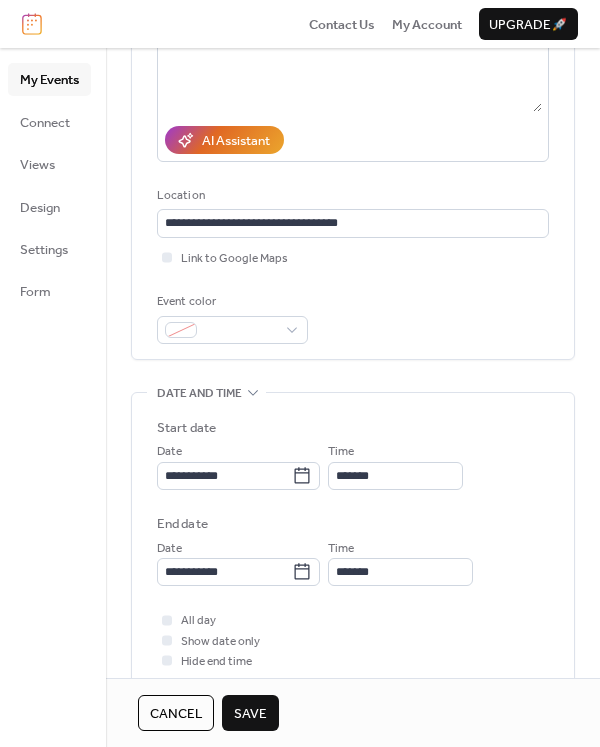 click on "All day Show date only Hide end time" at bounding box center [353, 640] 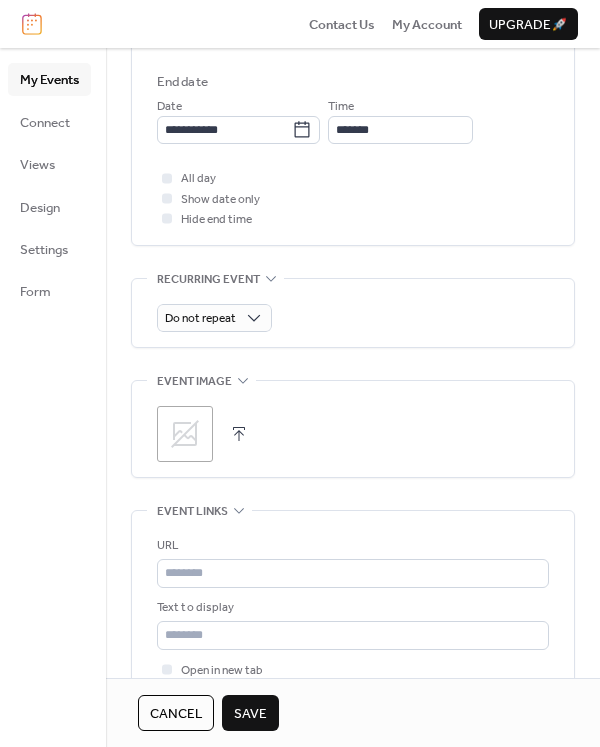 scroll, scrollTop: 841, scrollLeft: 0, axis: vertical 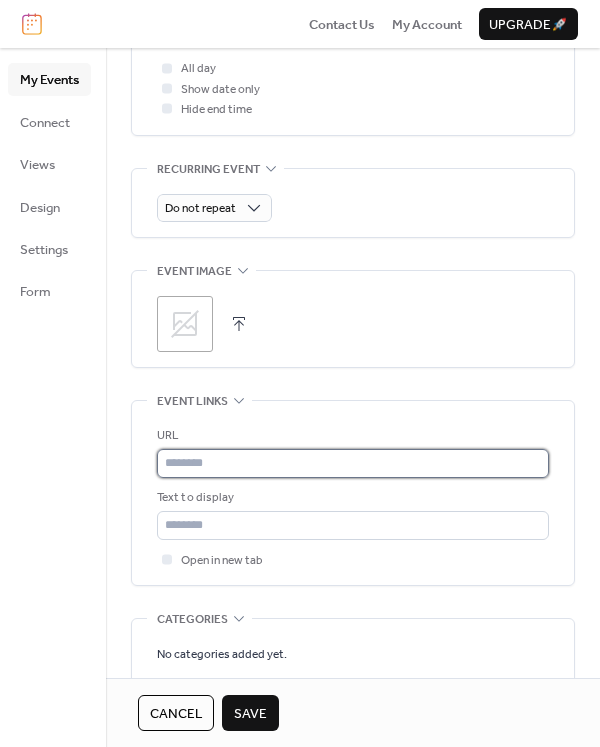 click at bounding box center [353, 463] 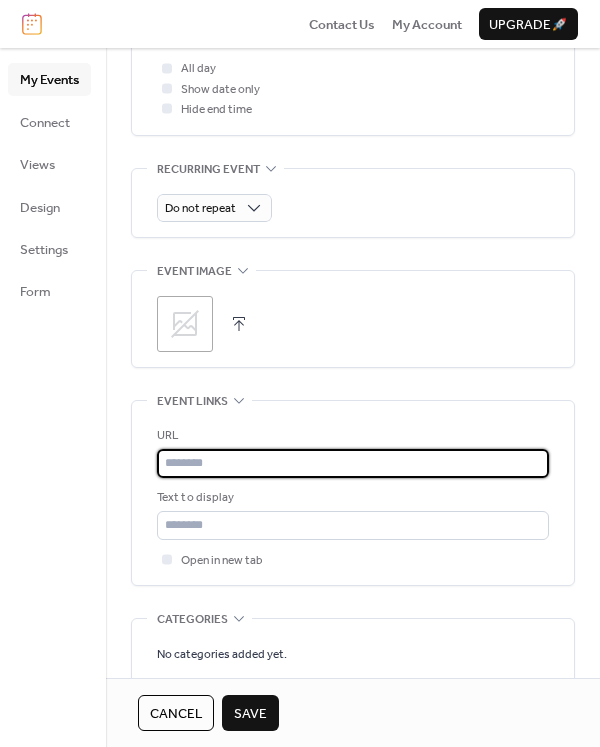 paste on "**********" 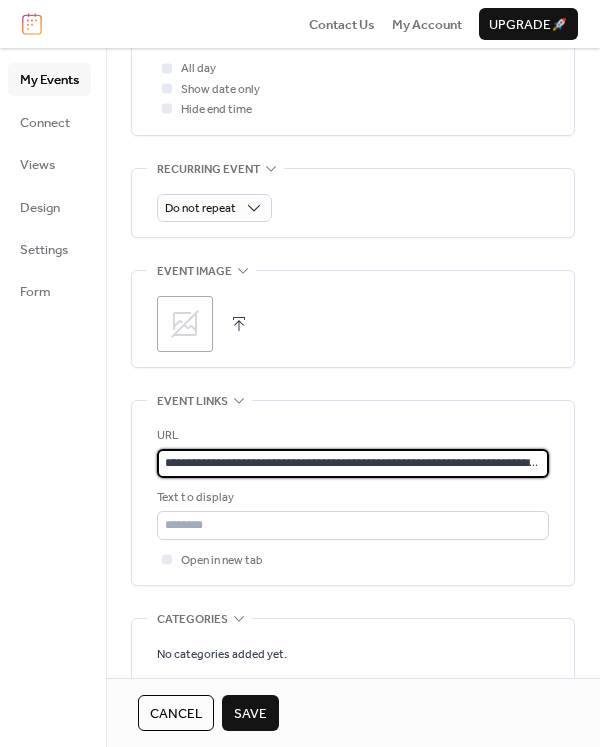 scroll, scrollTop: 0, scrollLeft: 191, axis: horizontal 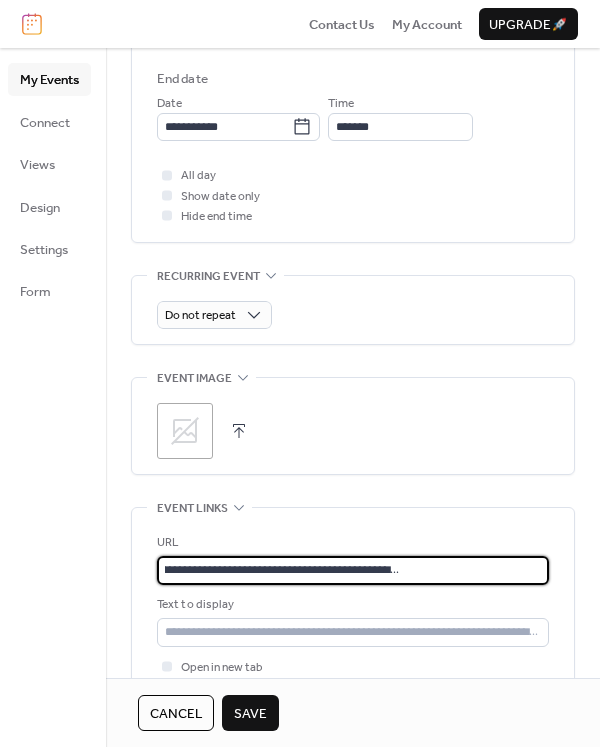 type on "**********" 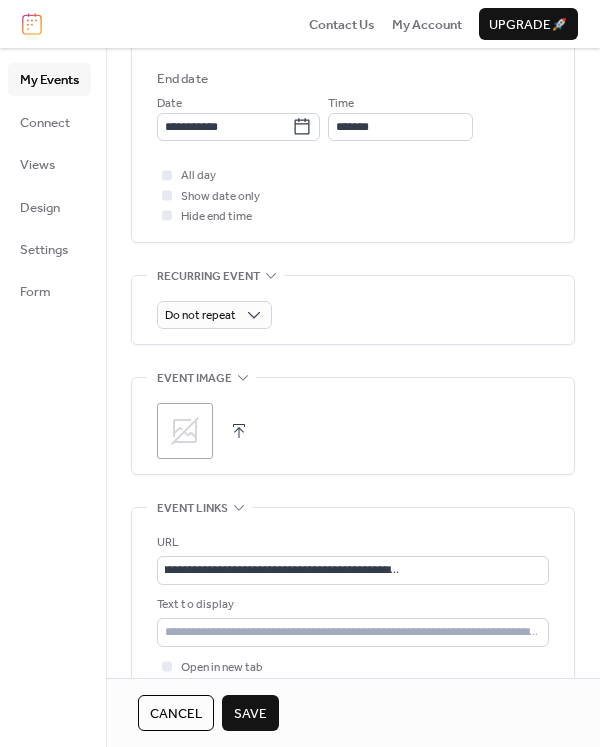 click on "Save" at bounding box center [250, 714] 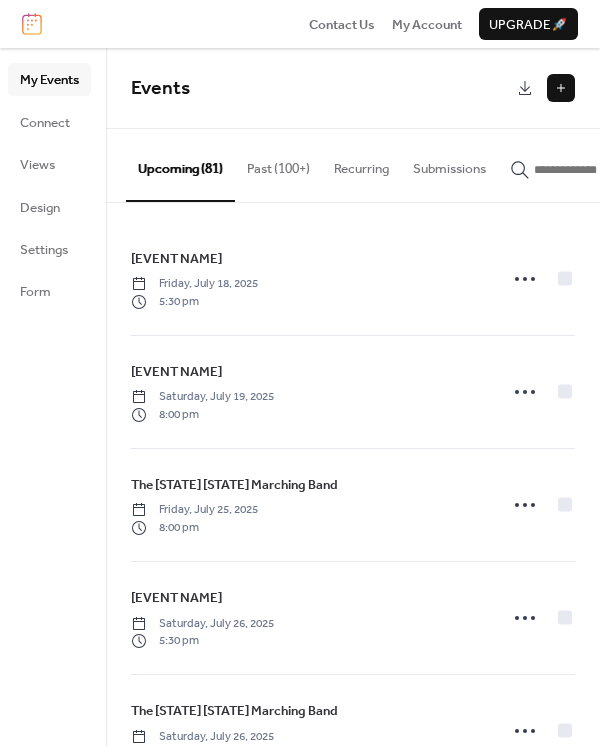 click at bounding box center (561, 88) 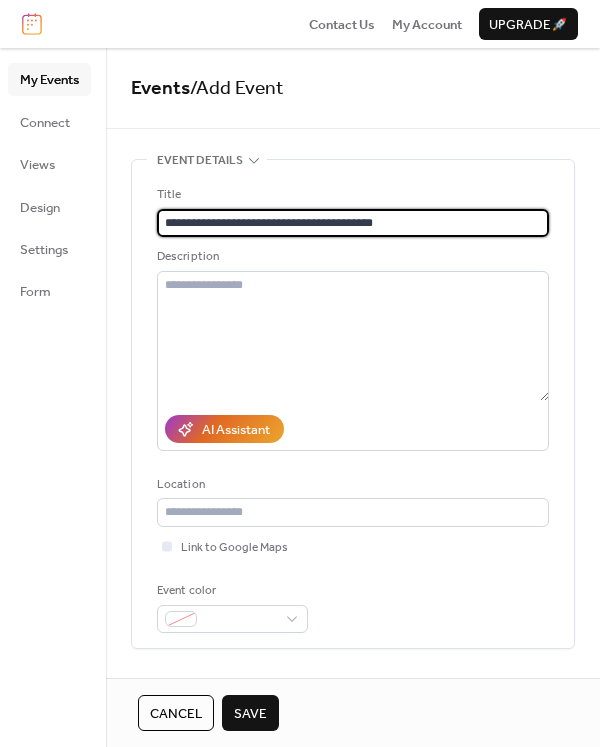 type on "**********" 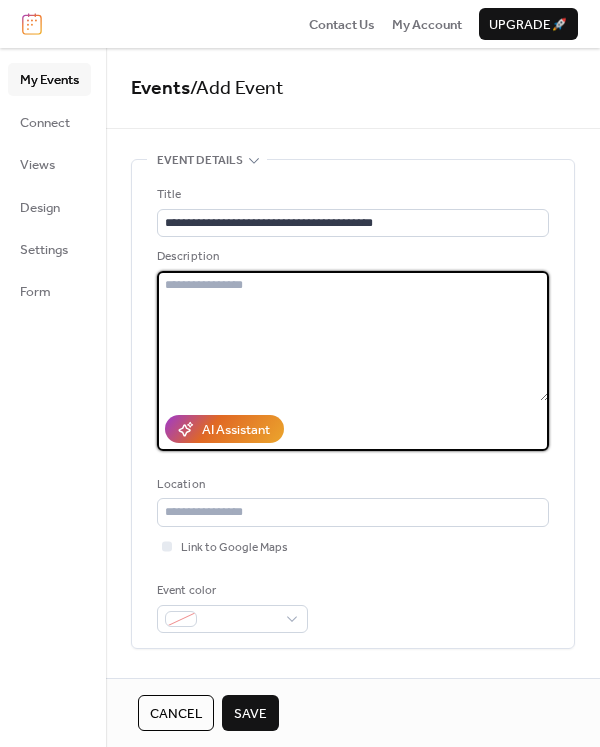 paste on "**********" 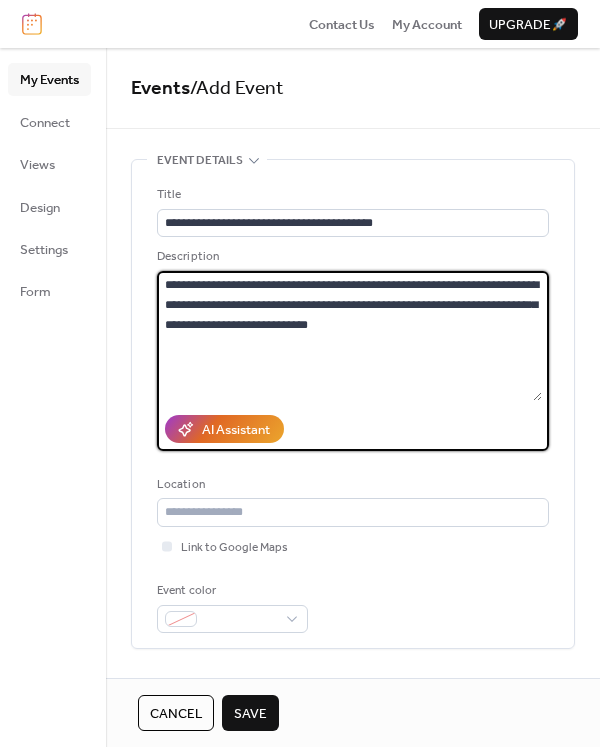 type on "**********" 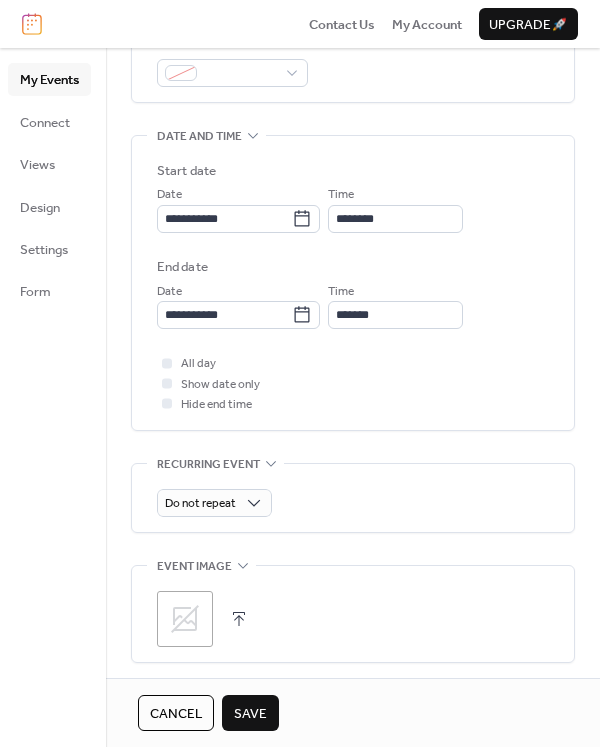 scroll, scrollTop: 1000, scrollLeft: 0, axis: vertical 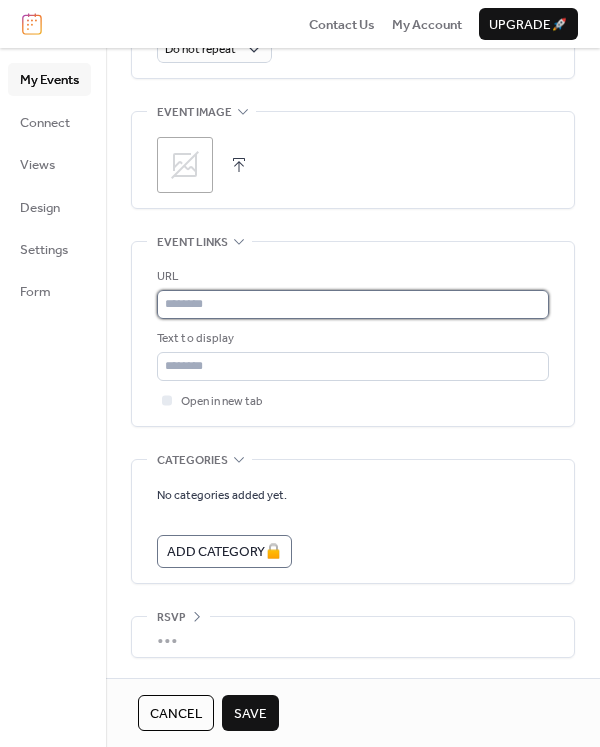 click at bounding box center (353, 304) 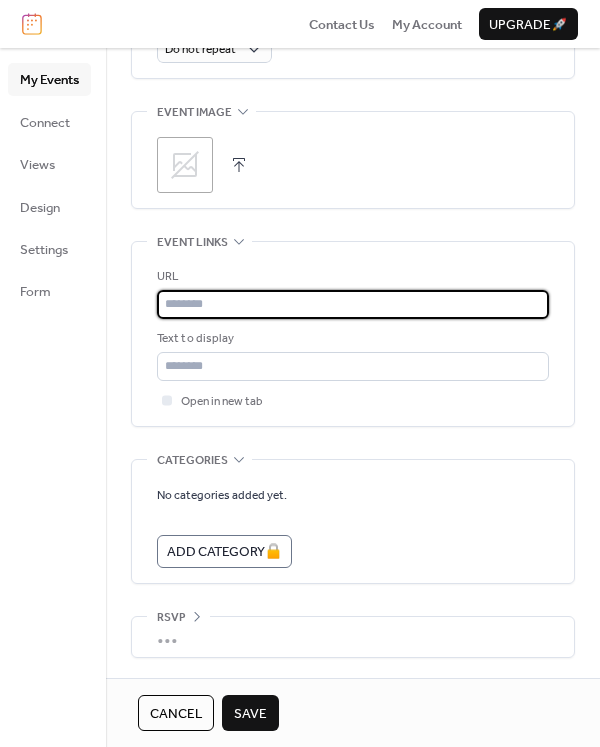 paste on "**********" 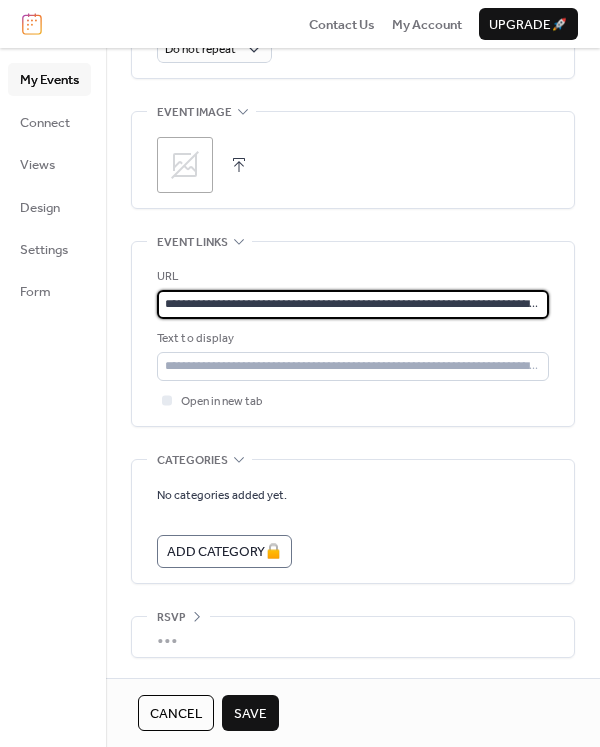 scroll, scrollTop: 0, scrollLeft: 258, axis: horizontal 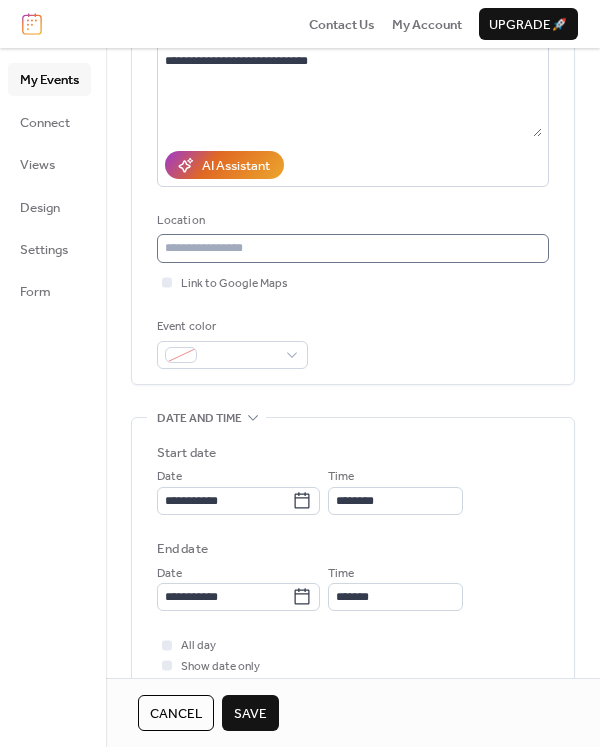 type on "**********" 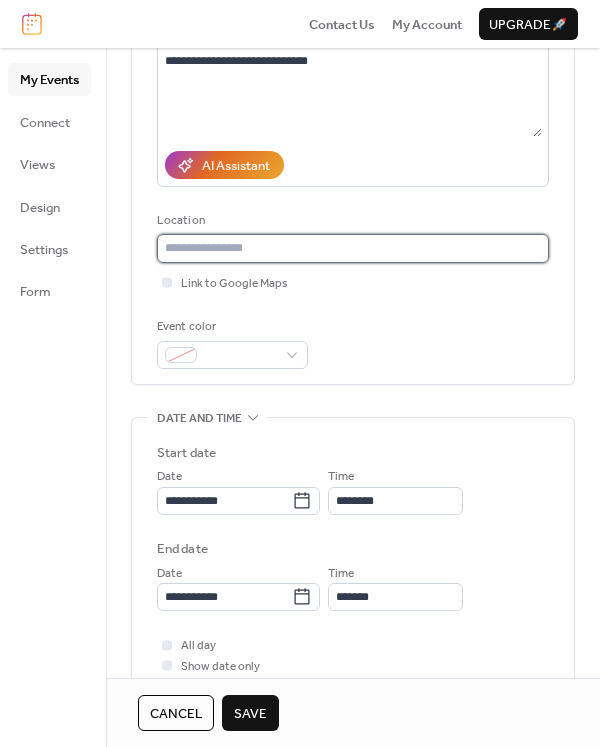 click at bounding box center [353, 248] 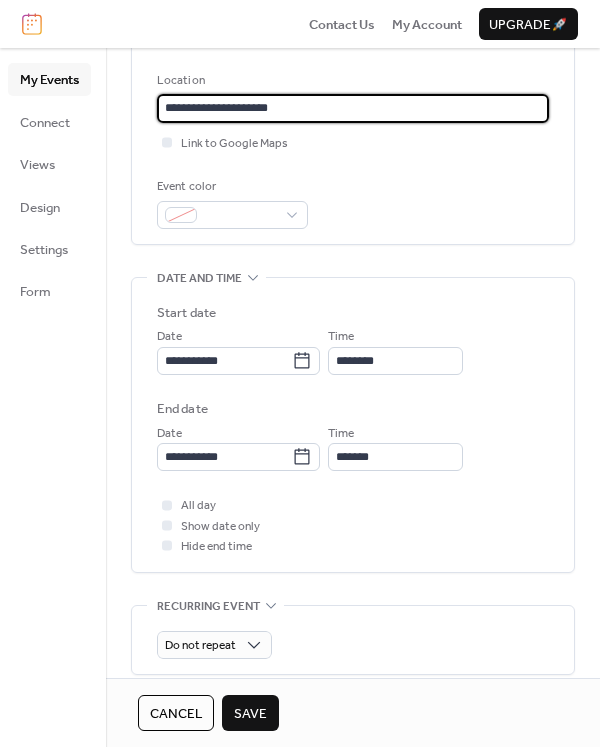 scroll, scrollTop: 406, scrollLeft: 0, axis: vertical 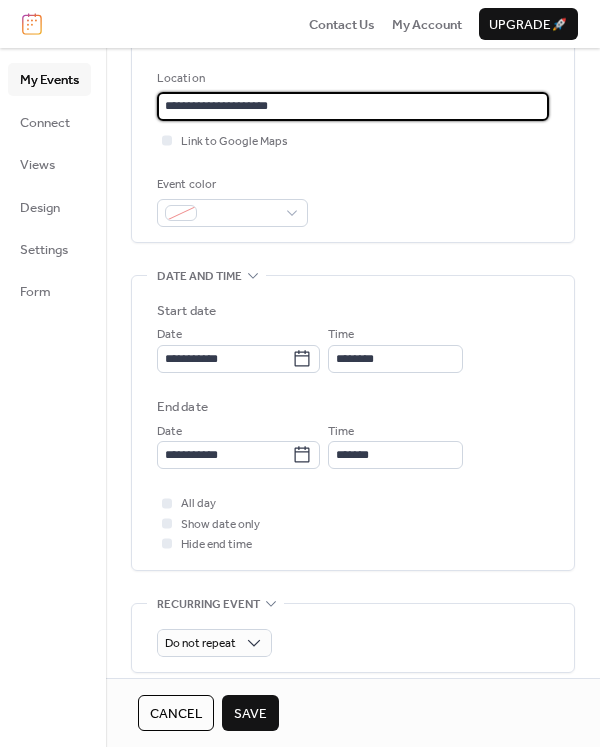 type on "**********" 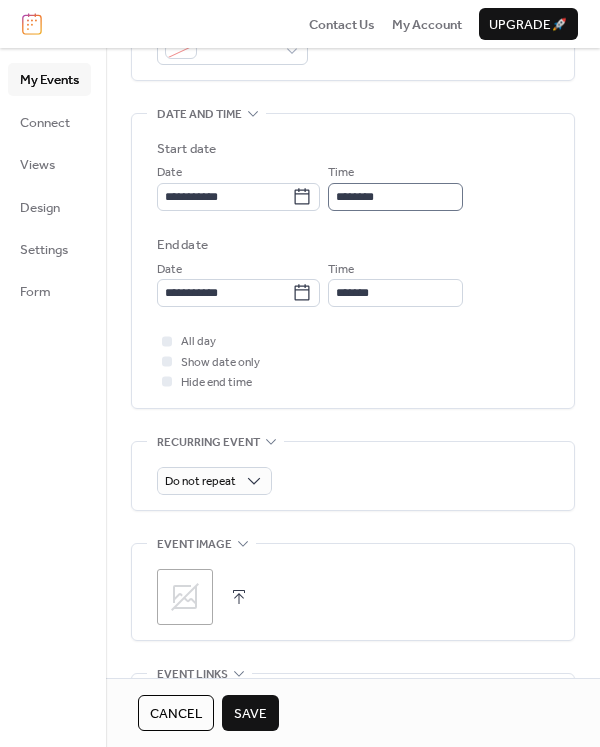 scroll, scrollTop: 566, scrollLeft: 0, axis: vertical 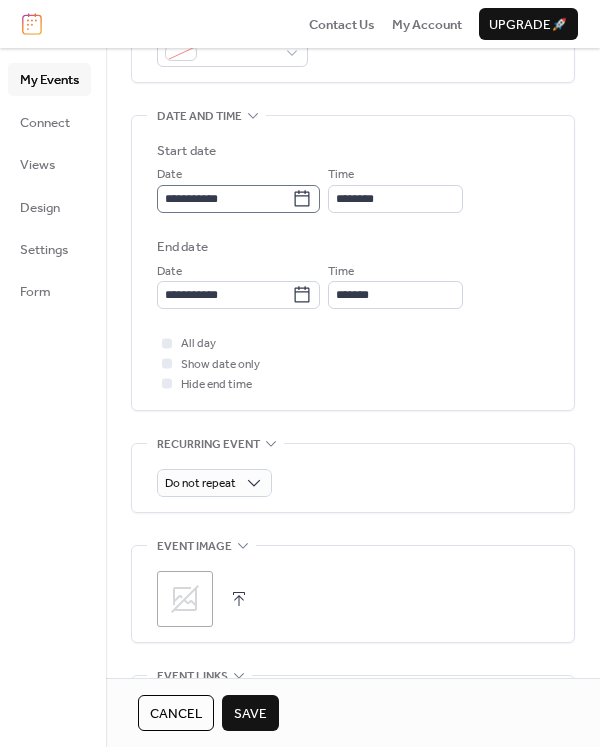 type 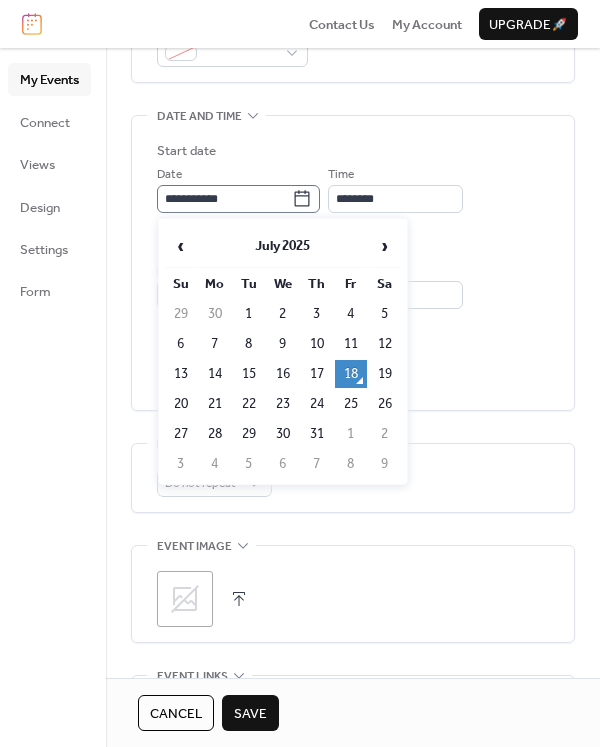 click 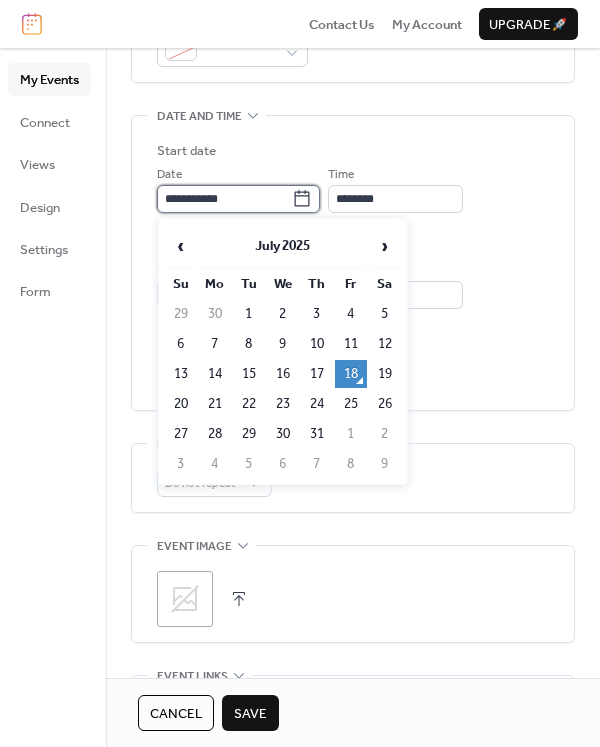 click on "**********" at bounding box center [224, 199] 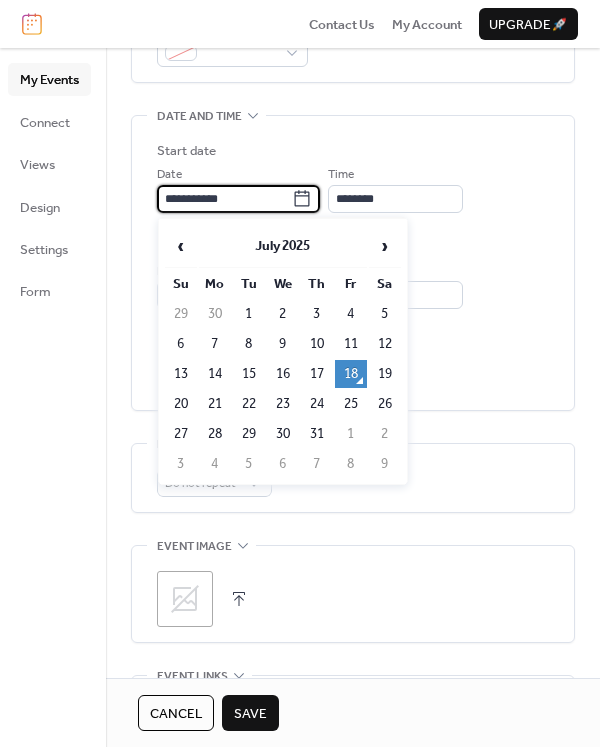 scroll, scrollTop: 565, scrollLeft: 0, axis: vertical 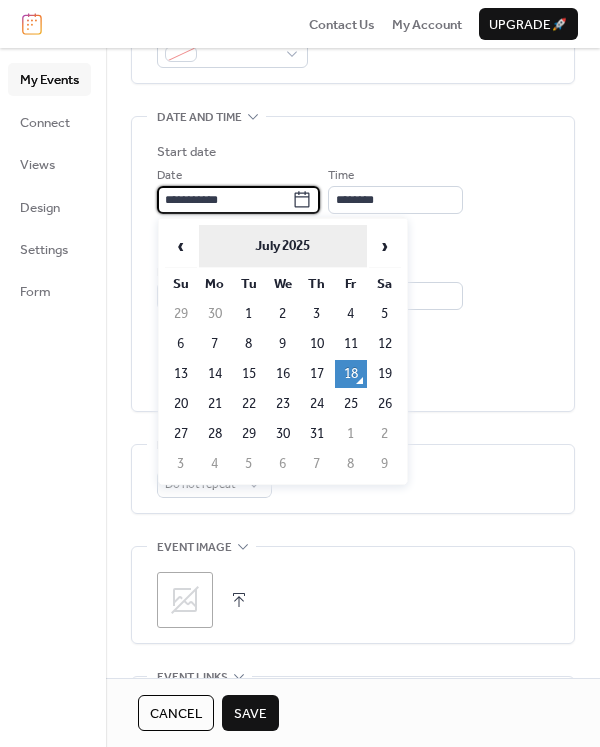 click on "July 2025" at bounding box center (283, 246) 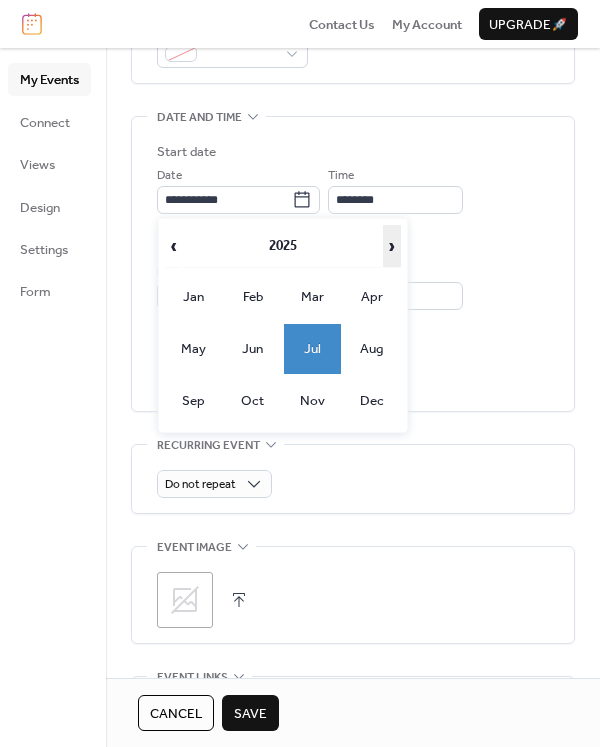 click on "›" at bounding box center (392, 246) 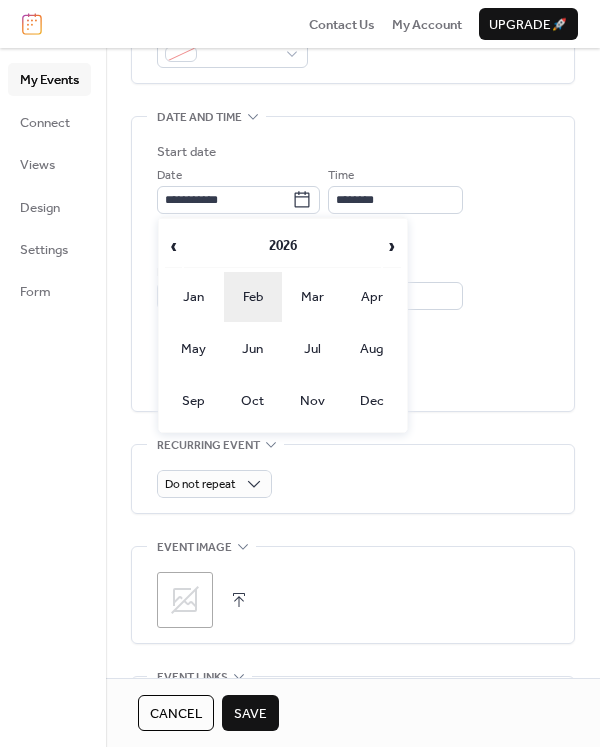 click on "Feb" at bounding box center (253, 297) 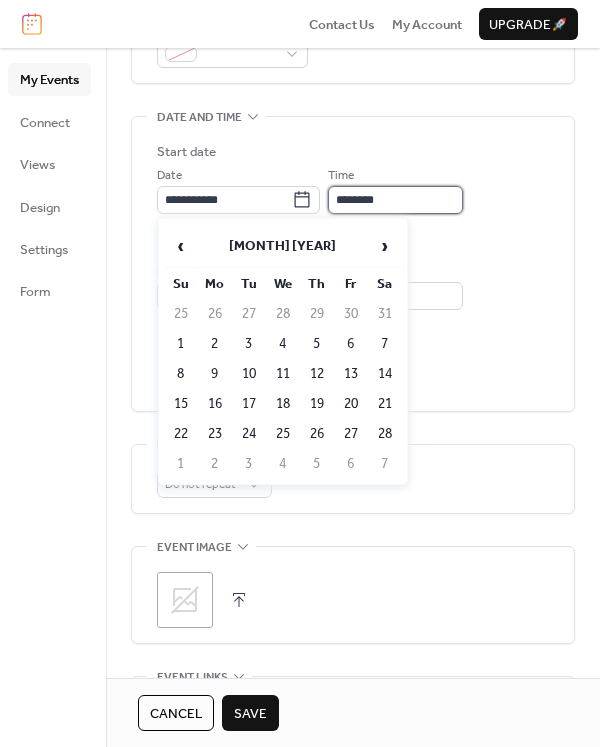 click on "********" at bounding box center [395, 200] 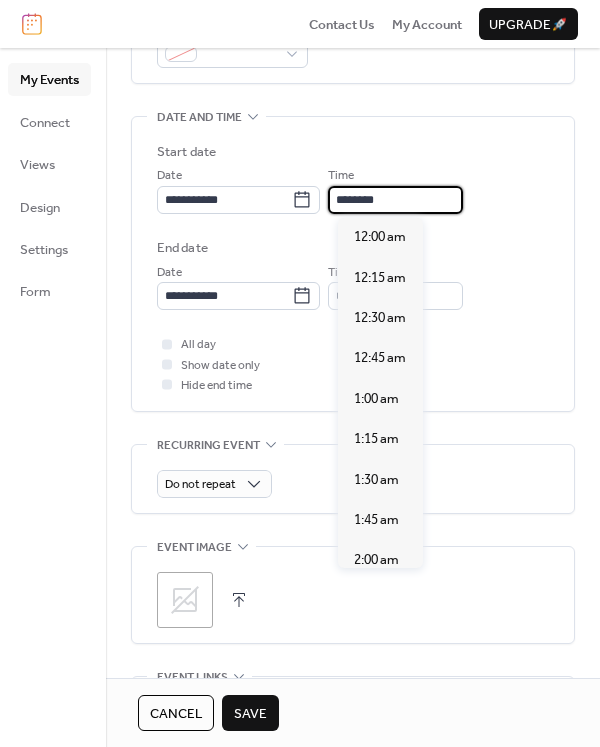 scroll, scrollTop: 1915, scrollLeft: 0, axis: vertical 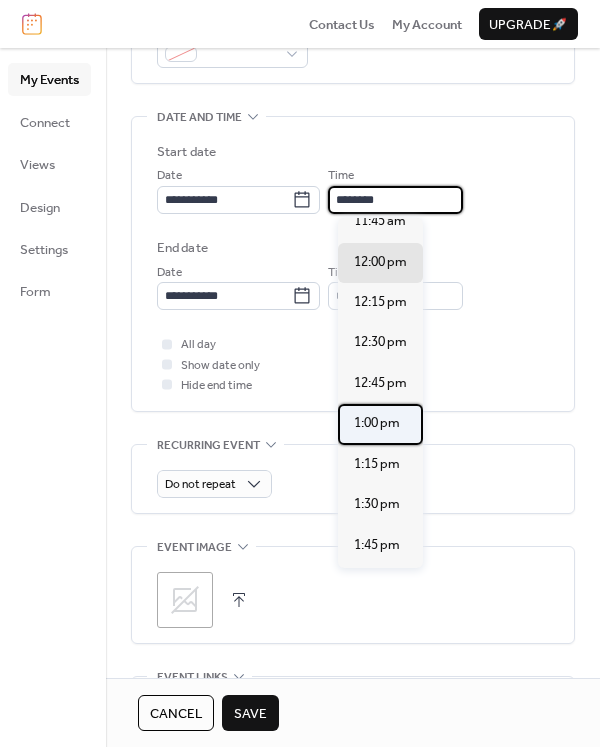 click on "1:00 pm" at bounding box center [377, 423] 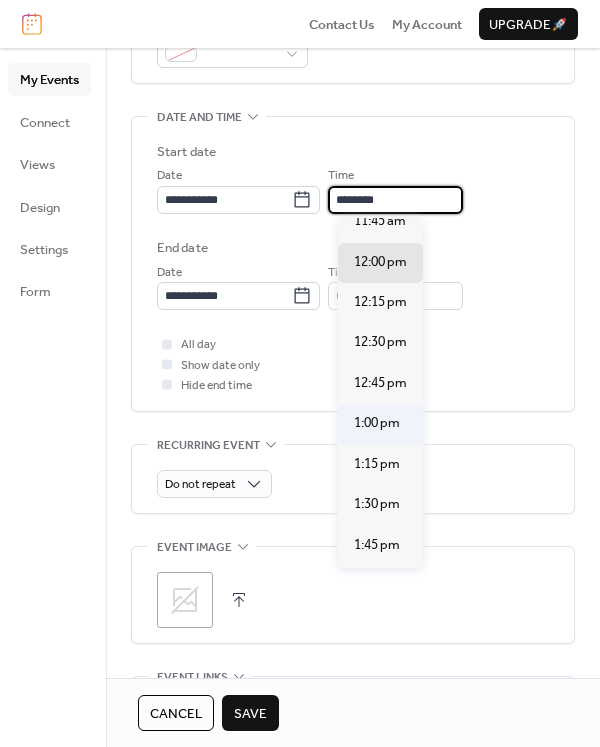 type on "*******" 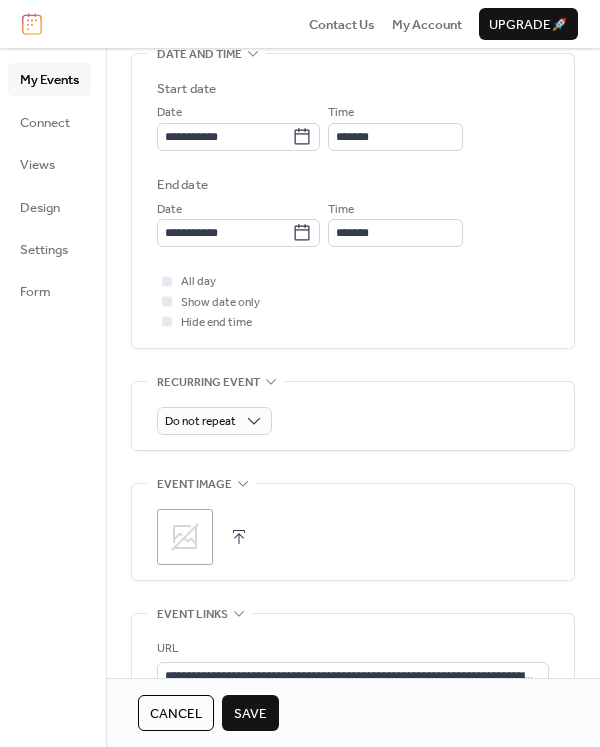 scroll, scrollTop: 630, scrollLeft: 0, axis: vertical 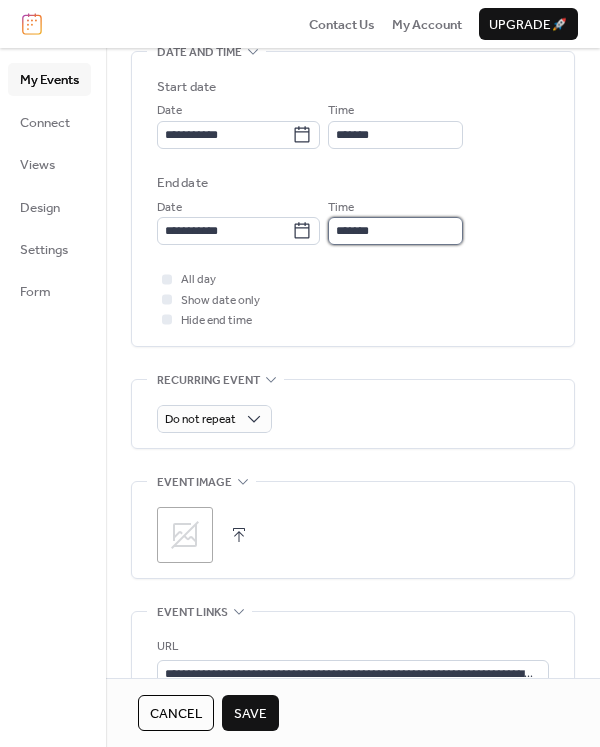 click on "*******" at bounding box center [395, 231] 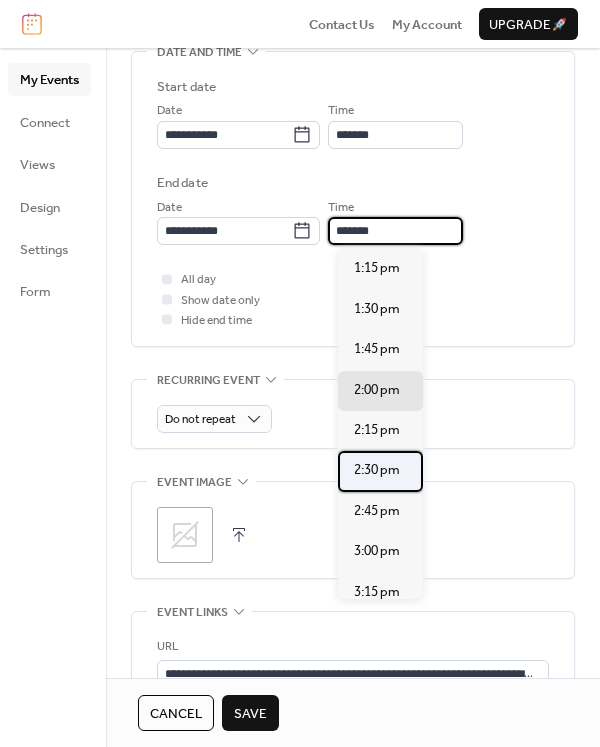 click on "2:30 pm" at bounding box center [380, 471] 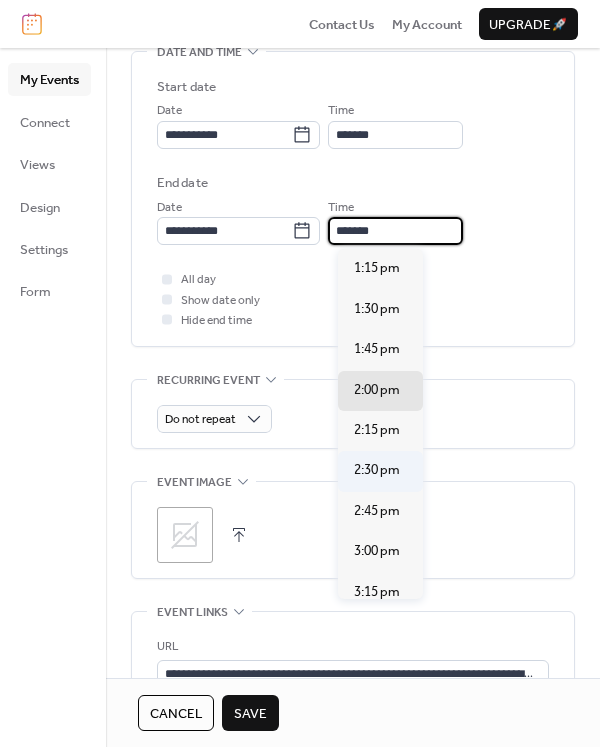 type on "*******" 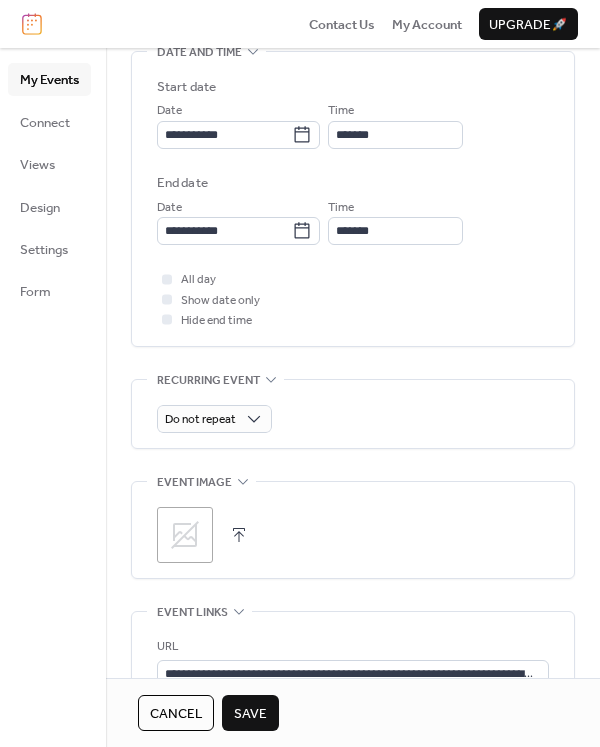 click on "**********" at bounding box center [353, 278] 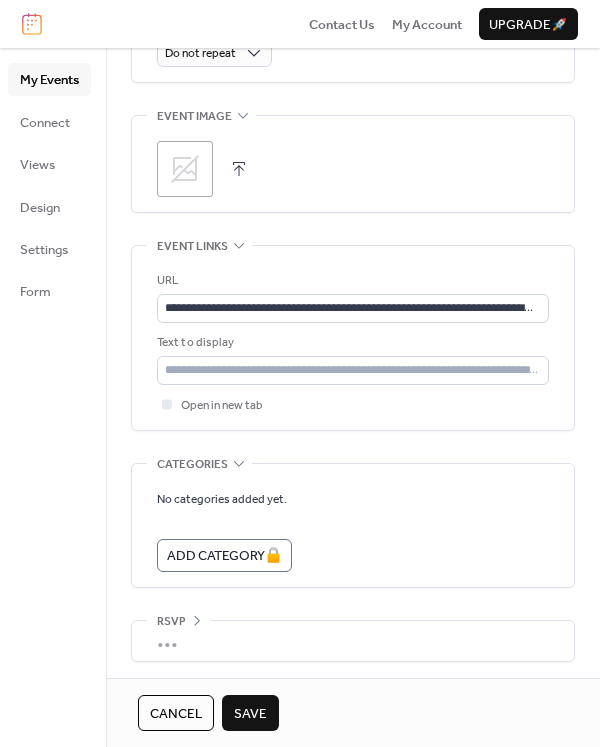 scroll, scrollTop: 1000, scrollLeft: 0, axis: vertical 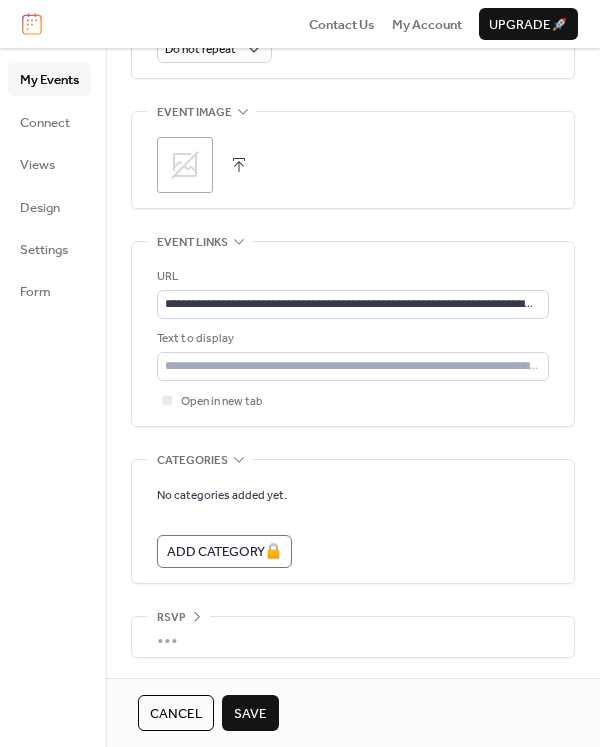 click on "Save" at bounding box center [250, 714] 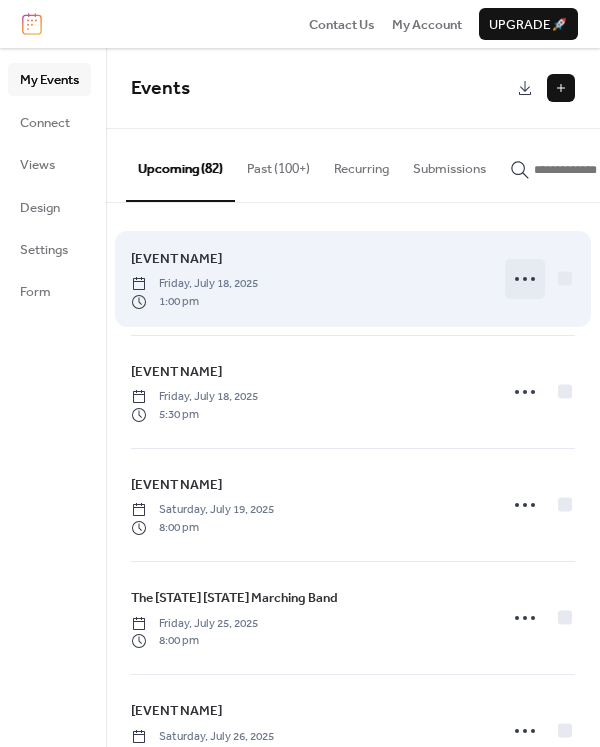 click 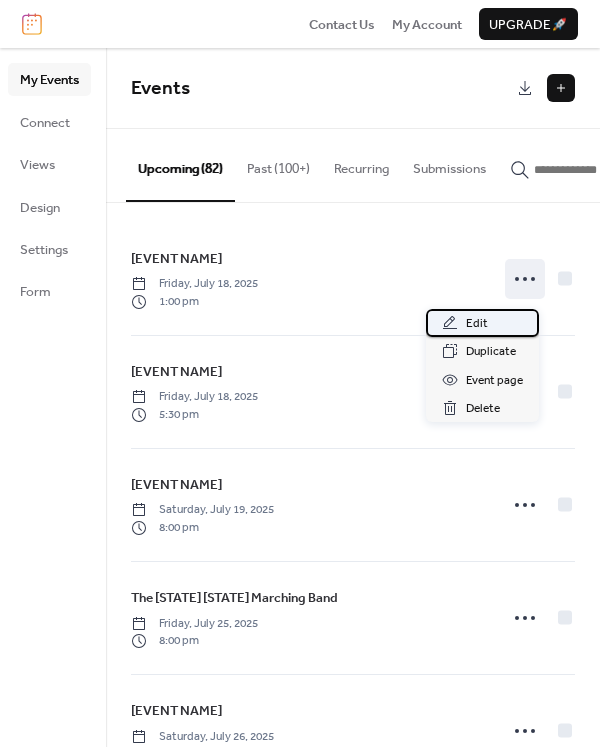 click on "Edit" at bounding box center (482, 323) 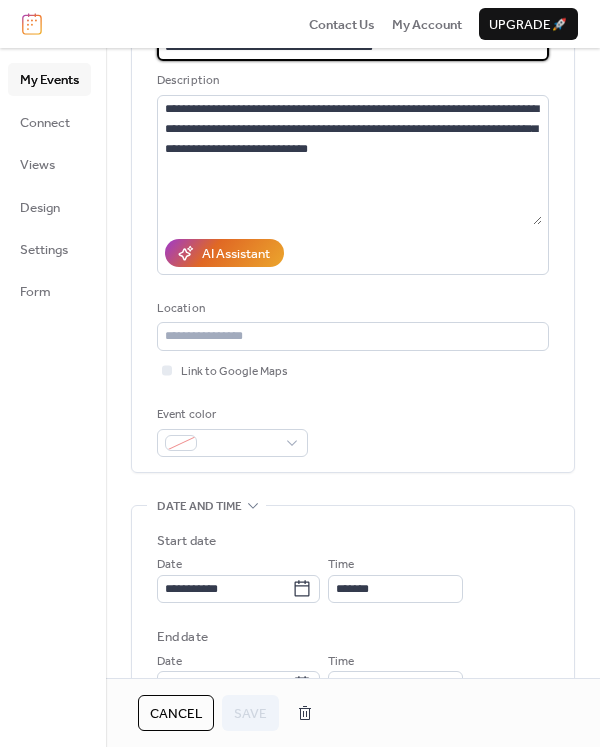 scroll, scrollTop: 257, scrollLeft: 0, axis: vertical 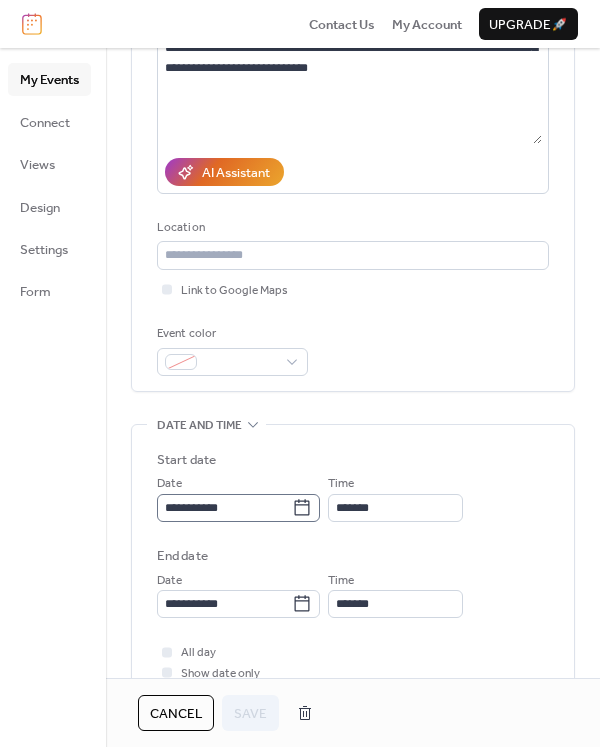 click 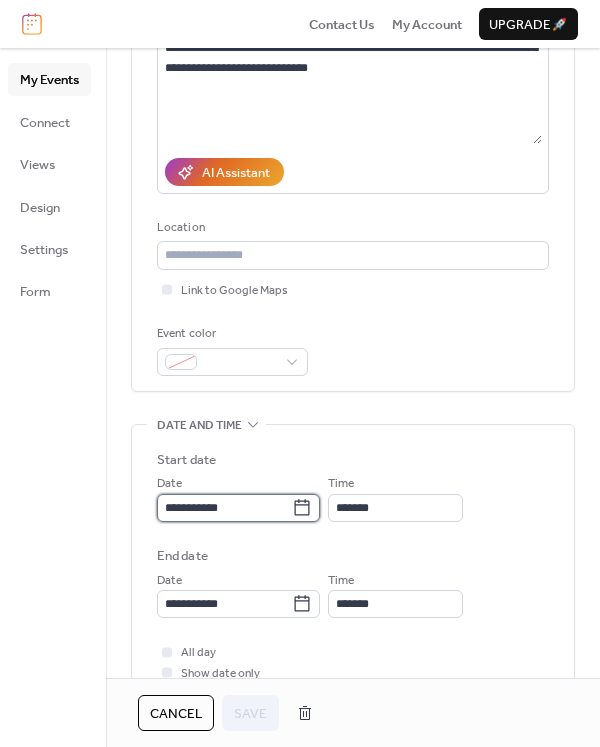 click on "**********" at bounding box center [224, 508] 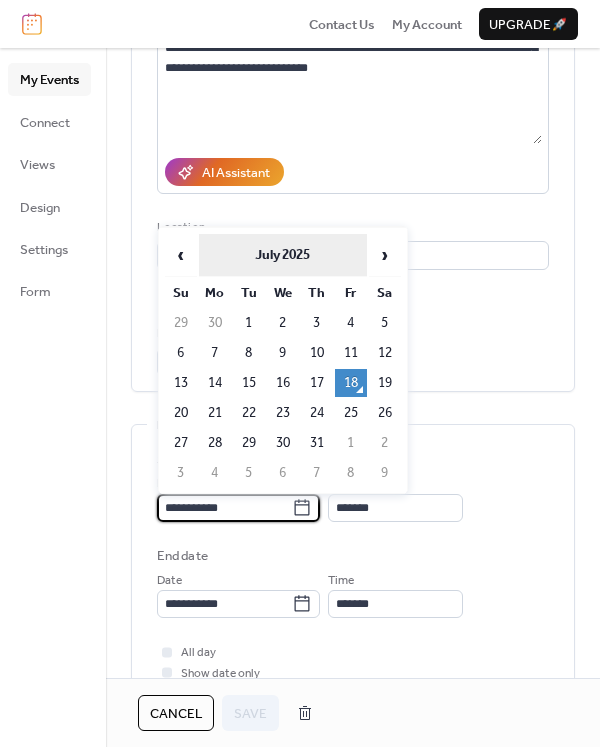 click on "July 2025" at bounding box center (283, 255) 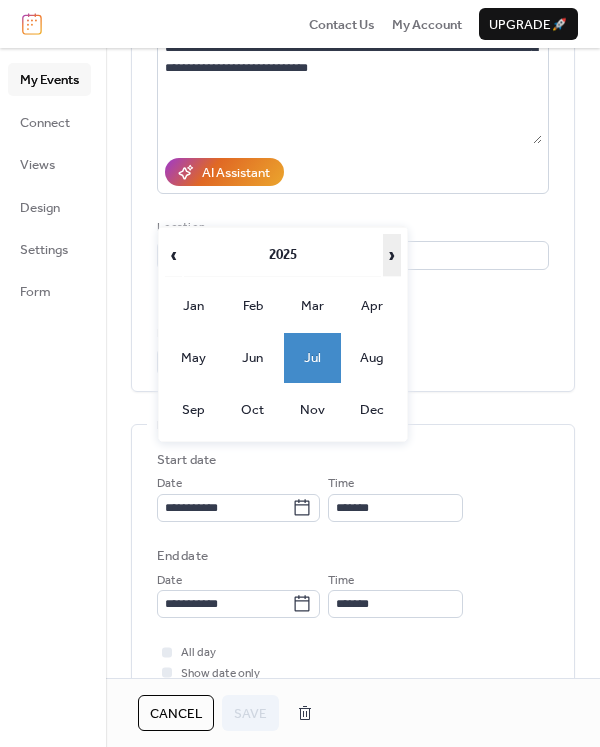click on "›" at bounding box center (392, 255) 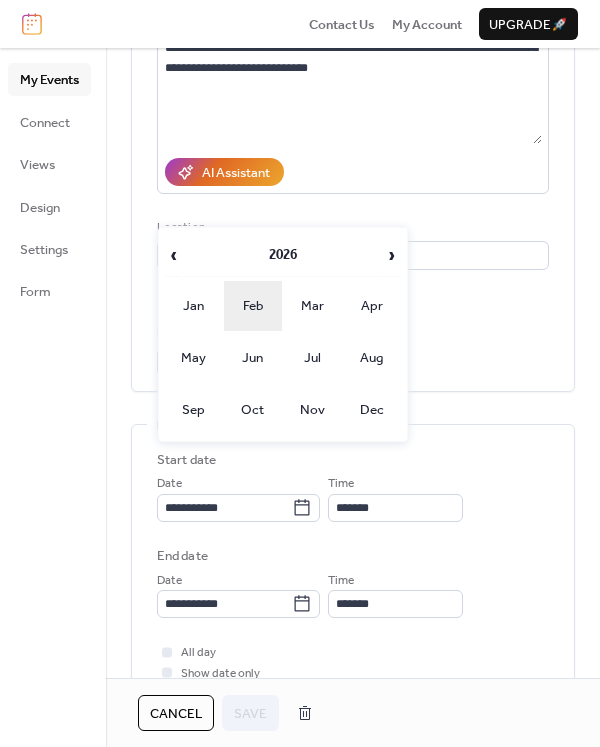 click on "Feb" at bounding box center (253, 306) 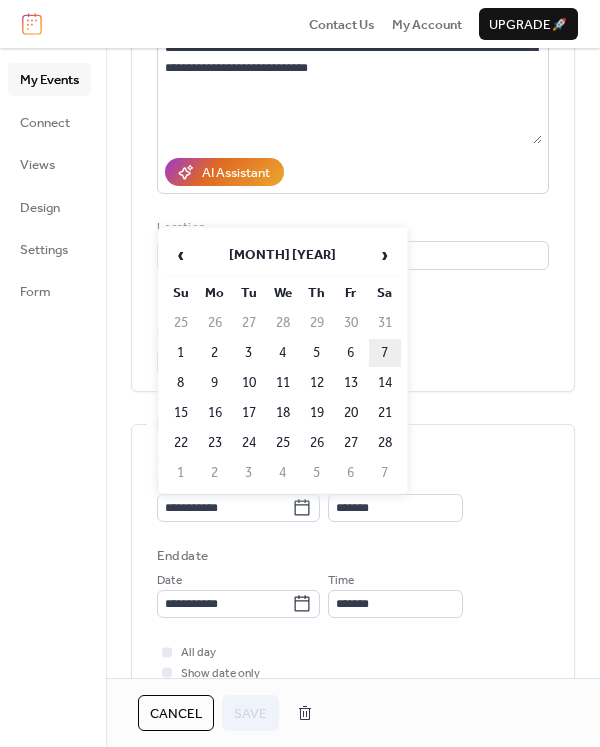 click on "7" at bounding box center (385, 353) 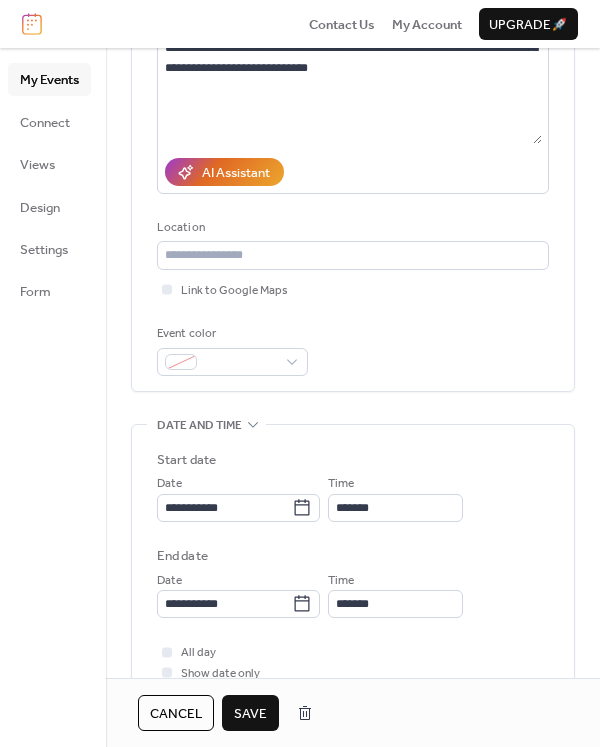 click on "Save" at bounding box center (250, 714) 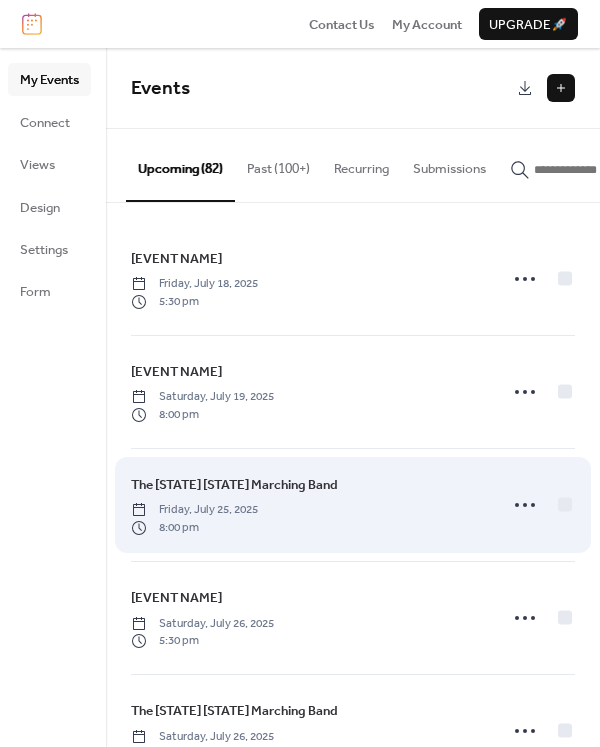 scroll, scrollTop: 4, scrollLeft: 0, axis: vertical 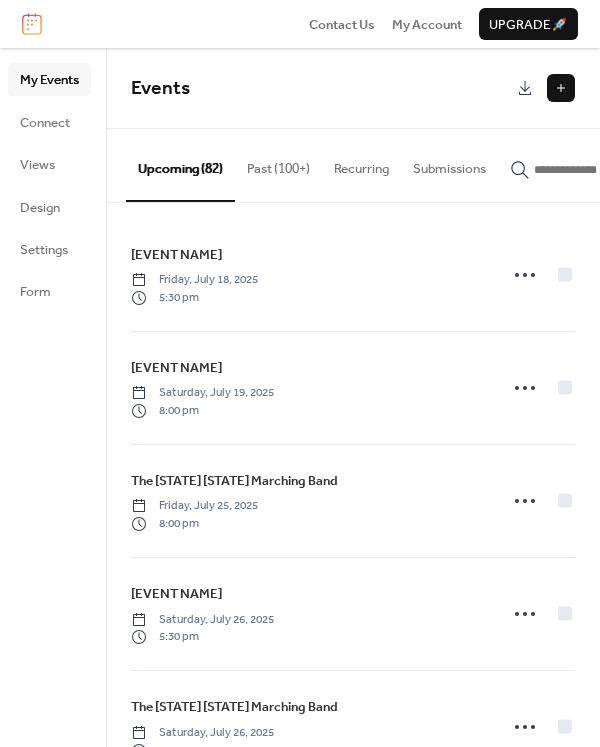 click at bounding box center [561, 88] 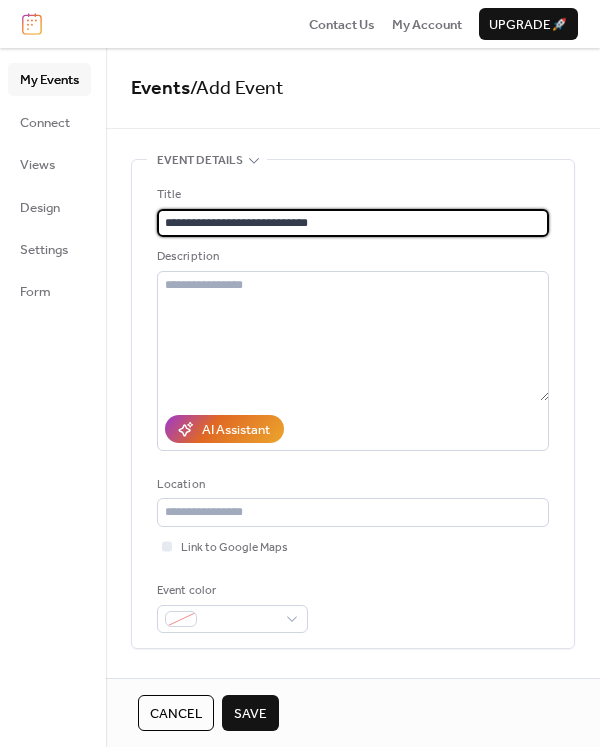 type on "**********" 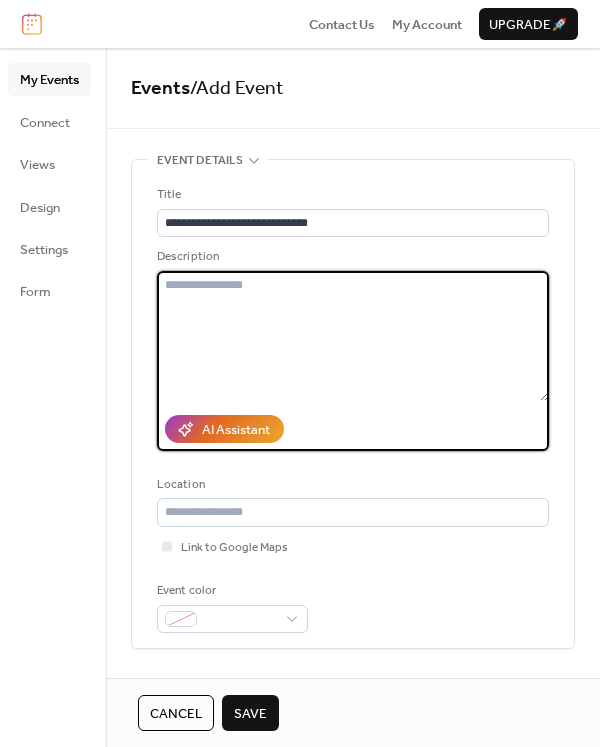 click at bounding box center [353, 336] 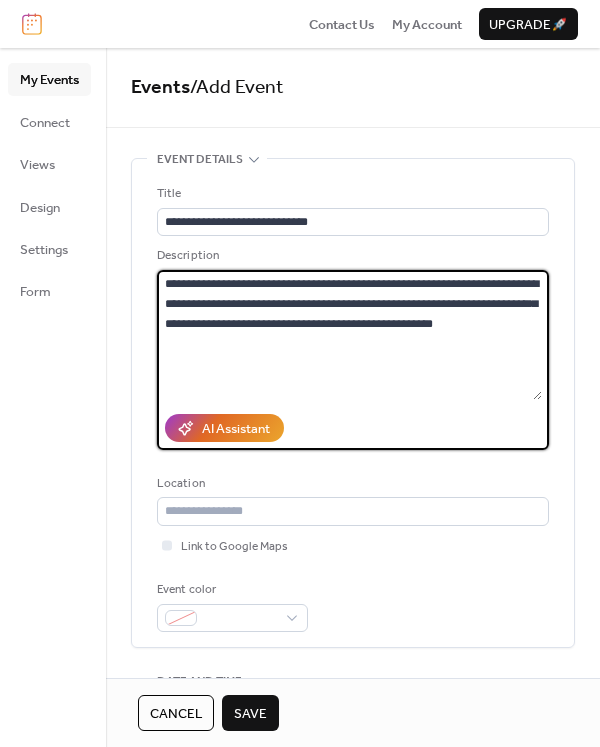 scroll, scrollTop: 2, scrollLeft: 0, axis: vertical 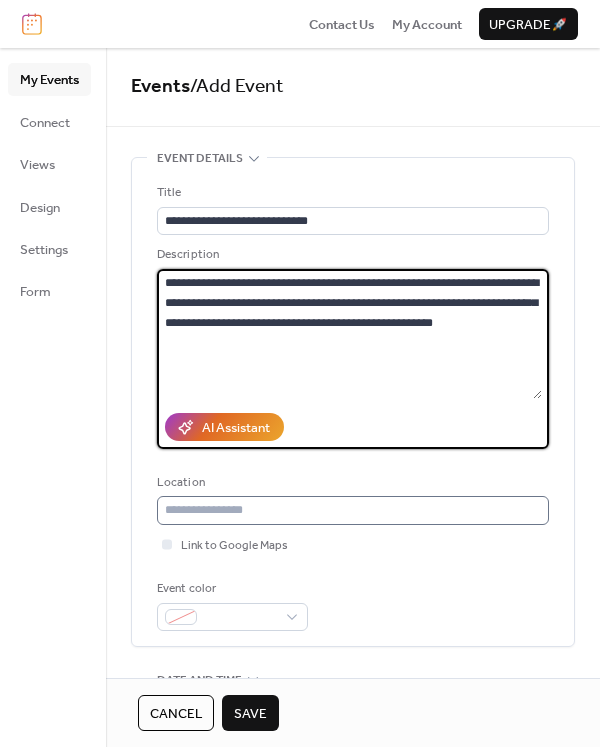 type on "**********" 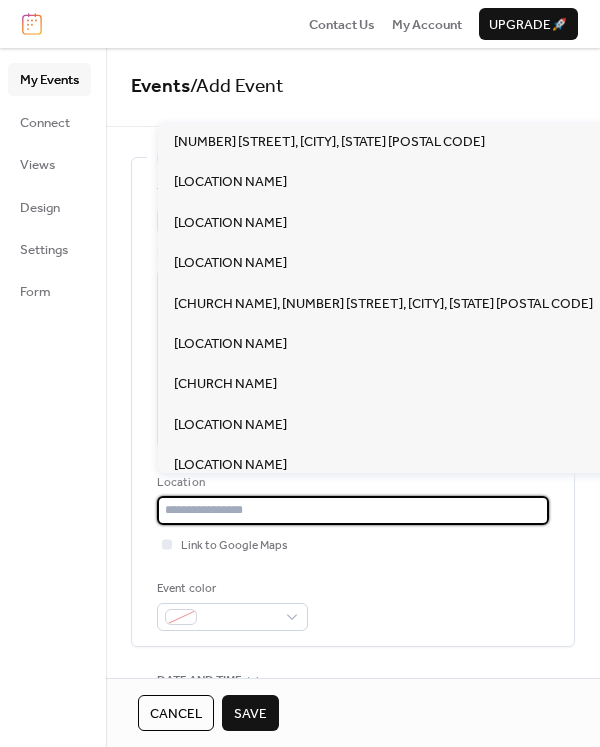 click at bounding box center (353, 510) 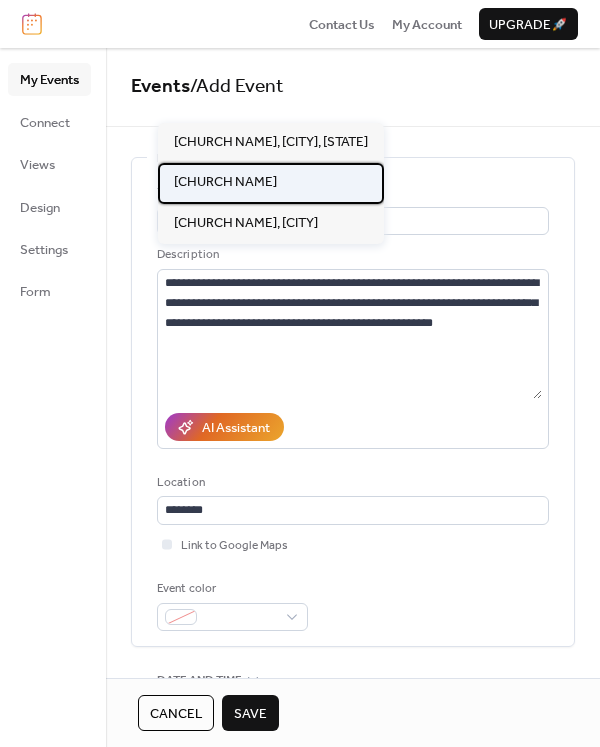 click on "[CHURCH NAME]" at bounding box center [225, 182] 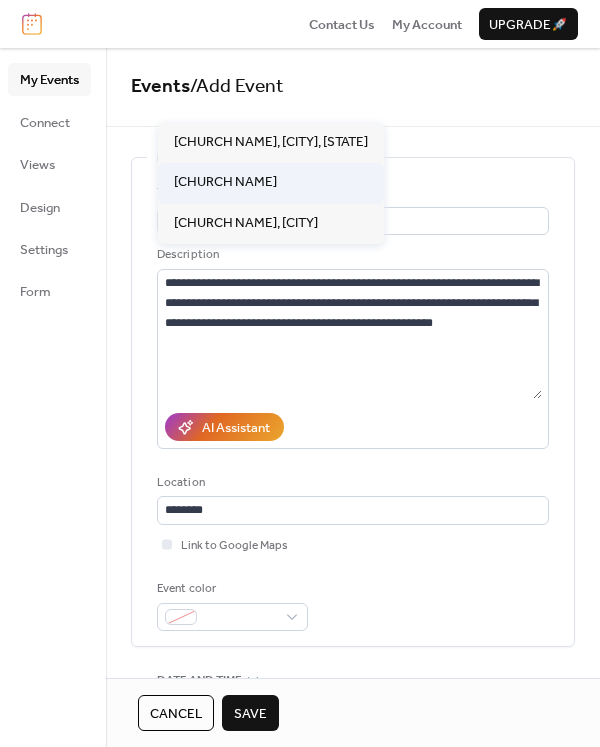 type on "**********" 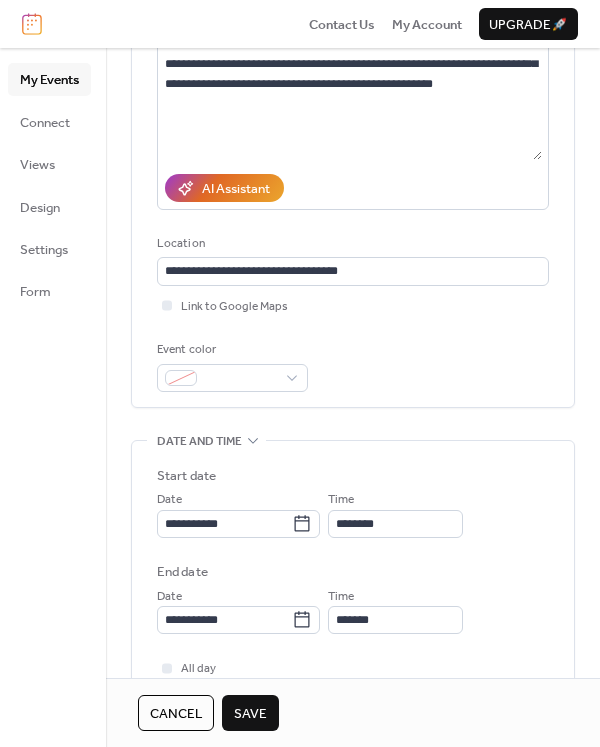 scroll, scrollTop: 439, scrollLeft: 0, axis: vertical 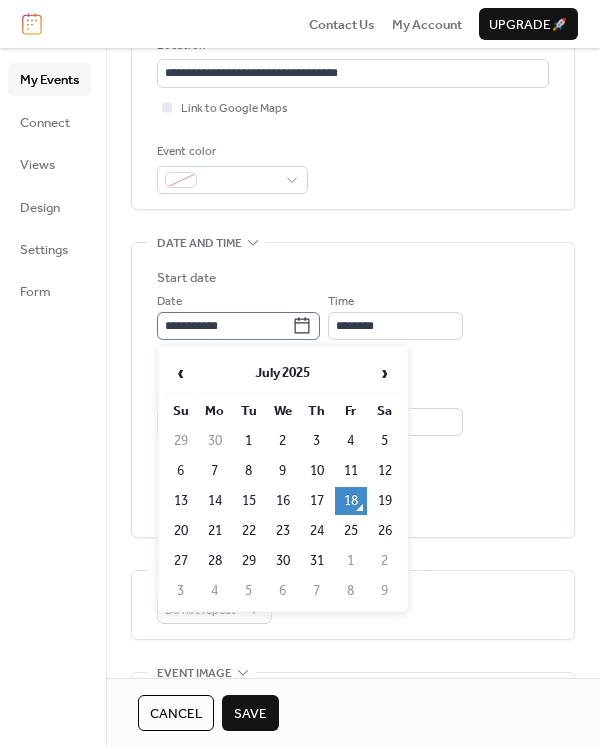 click 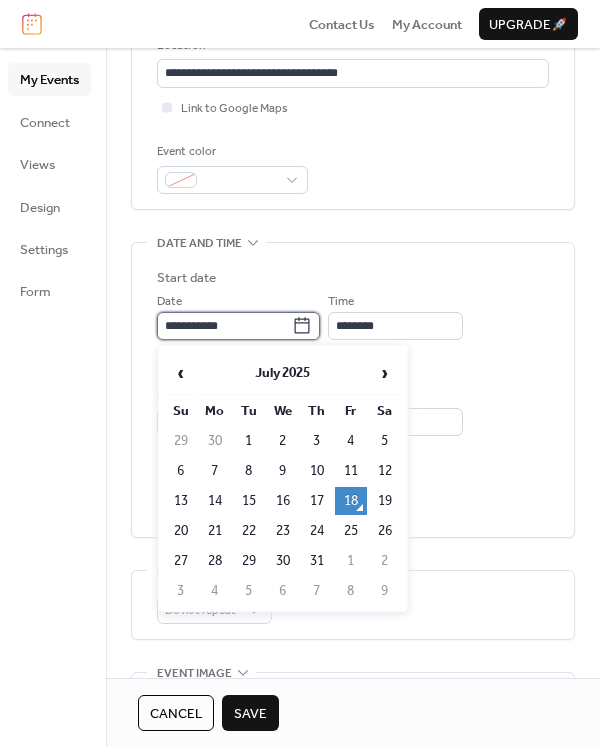 click on "**********" at bounding box center (224, 326) 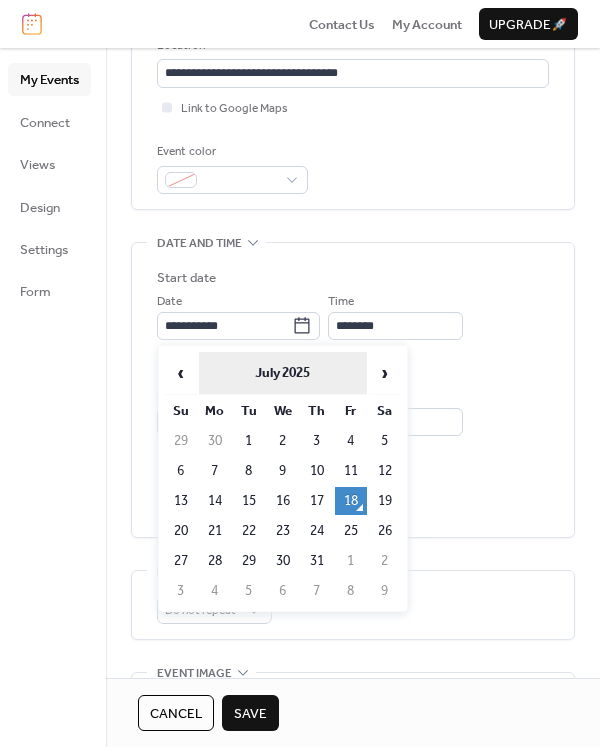 click on "July 2025" at bounding box center [283, 373] 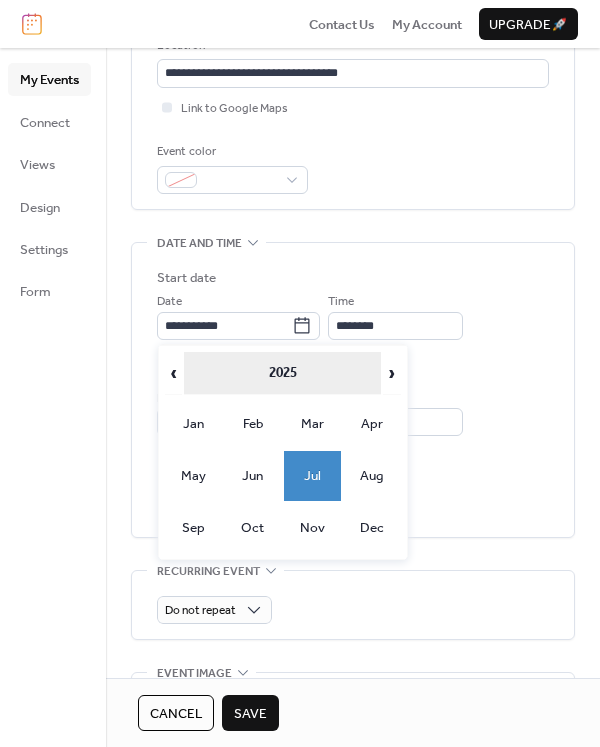 drag, startPoint x: 386, startPoint y: 376, endPoint x: 369, endPoint y: 384, distance: 18.788294 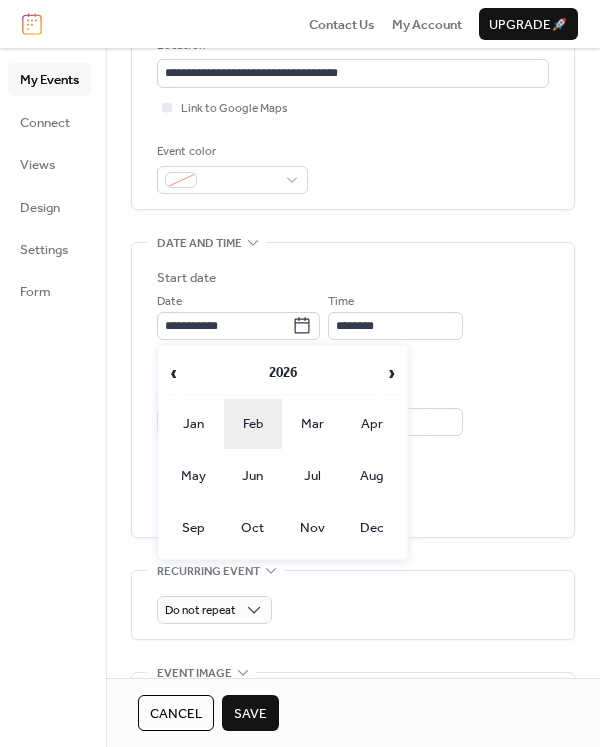 click on "Feb" at bounding box center [253, 424] 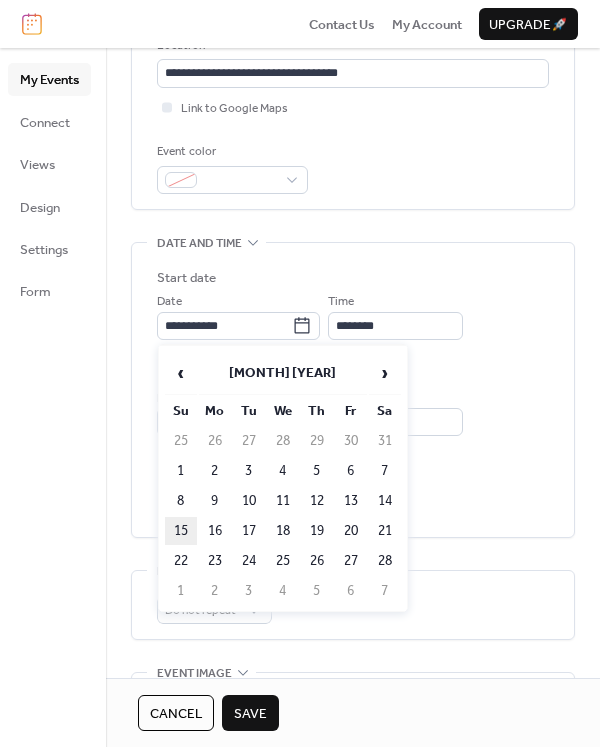 click on "15" at bounding box center (181, 531) 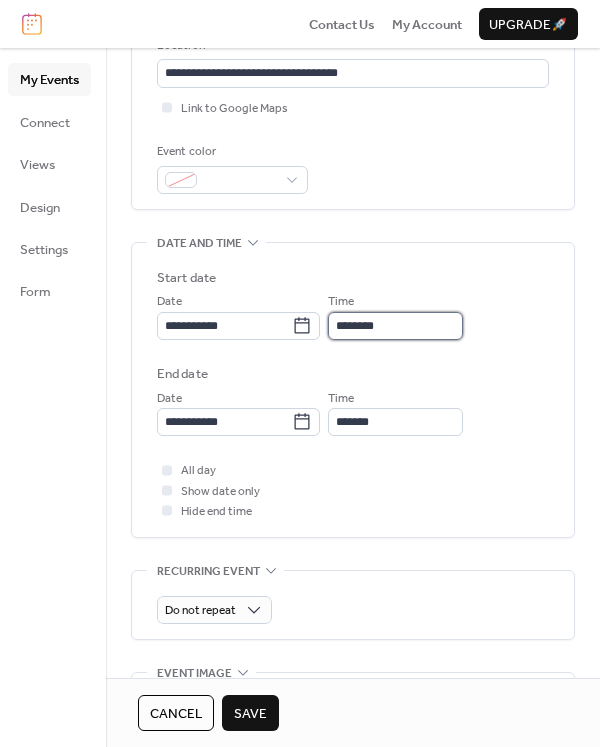 click on "********" at bounding box center (395, 326) 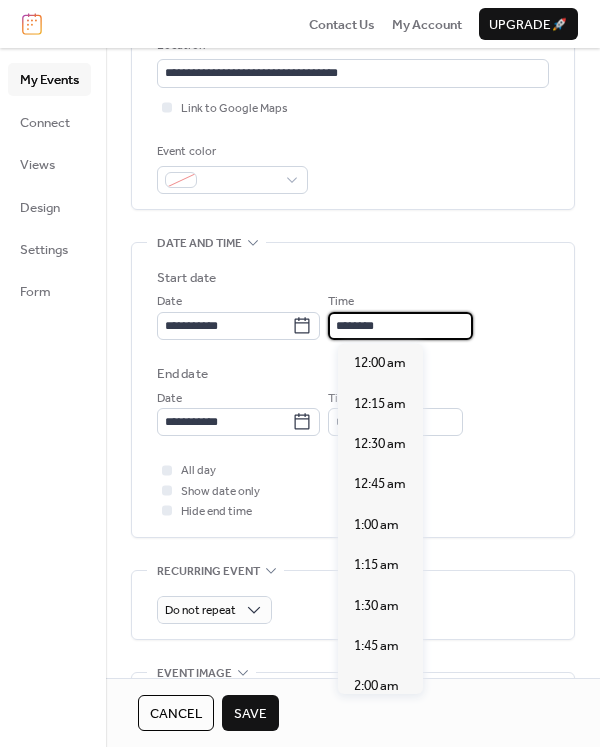 scroll, scrollTop: 0, scrollLeft: 0, axis: both 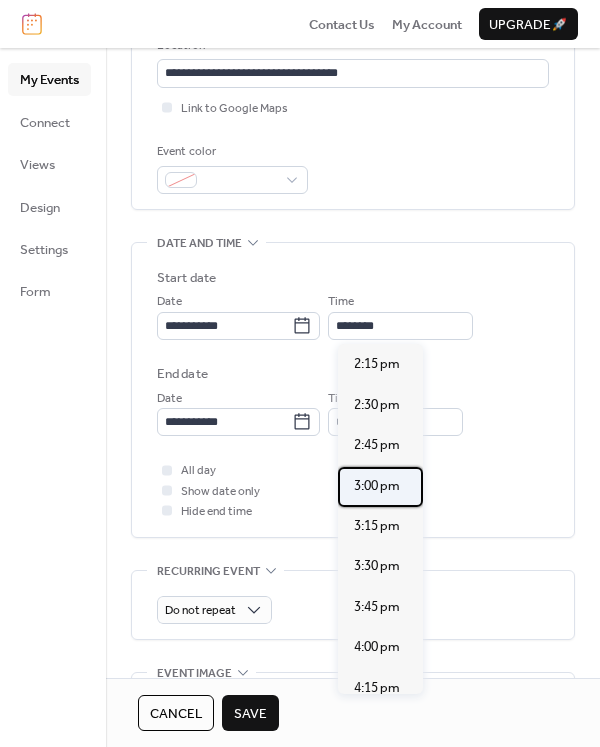 click on "3:00 pm" at bounding box center (377, 486) 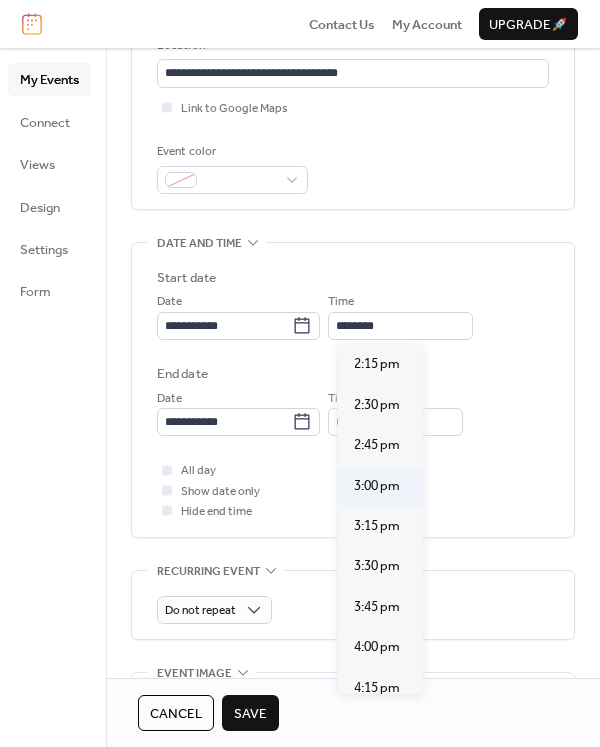 type on "*******" 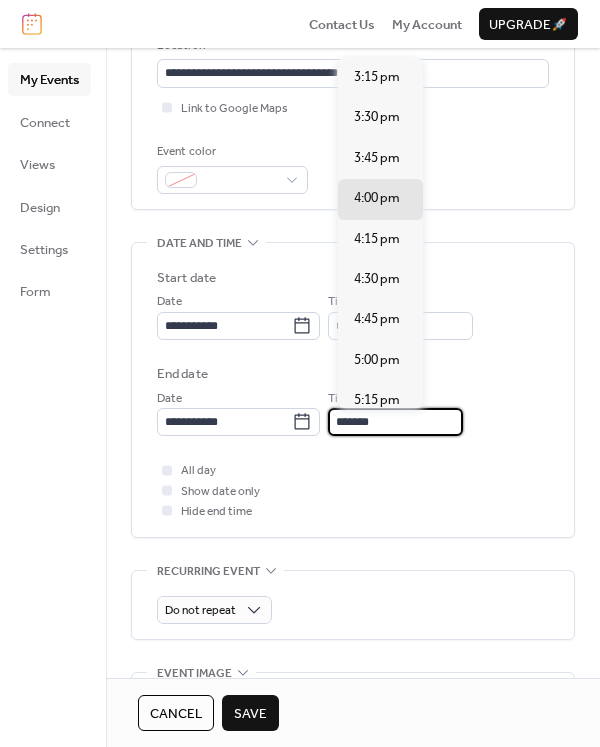 click on "*******" at bounding box center (395, 422) 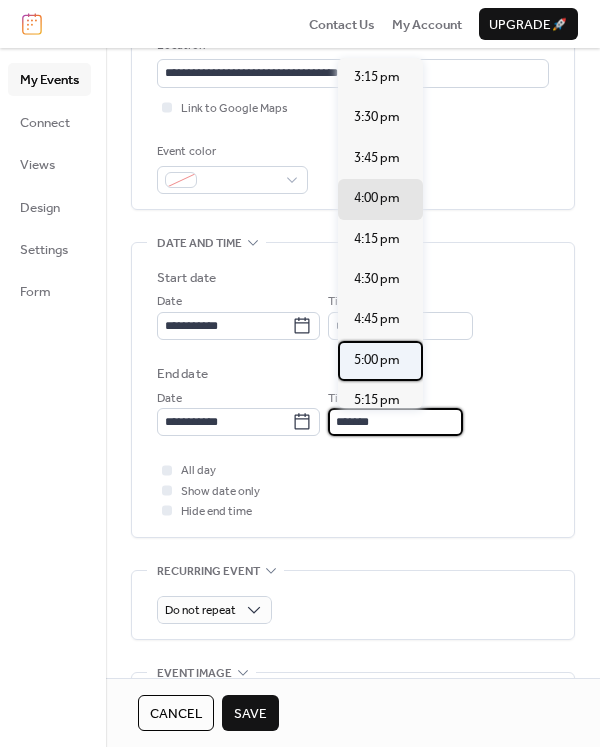 click on "5:00 pm" at bounding box center (377, 360) 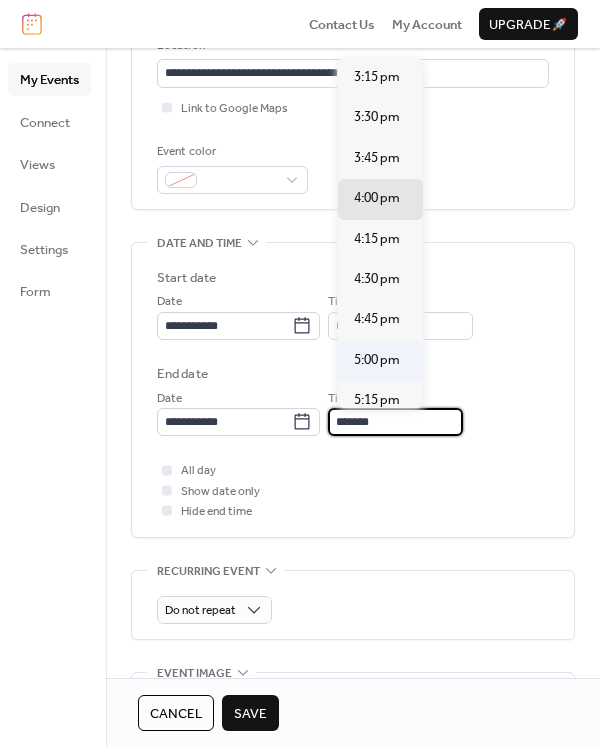 type on "*******" 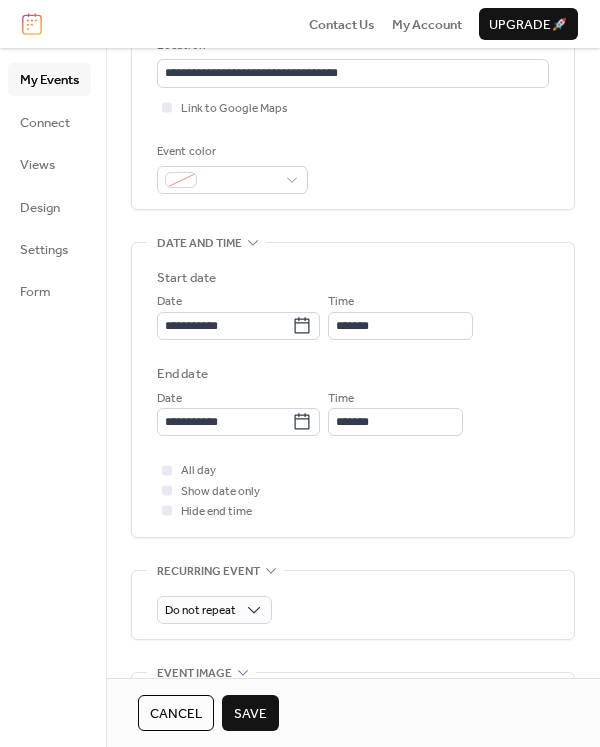 click on "**********" at bounding box center (353, 390) 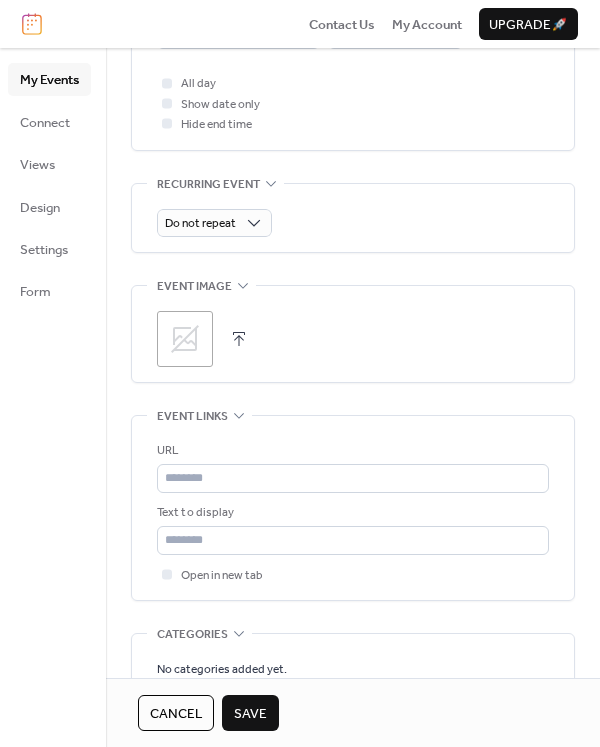 scroll, scrollTop: 827, scrollLeft: 0, axis: vertical 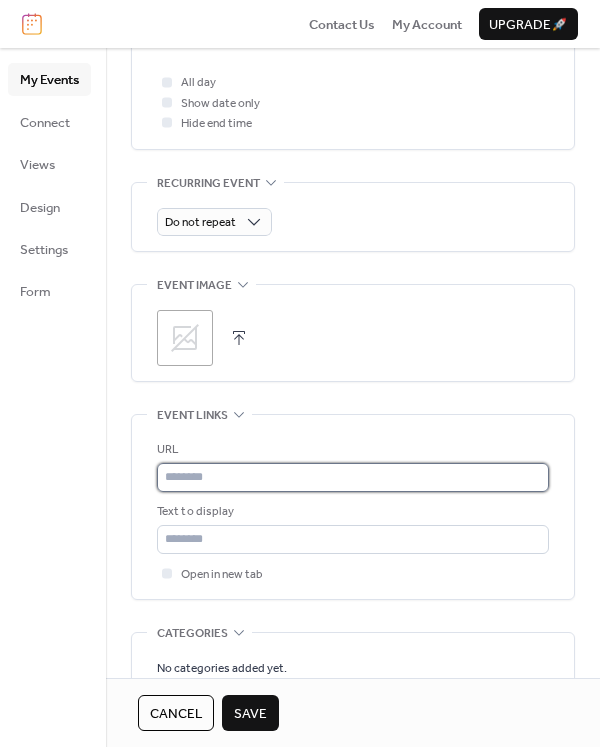 click at bounding box center (353, 477) 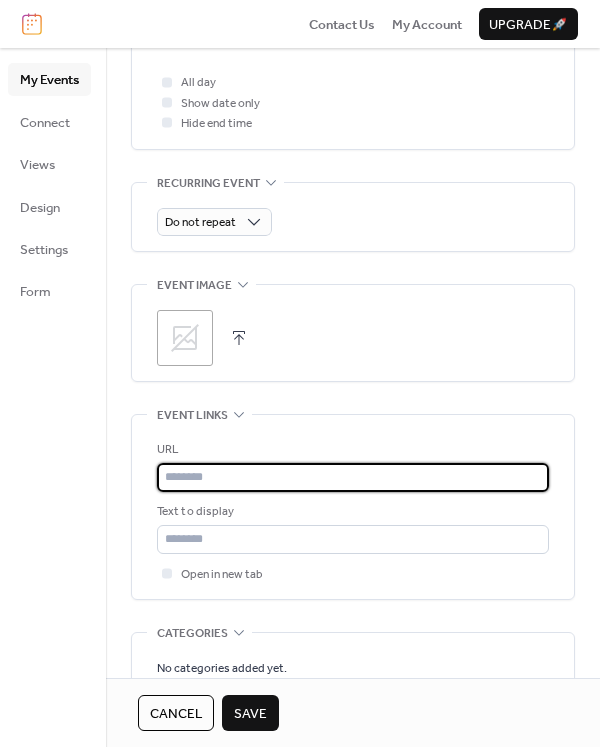 paste on "**********" 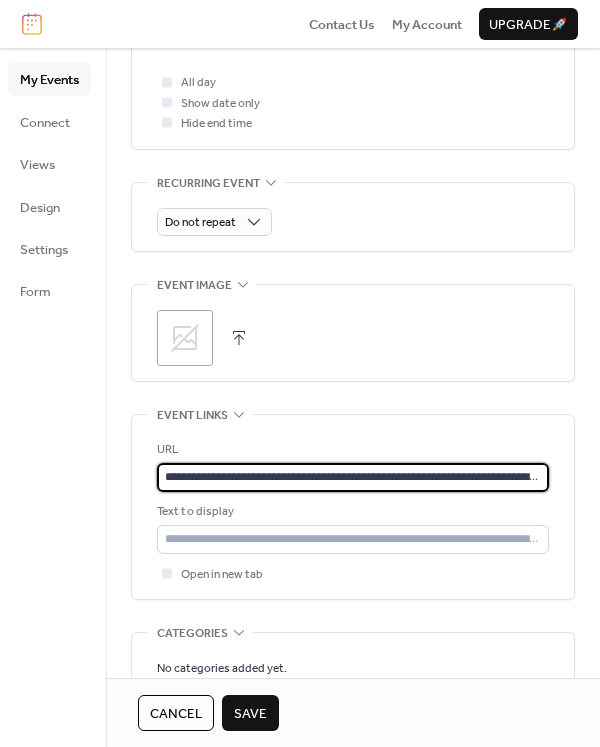 scroll, scrollTop: 0, scrollLeft: 184, axis: horizontal 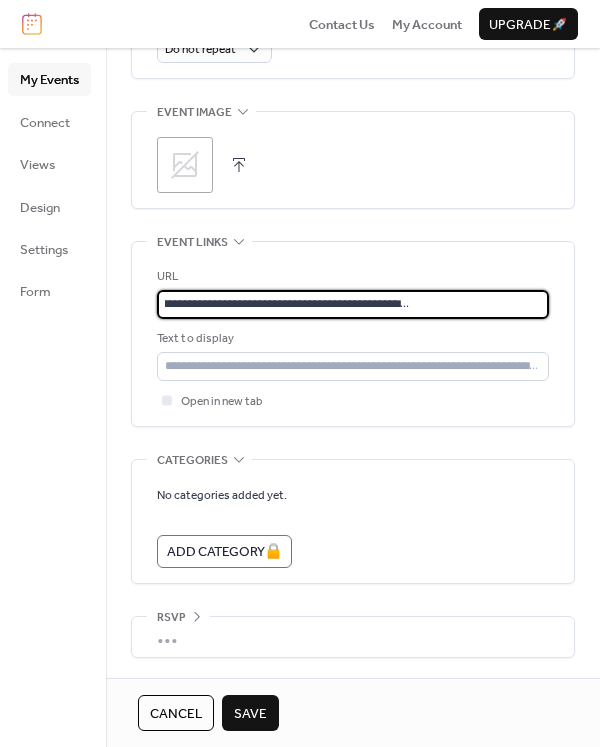 type on "**********" 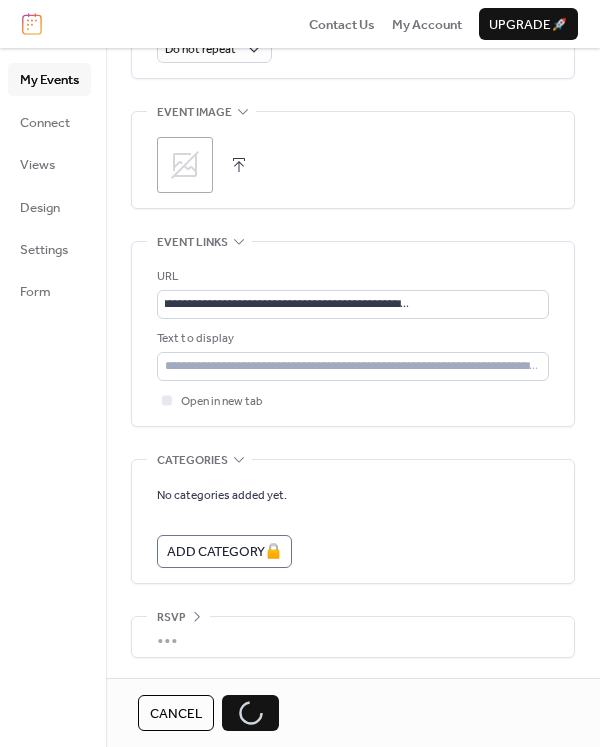 scroll, scrollTop: 0, scrollLeft: 0, axis: both 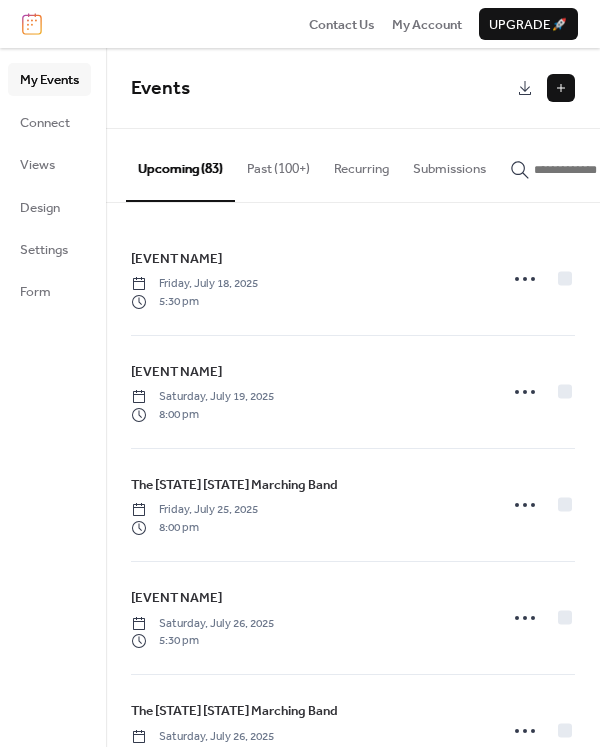click at bounding box center (561, 88) 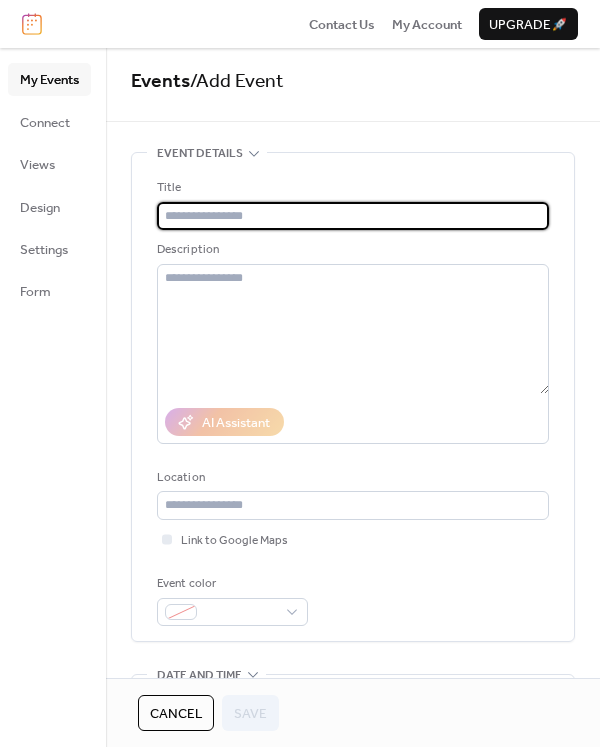 scroll, scrollTop: 12, scrollLeft: 0, axis: vertical 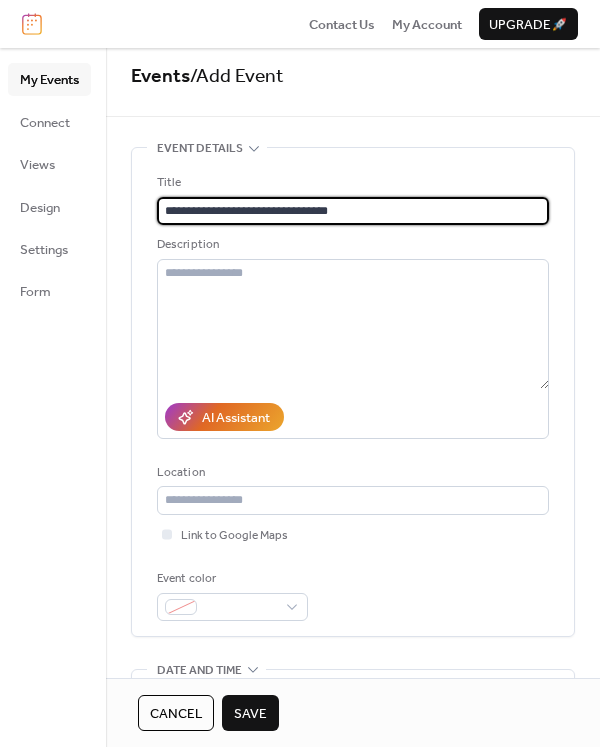 type on "**********" 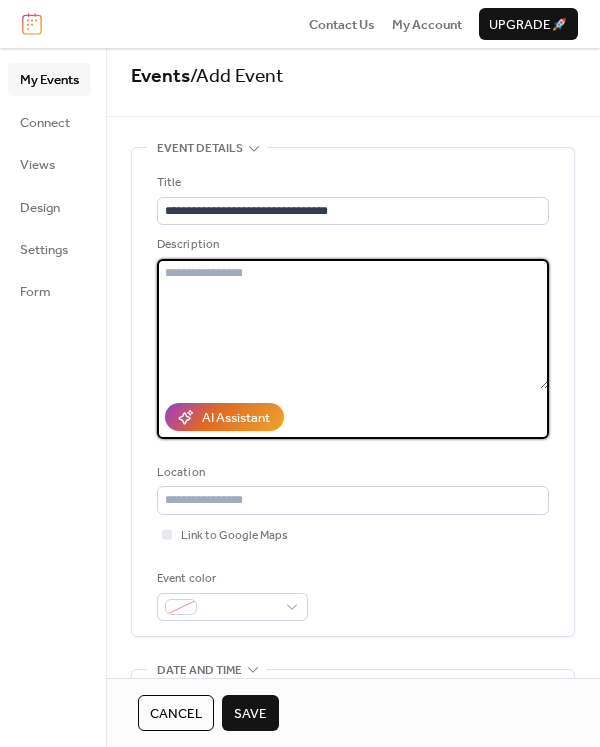 paste on "**********" 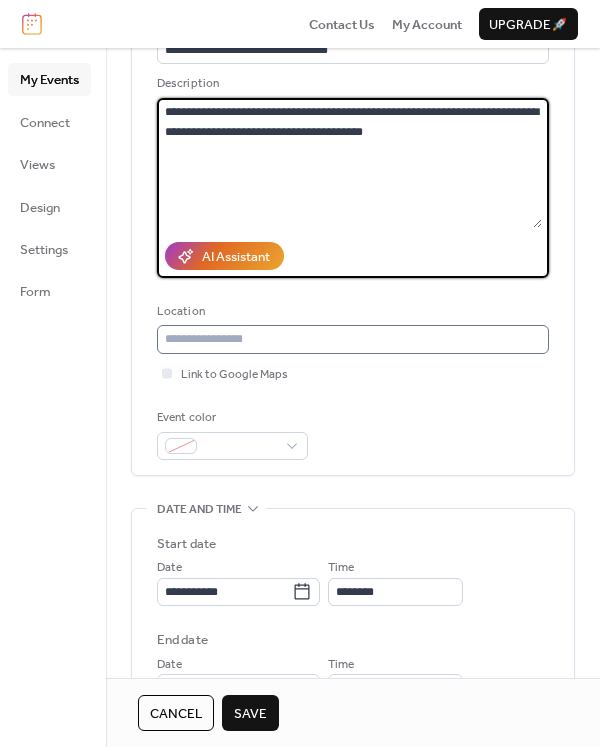scroll, scrollTop: 174, scrollLeft: 0, axis: vertical 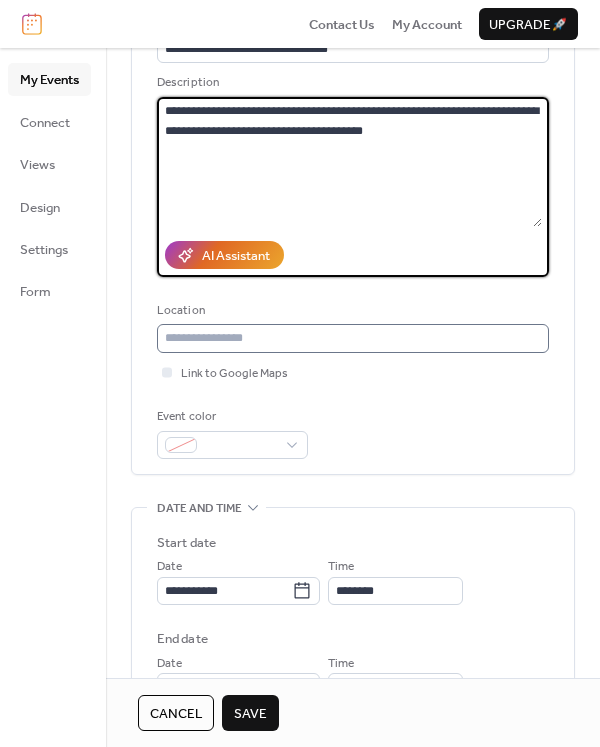 type on "**********" 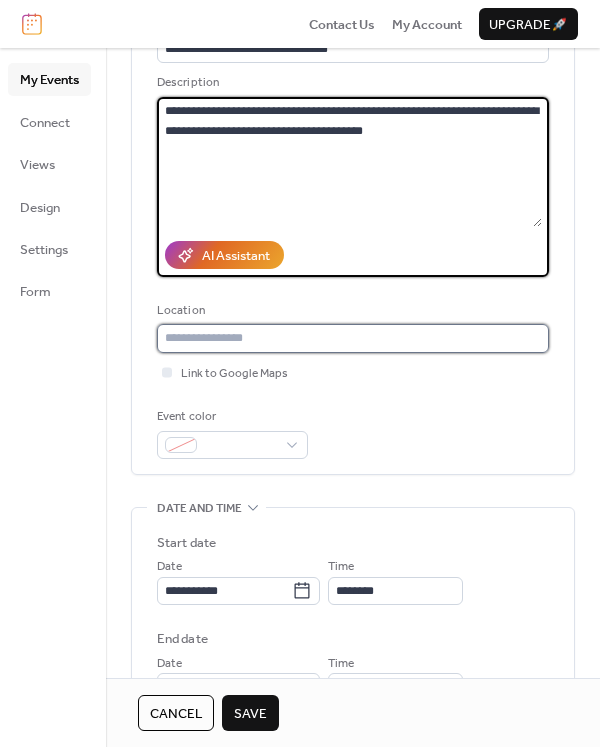 click at bounding box center [353, 338] 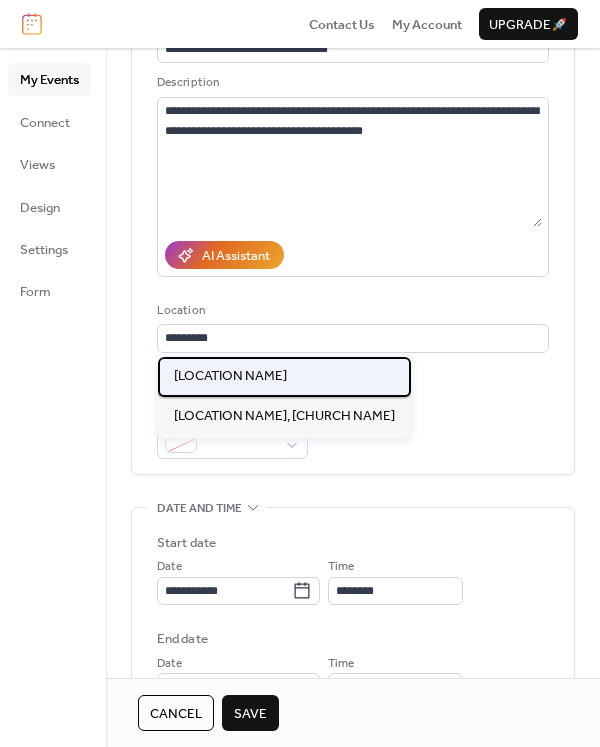 click on "[LOCATION NAME]" at bounding box center (284, 377) 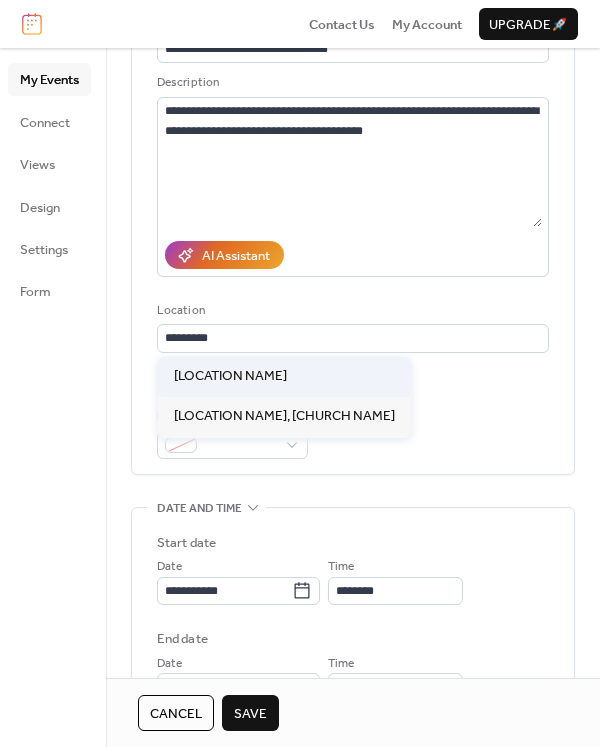type on "**********" 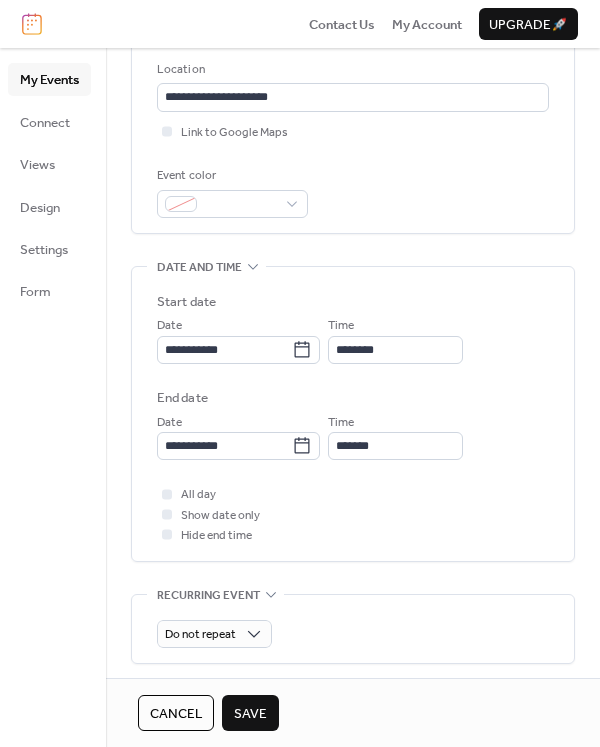 scroll, scrollTop: 416, scrollLeft: 0, axis: vertical 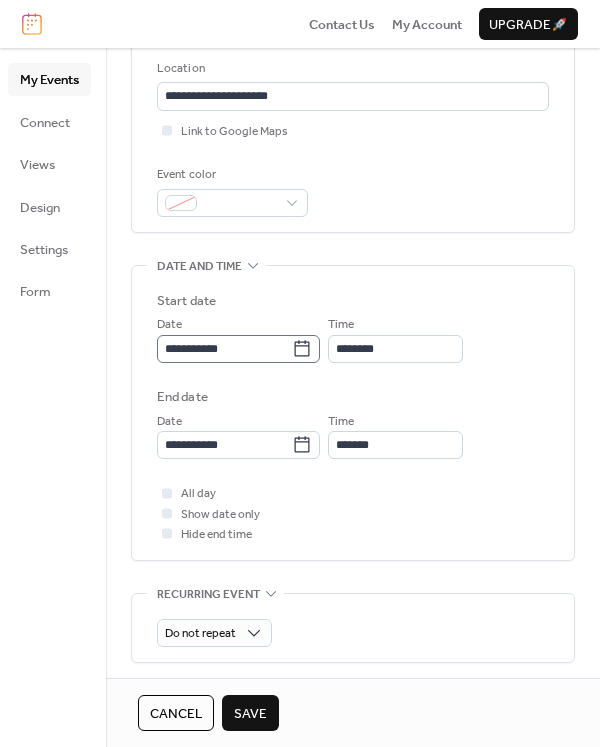 click 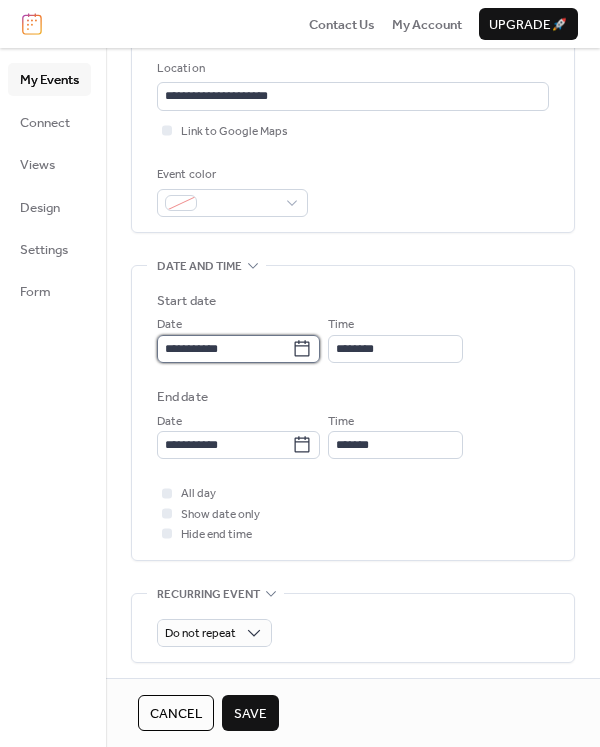 click on "**********" at bounding box center (224, 349) 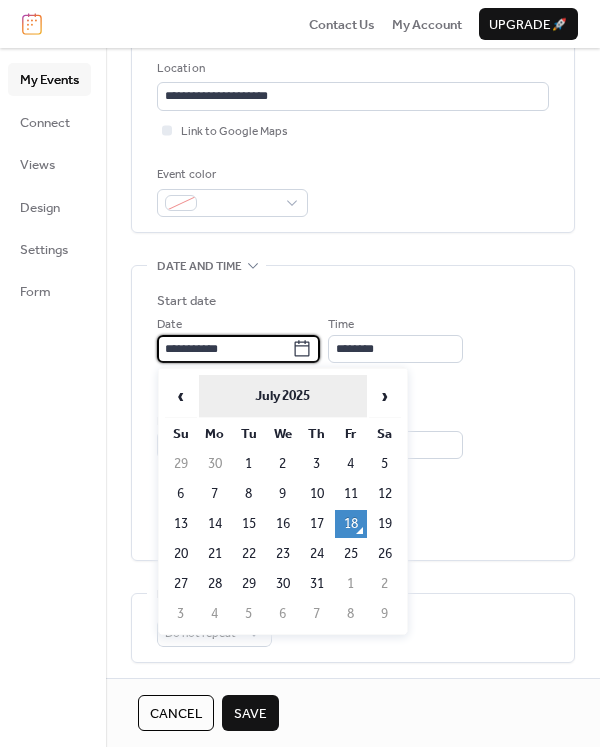click on "July 2025" at bounding box center [283, 396] 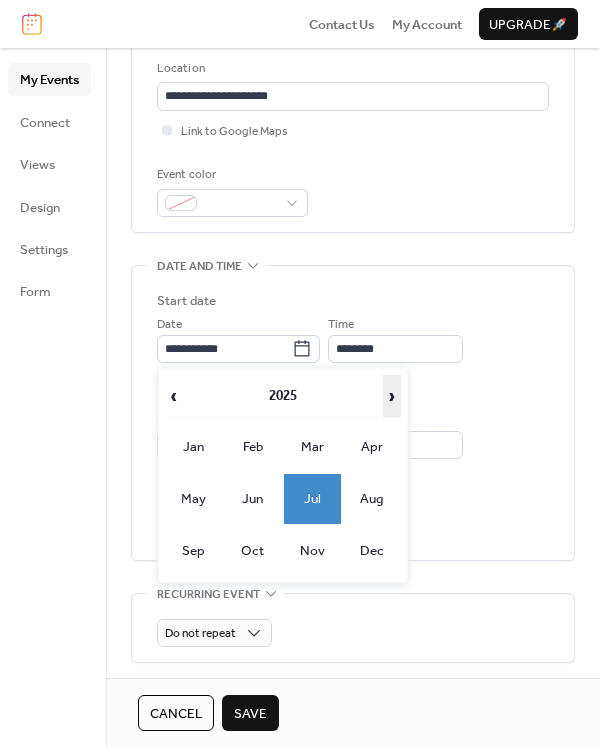 click on "›" at bounding box center (392, 396) 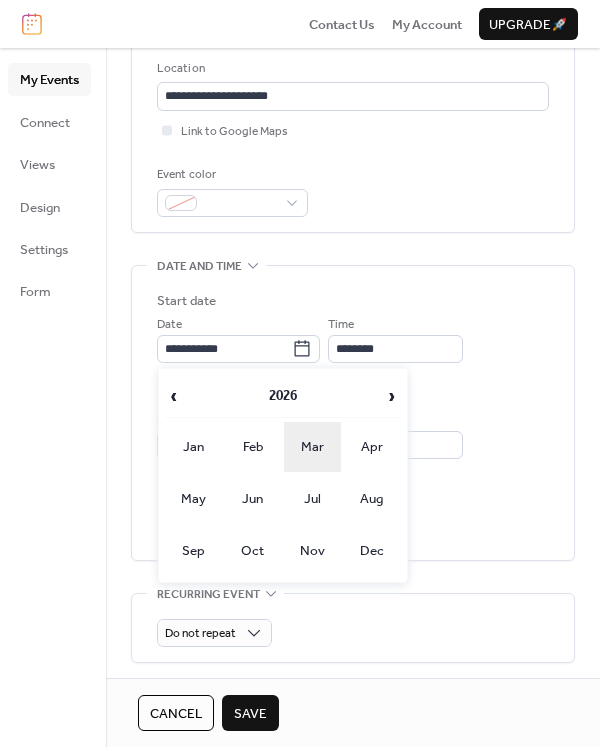click on "Mar" at bounding box center (313, 447) 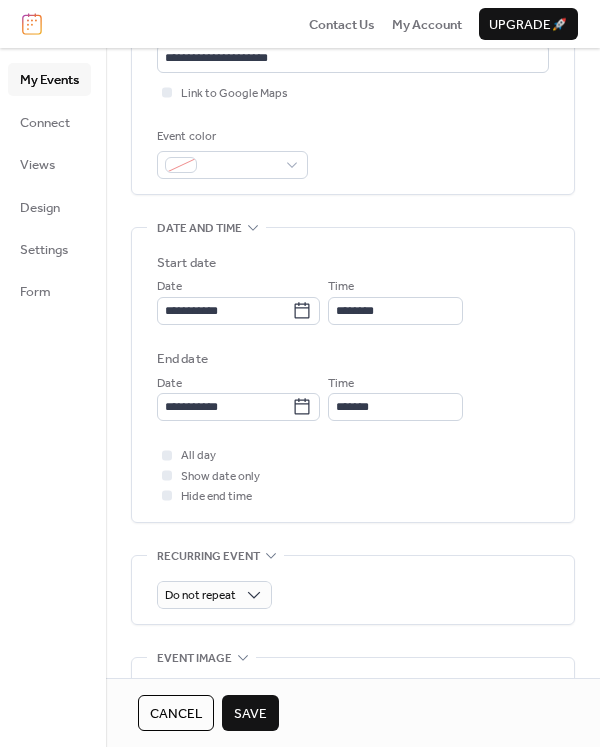 scroll, scrollTop: 455, scrollLeft: 0, axis: vertical 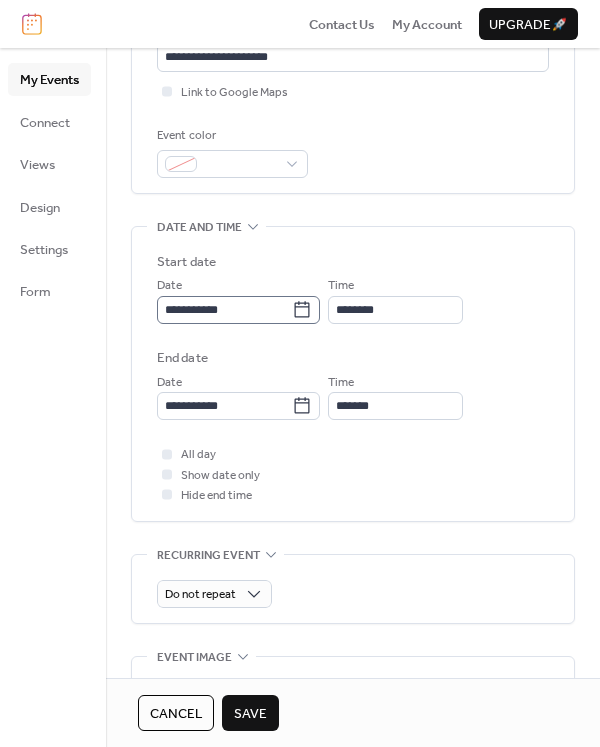 click on "**********" at bounding box center (238, 310) 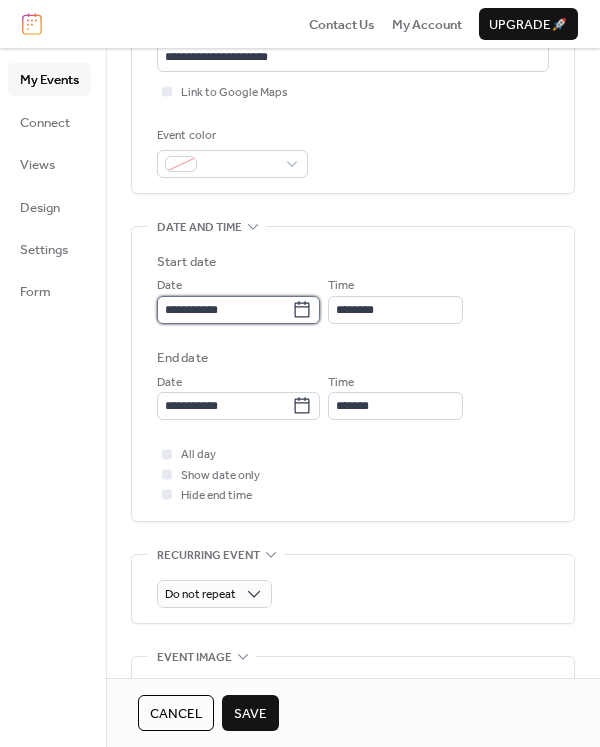 click on "**********" at bounding box center [224, 310] 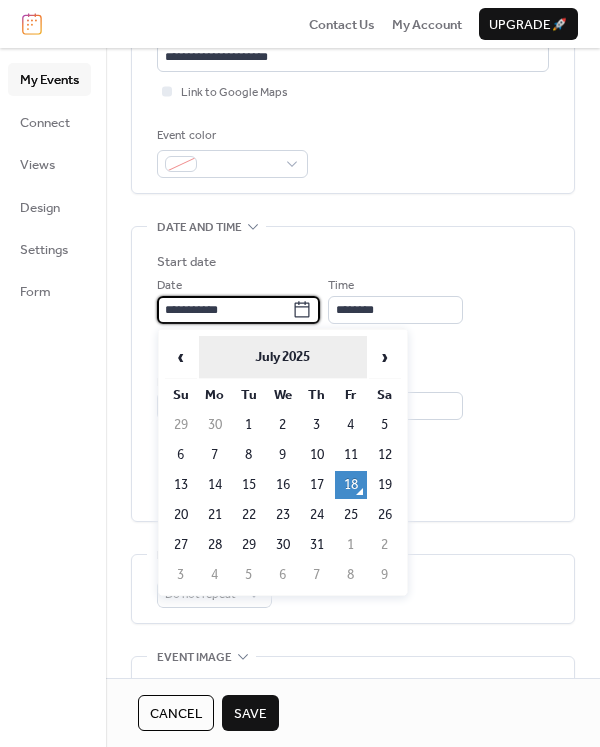 click on "July 2025" at bounding box center [283, 357] 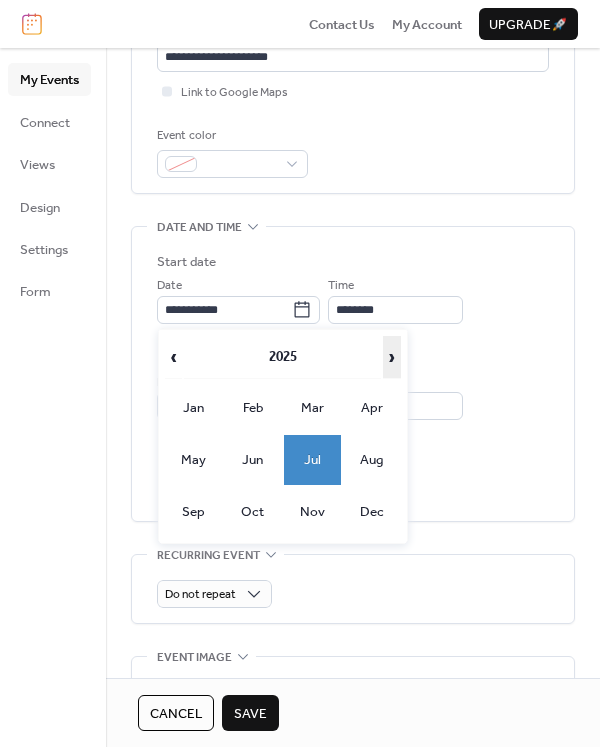 click on "›" at bounding box center (392, 357) 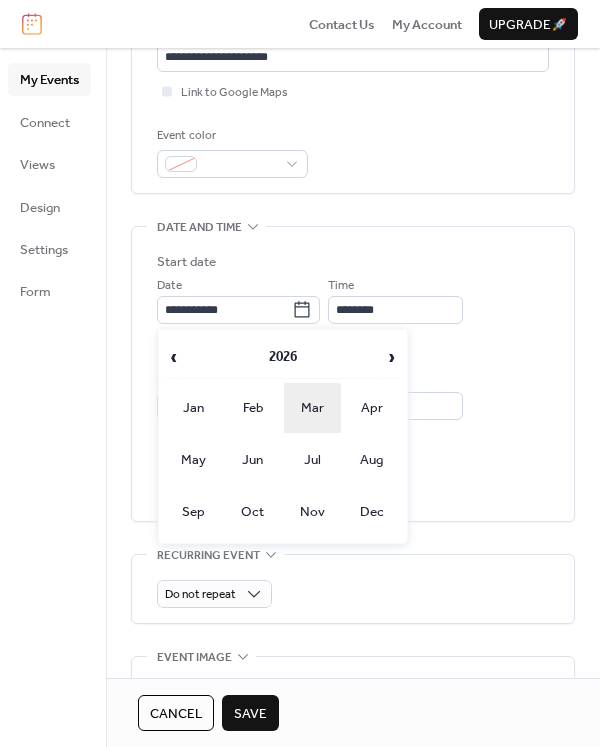 click on "Mar" at bounding box center [313, 408] 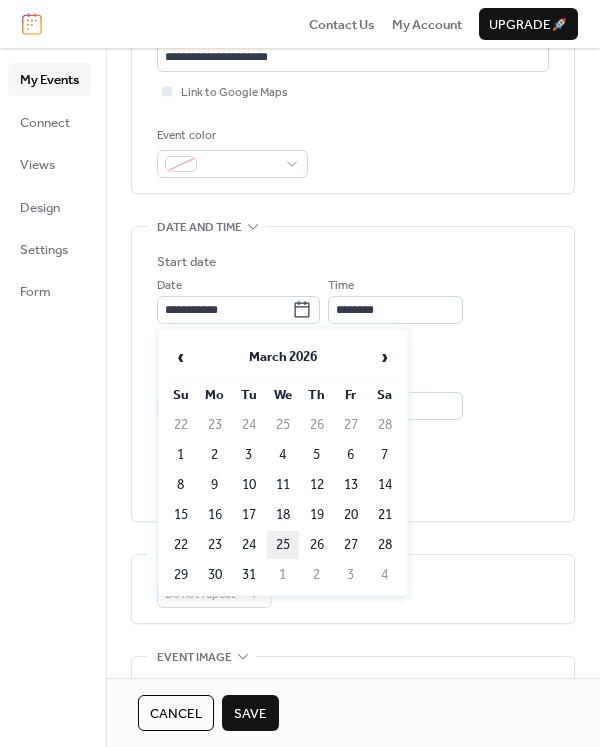 click on "25" at bounding box center (283, 545) 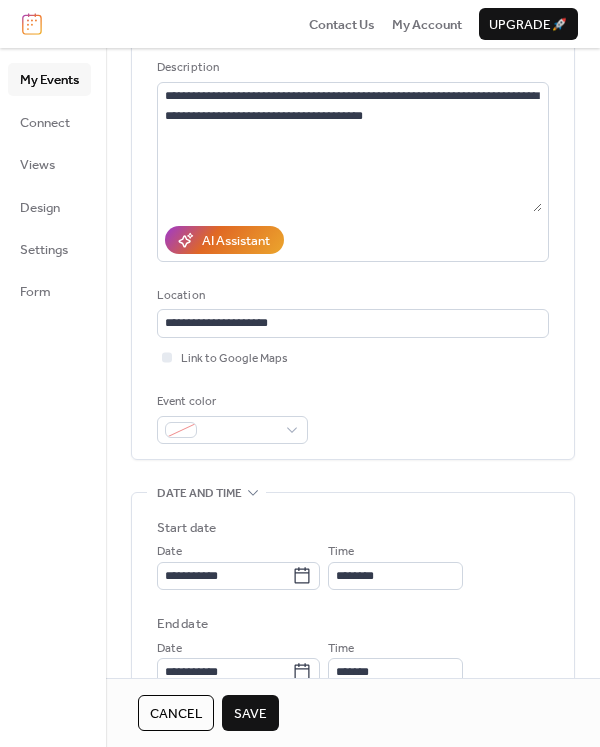 scroll, scrollTop: 404, scrollLeft: 0, axis: vertical 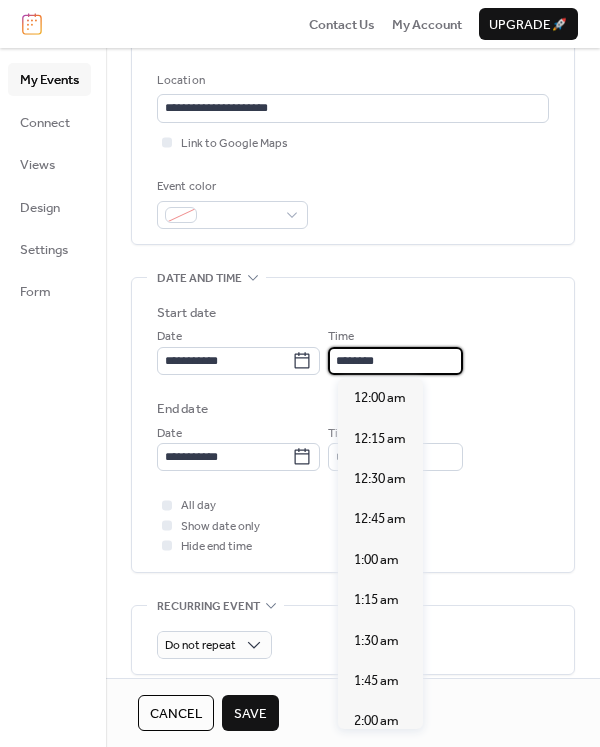 click on "********" at bounding box center [395, 361] 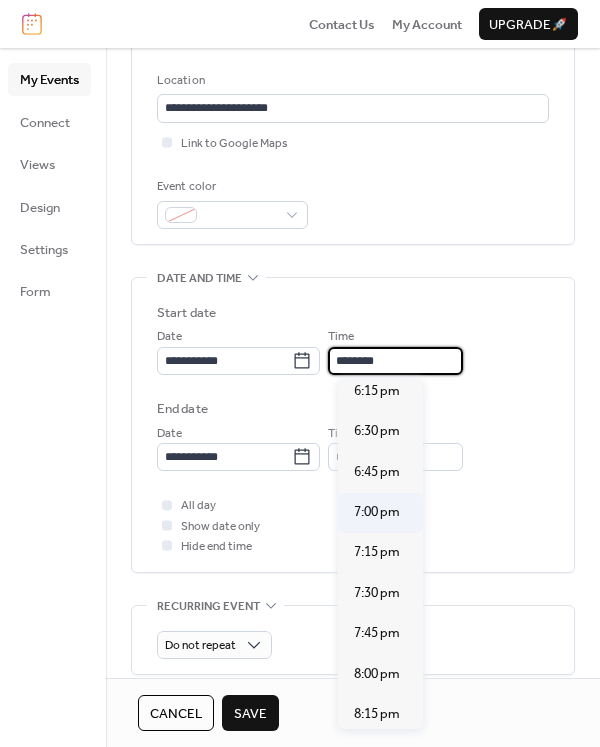 scroll, scrollTop: 2959, scrollLeft: 0, axis: vertical 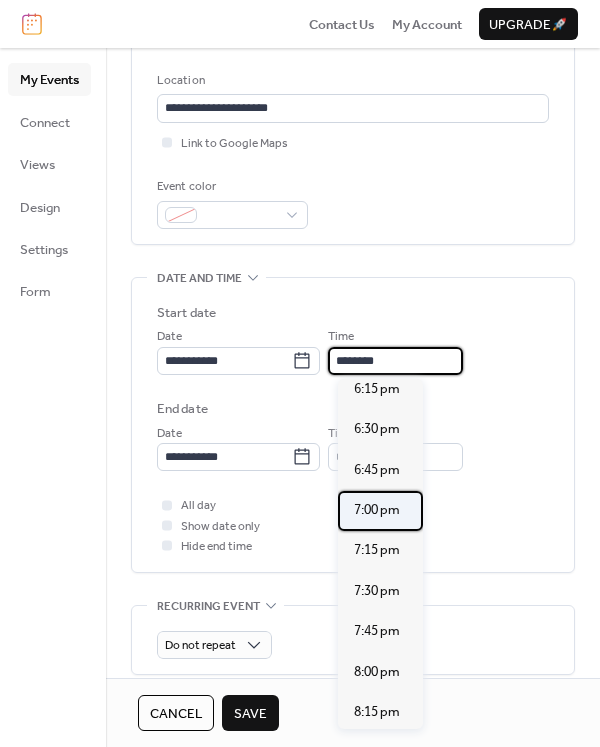 click on "7:00 pm" at bounding box center [377, 510] 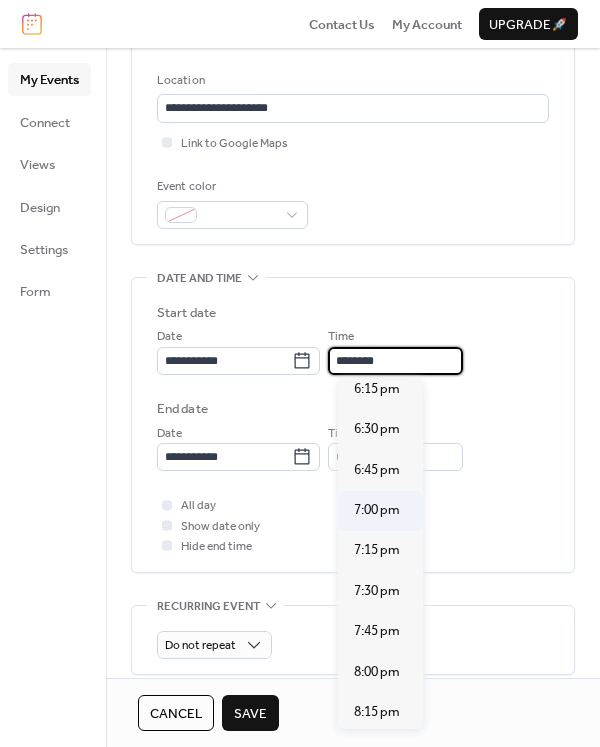 type on "*******" 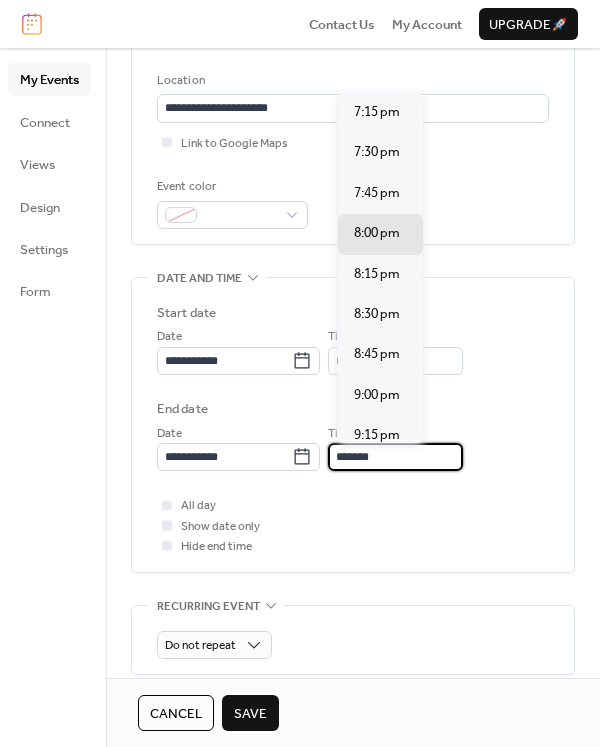 click on "*******" at bounding box center (395, 457) 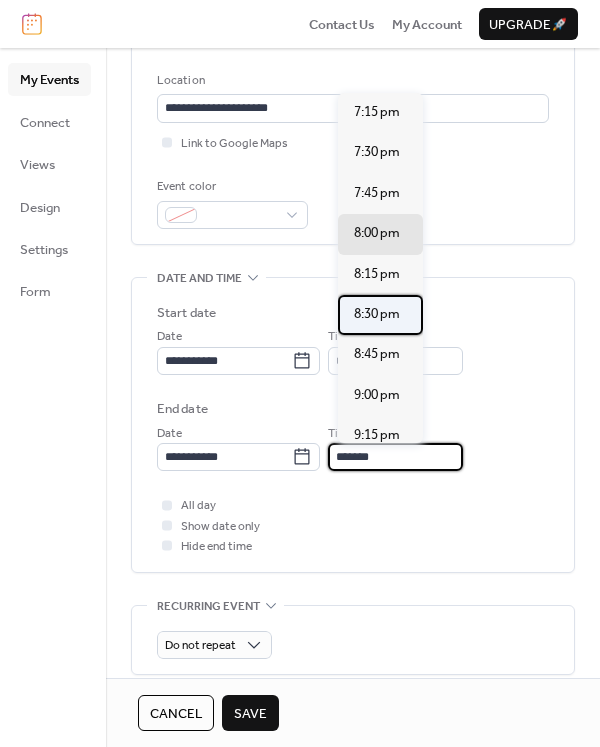 click on "8:30 pm" at bounding box center (377, 314) 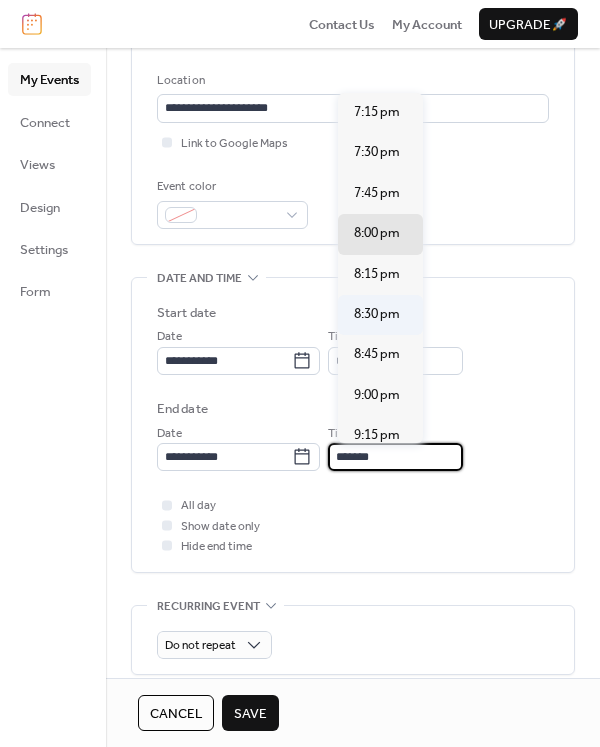 type on "*******" 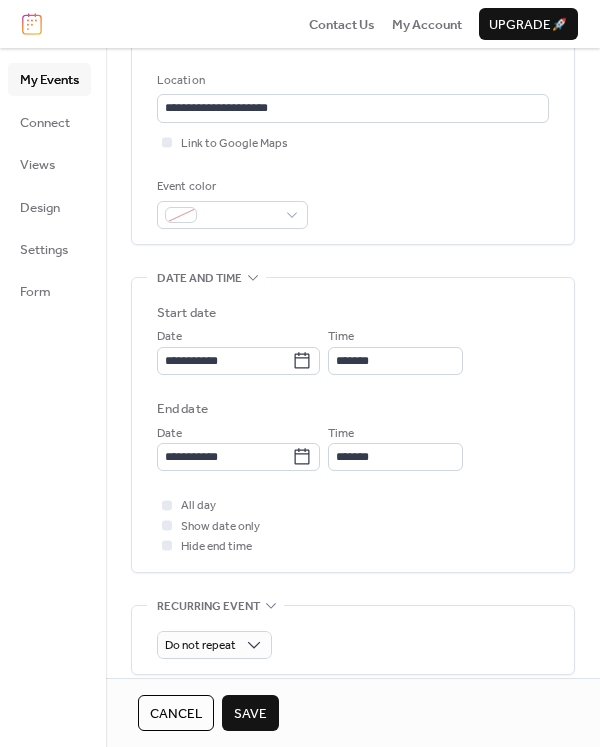 click on "All day Show date only Hide end time" at bounding box center (353, 525) 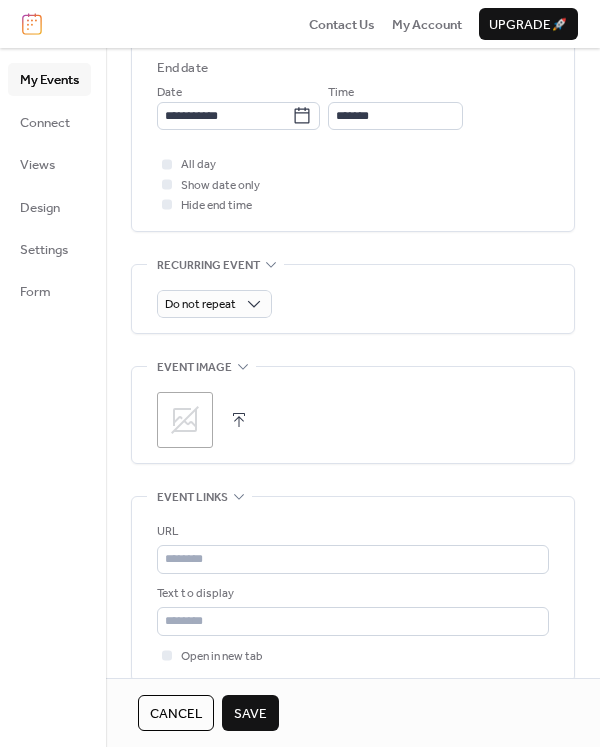 scroll, scrollTop: 751, scrollLeft: 0, axis: vertical 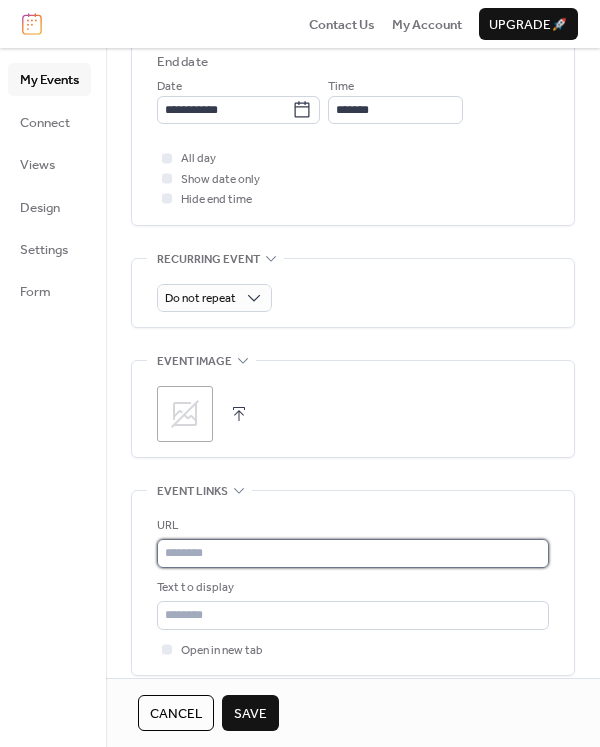 click at bounding box center (353, 553) 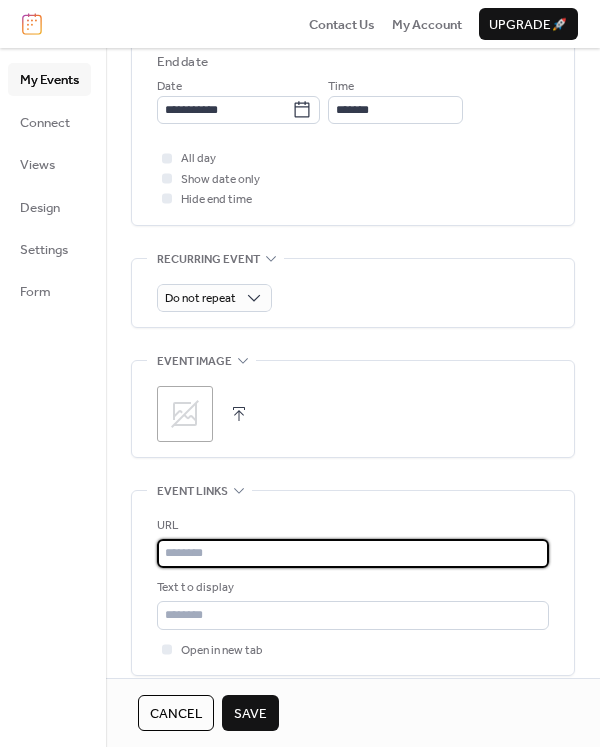 paste on "**********" 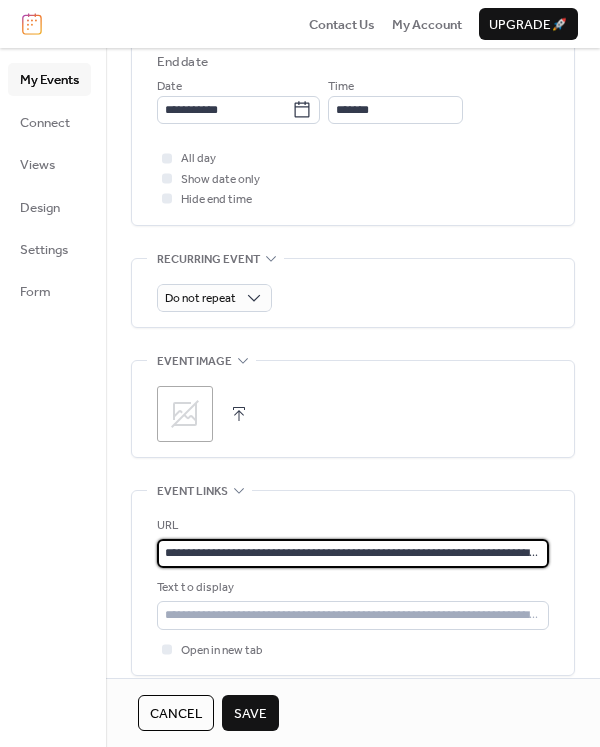 scroll, scrollTop: 0, scrollLeft: 205, axis: horizontal 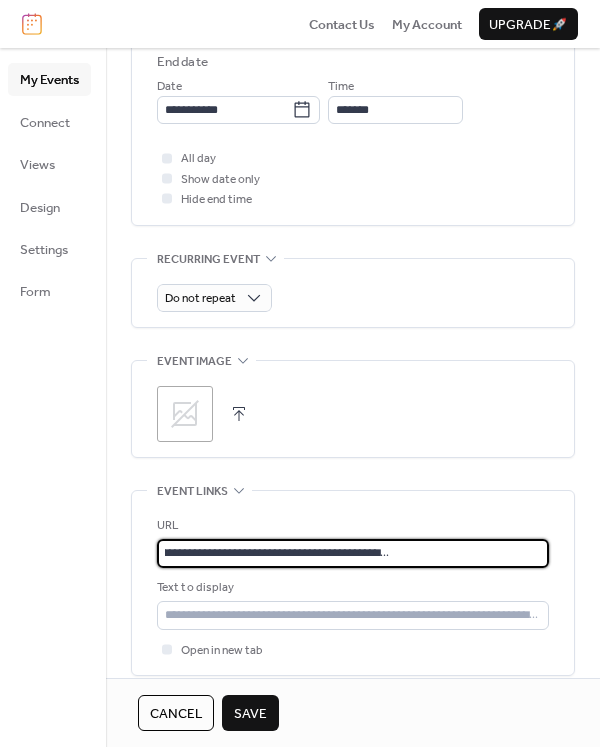 type on "**********" 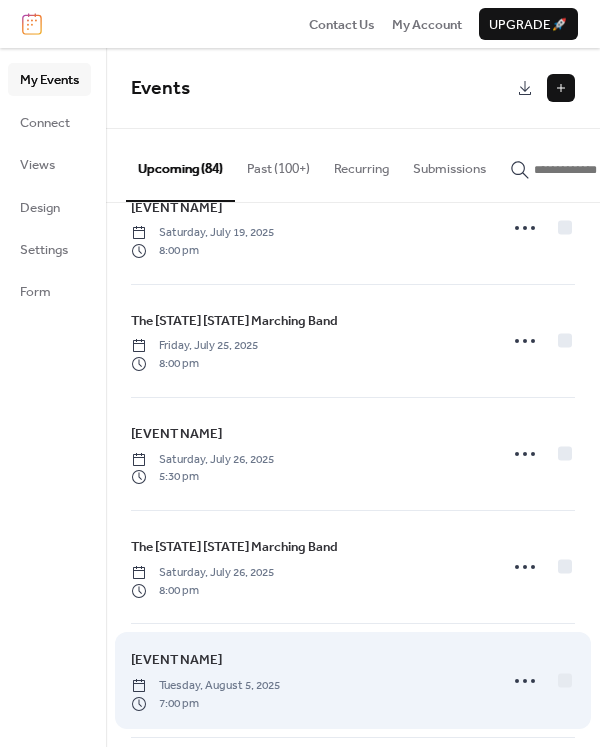 scroll, scrollTop: 205, scrollLeft: 0, axis: vertical 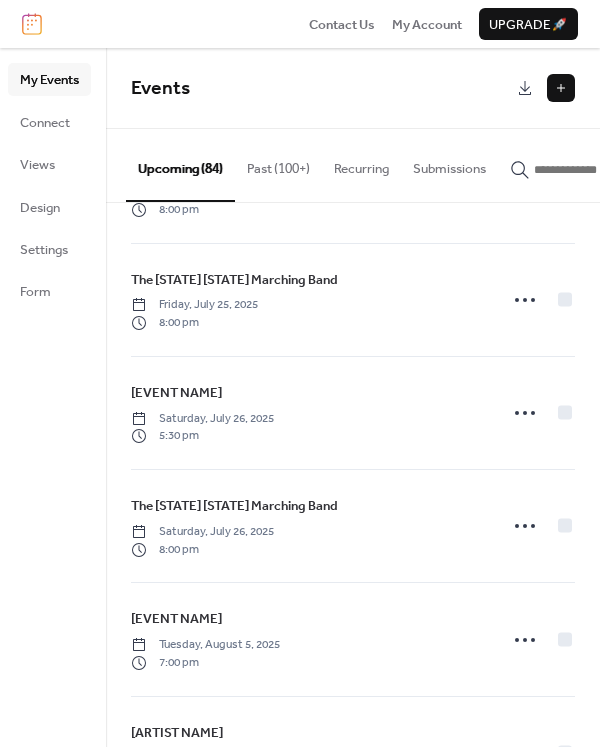 click at bounding box center (561, 88) 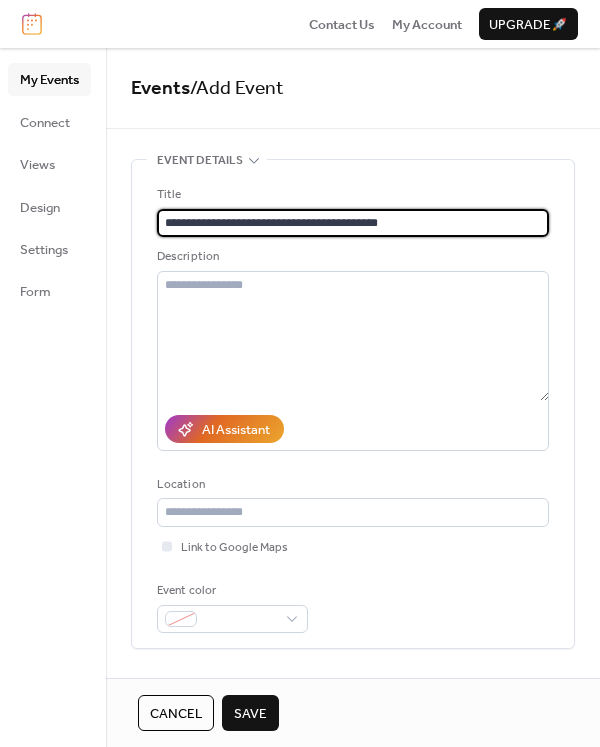 type on "**********" 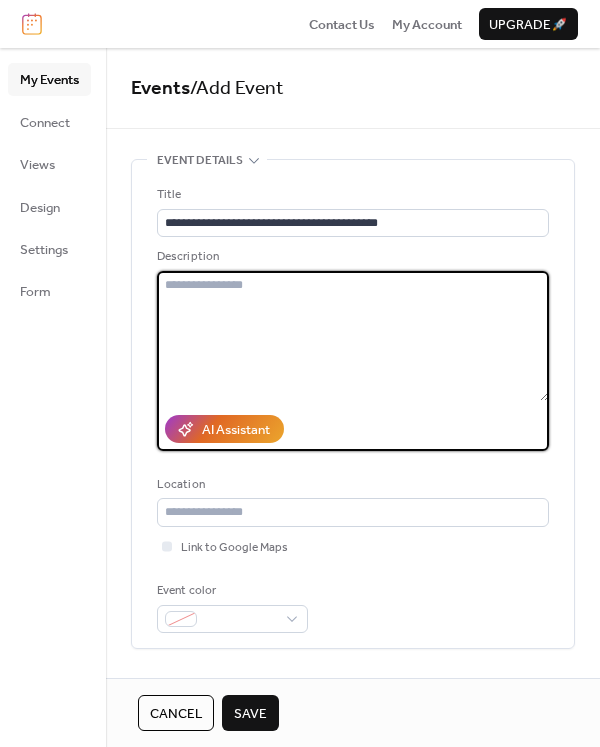 paste on "**********" 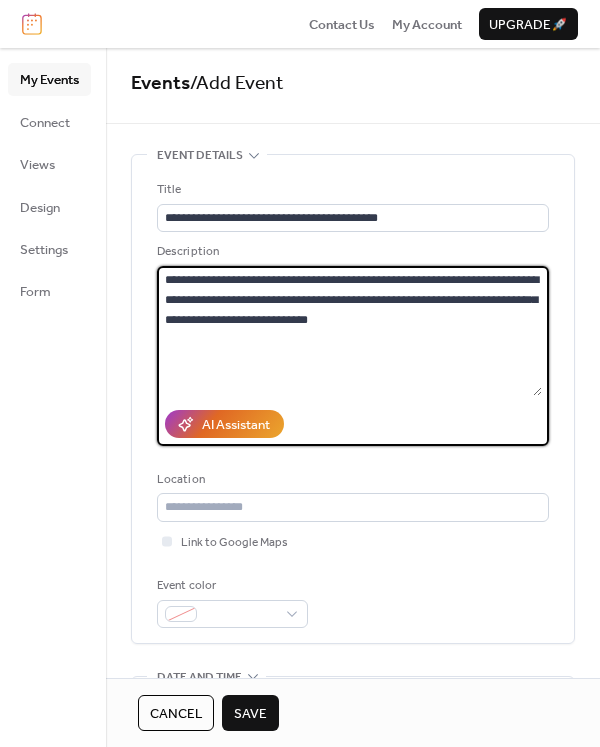 scroll, scrollTop: 10, scrollLeft: 0, axis: vertical 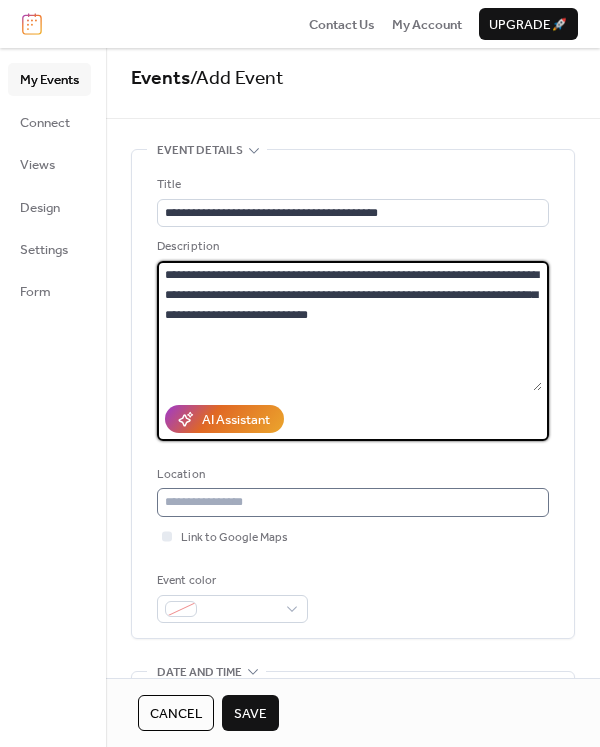 type on "**********" 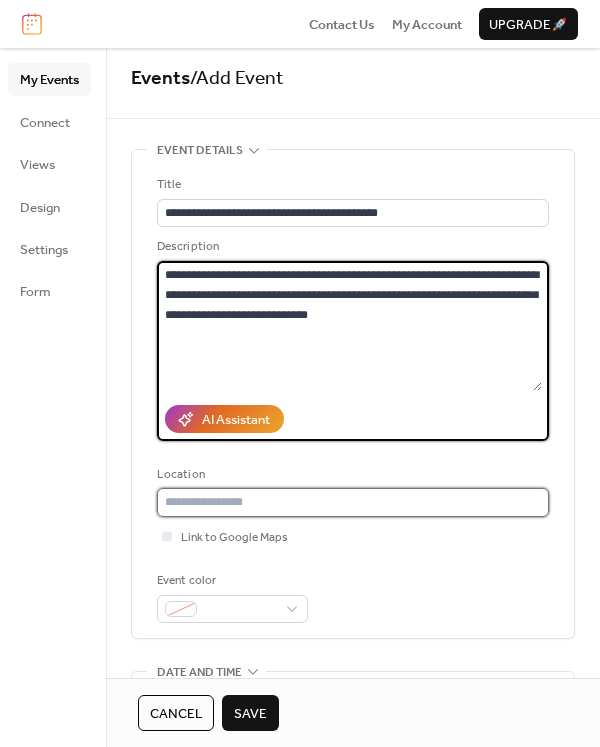 click at bounding box center [353, 502] 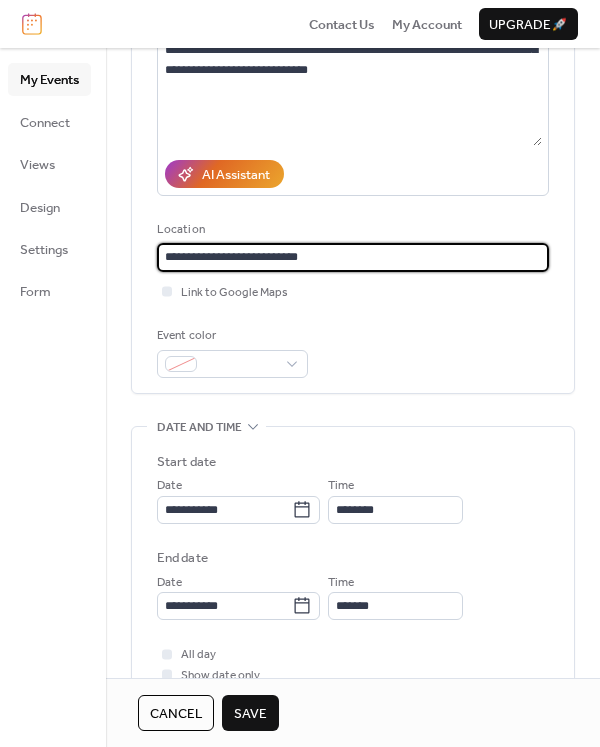 scroll, scrollTop: 257, scrollLeft: 0, axis: vertical 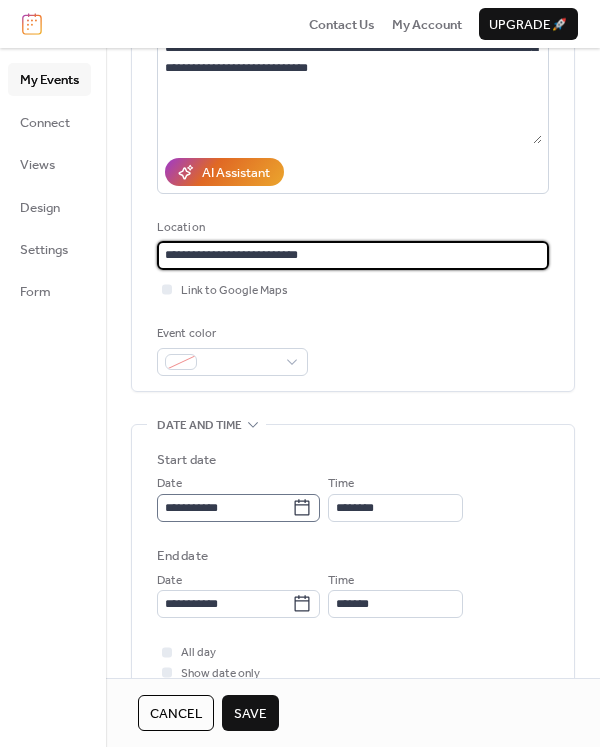 type on "**********" 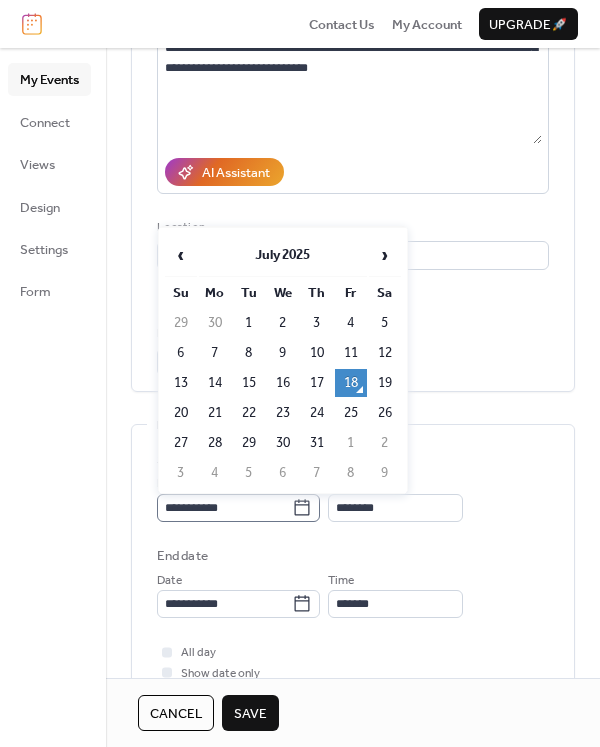 click 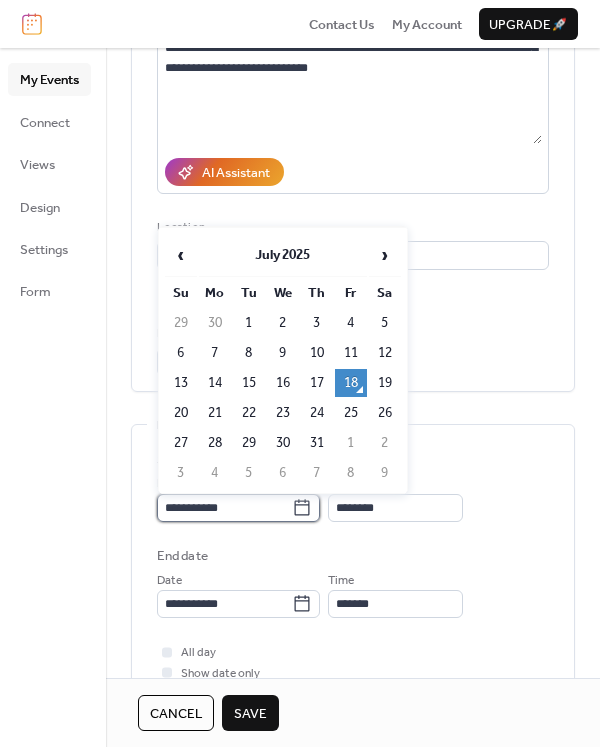 click on "**********" at bounding box center (224, 508) 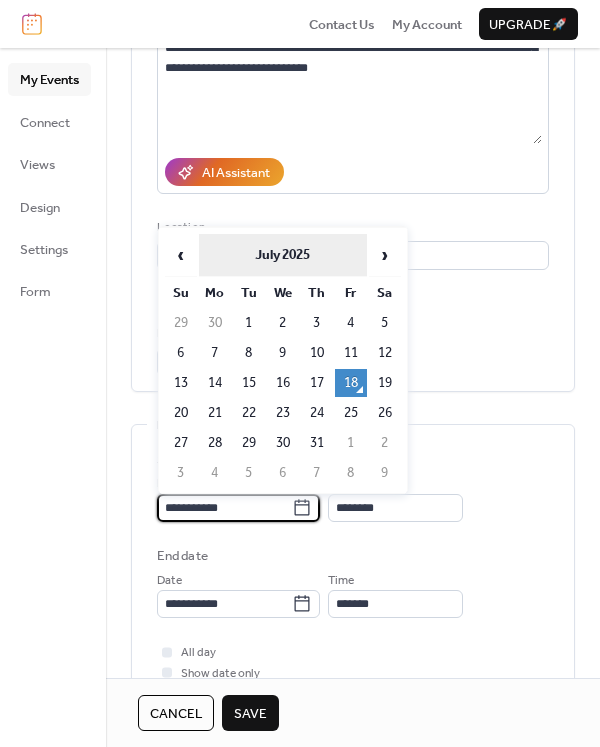 click on "July 2025" at bounding box center (283, 255) 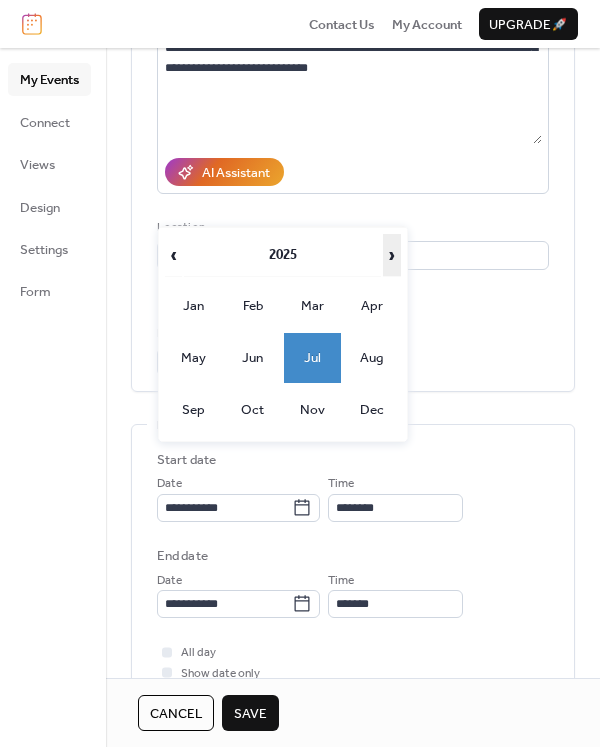 click on "›" at bounding box center (392, 255) 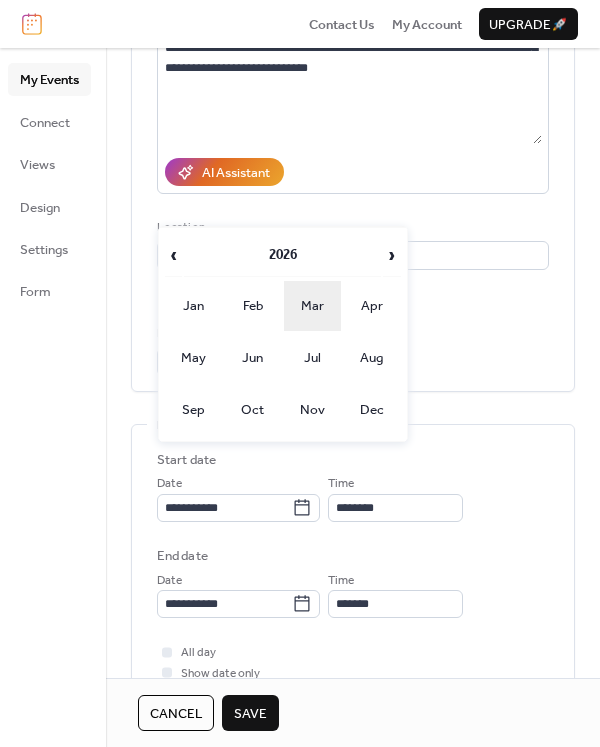 click on "Mar" at bounding box center [313, 306] 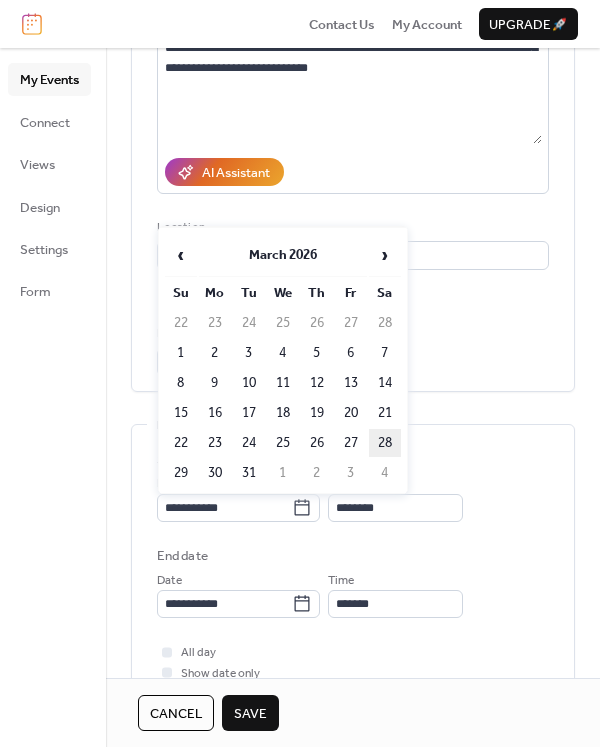 click on "28" at bounding box center (385, 443) 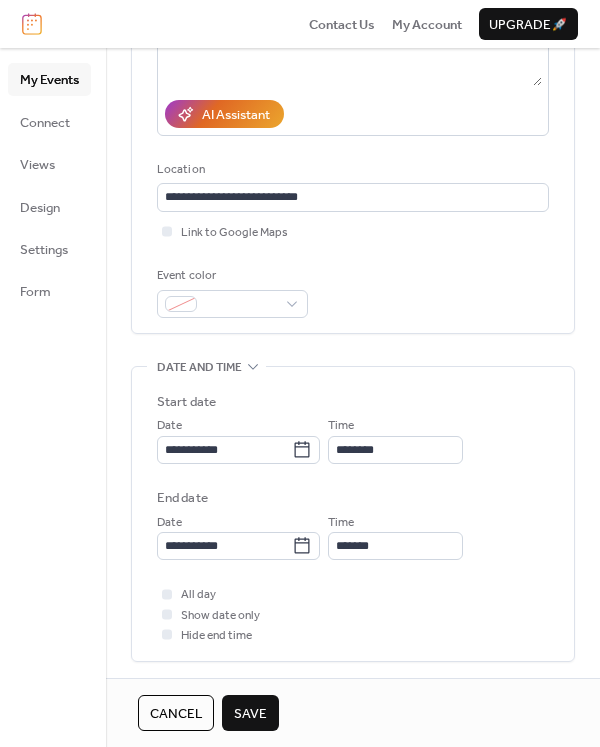 scroll, scrollTop: 335, scrollLeft: 0, axis: vertical 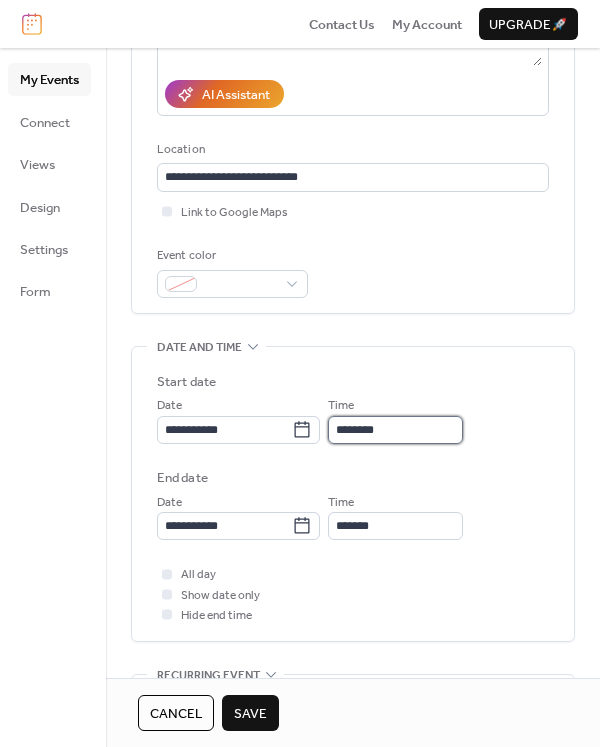click on "********" at bounding box center [395, 430] 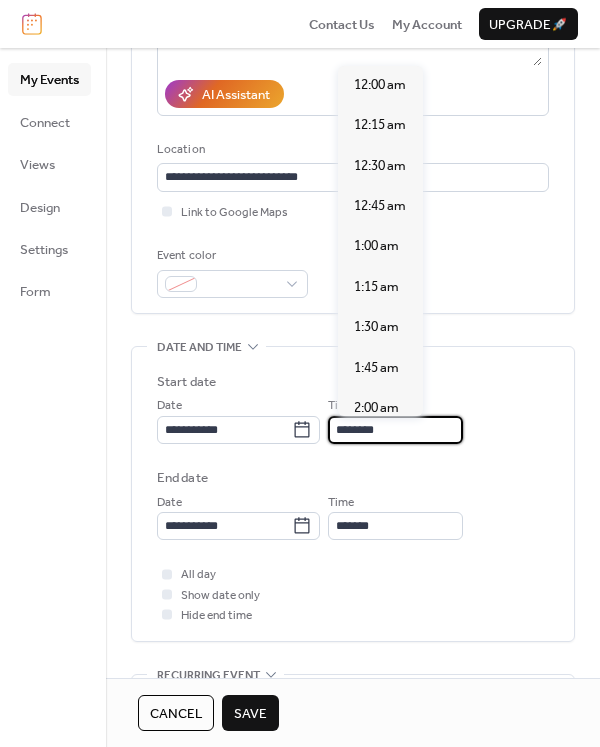 scroll, scrollTop: 1915, scrollLeft: 0, axis: vertical 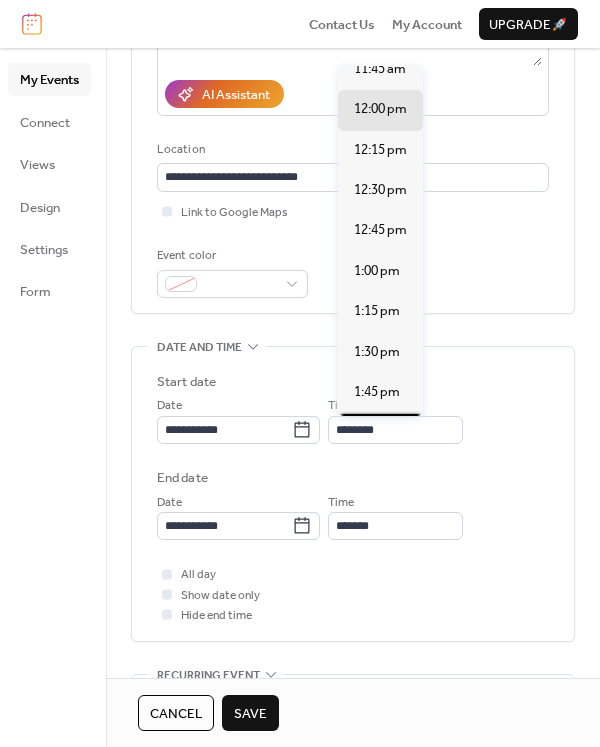 click on "2:00 pm" at bounding box center (377, 433) 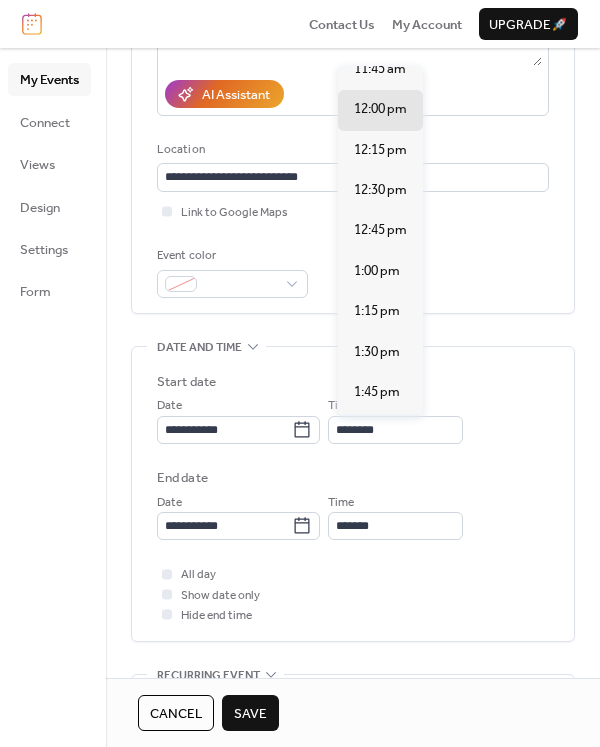 type on "*******" 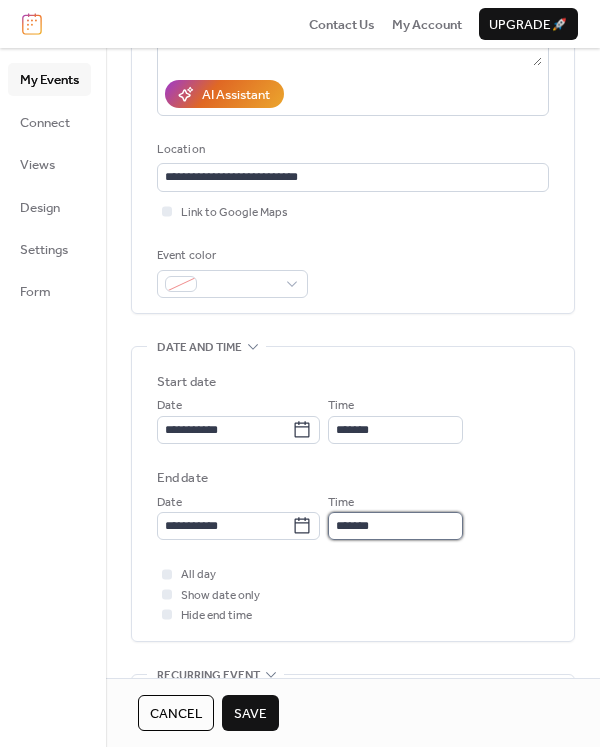 click on "*******" at bounding box center [395, 526] 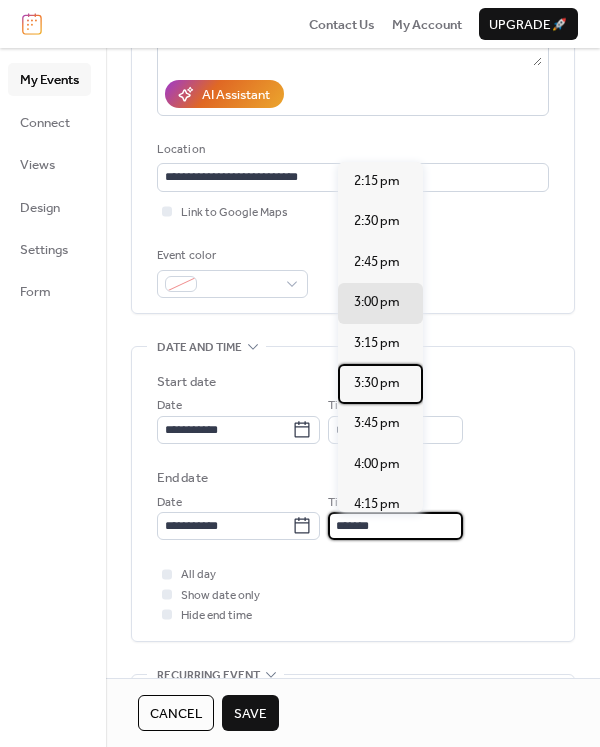 drag, startPoint x: 383, startPoint y: 378, endPoint x: 379, endPoint y: 474, distance: 96.0833 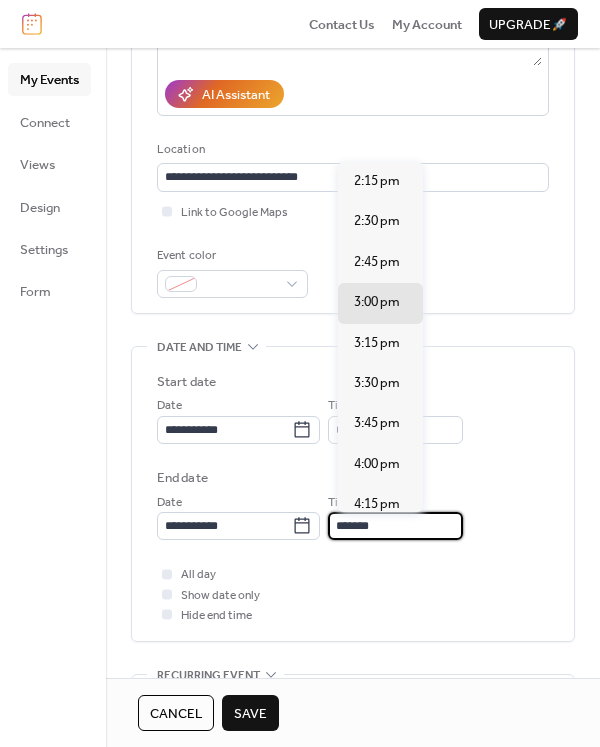 type on "*******" 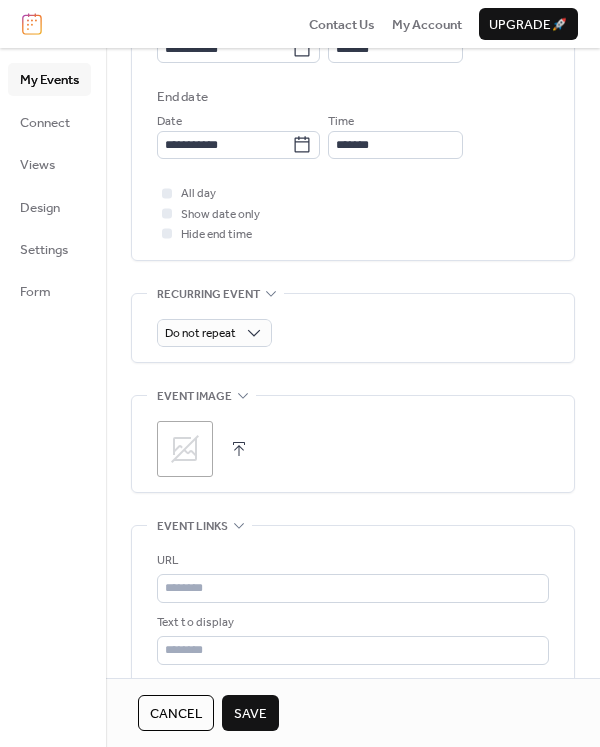 scroll, scrollTop: 787, scrollLeft: 0, axis: vertical 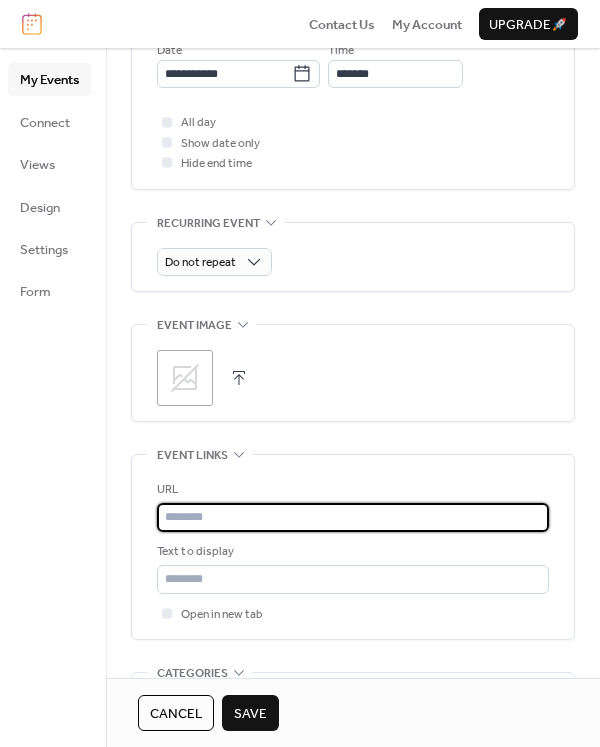 click at bounding box center (353, 517) 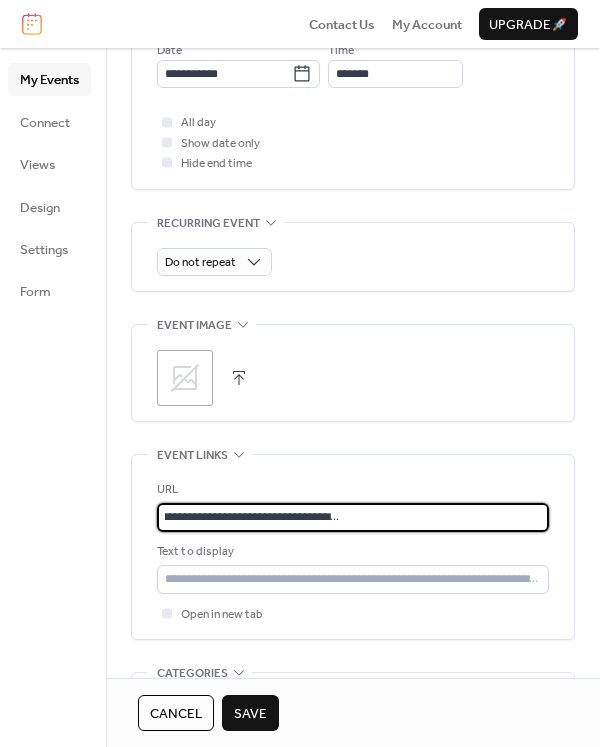 scroll, scrollTop: 0, scrollLeft: 269, axis: horizontal 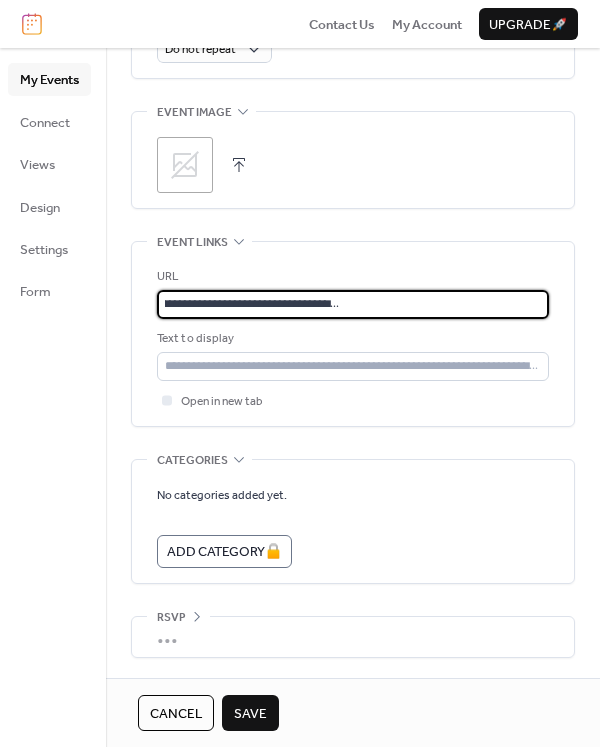 type on "**********" 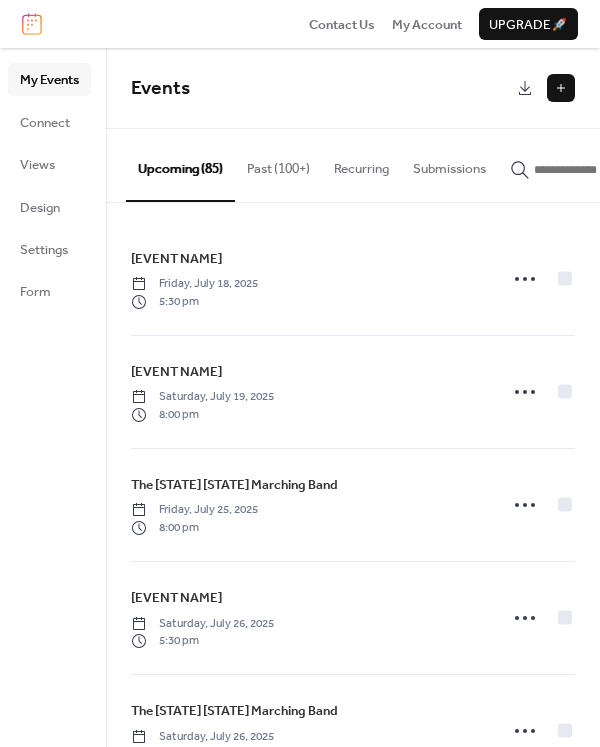 click at bounding box center [561, 88] 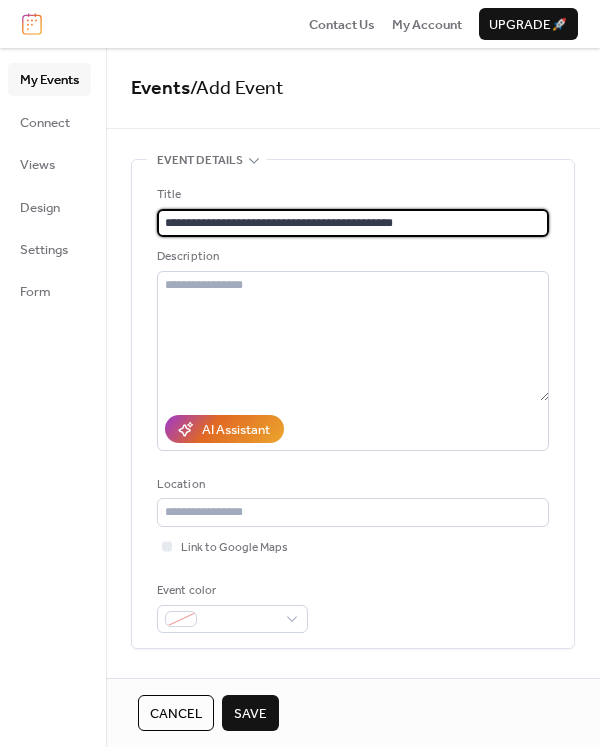 type on "**********" 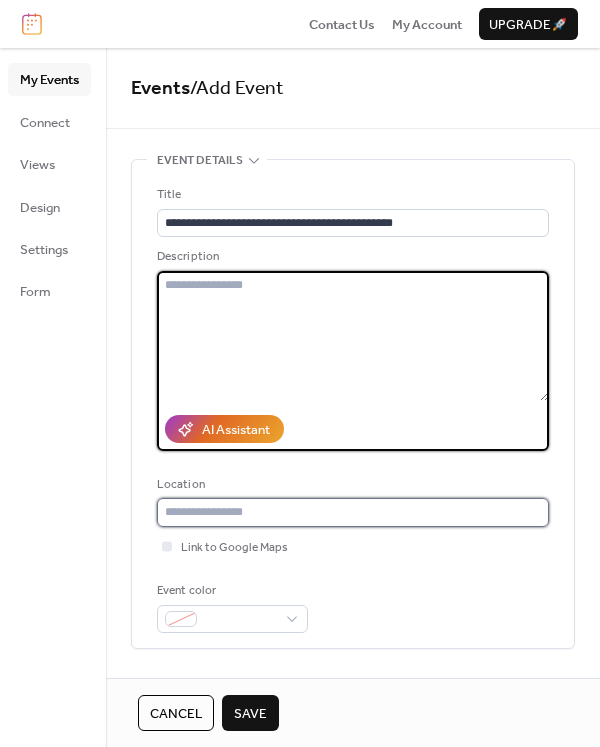 click at bounding box center [353, 512] 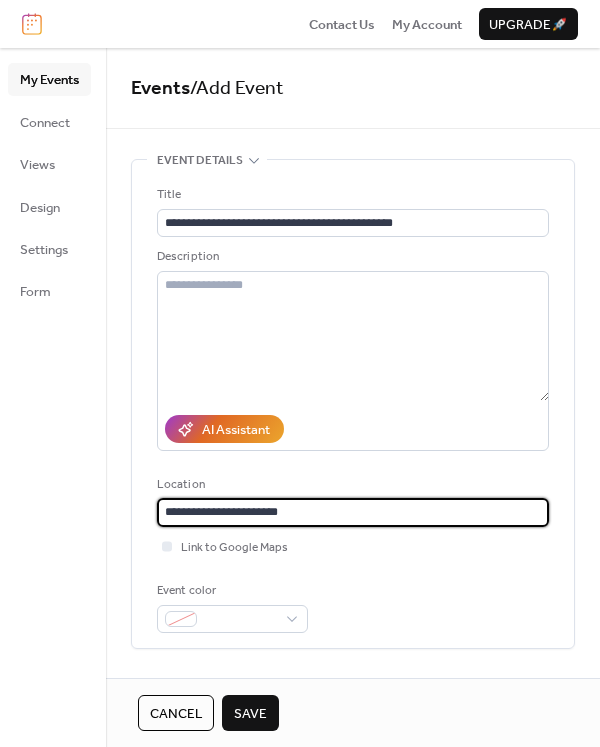 type on "**********" 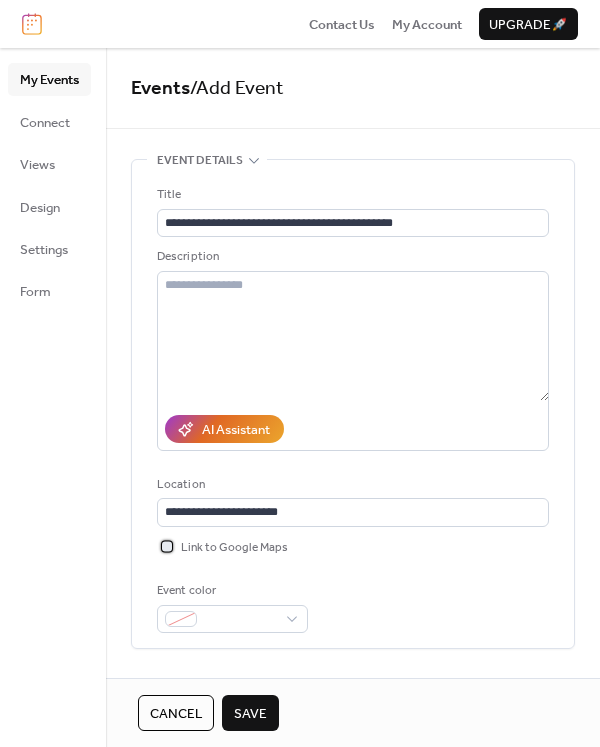 scroll, scrollTop: 0, scrollLeft: 0, axis: both 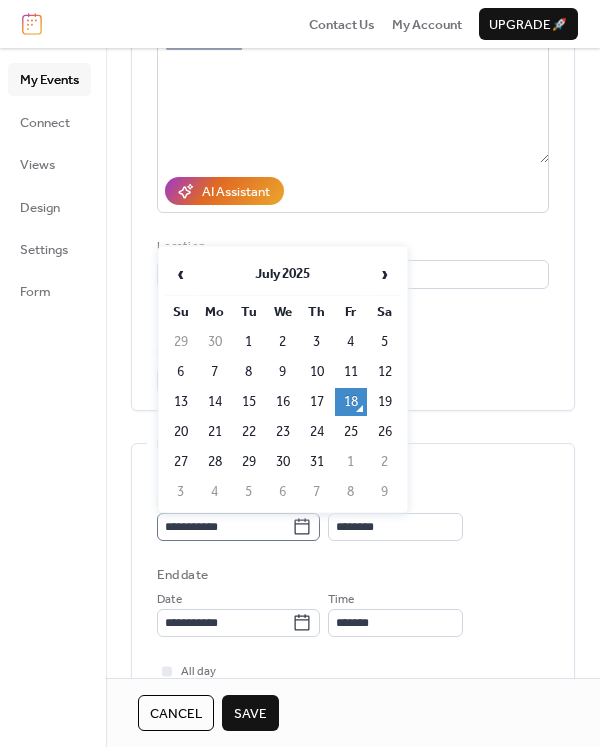 click 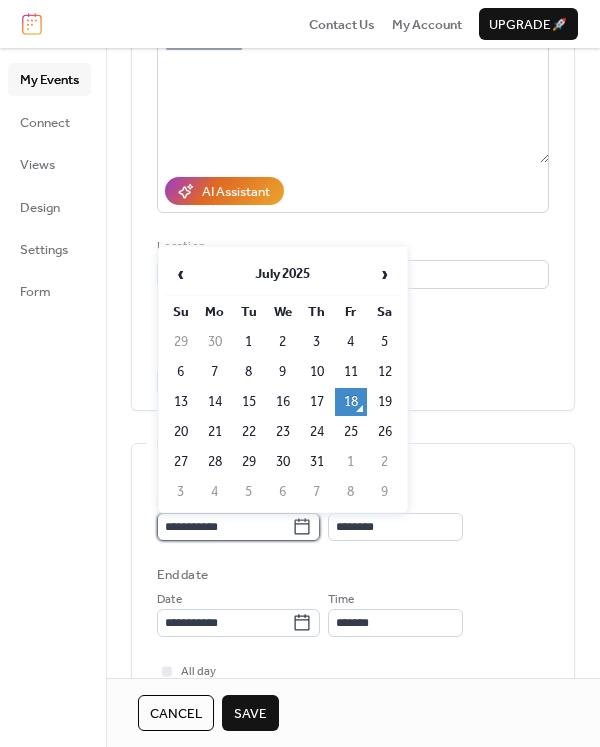 click on "**********" at bounding box center (224, 527) 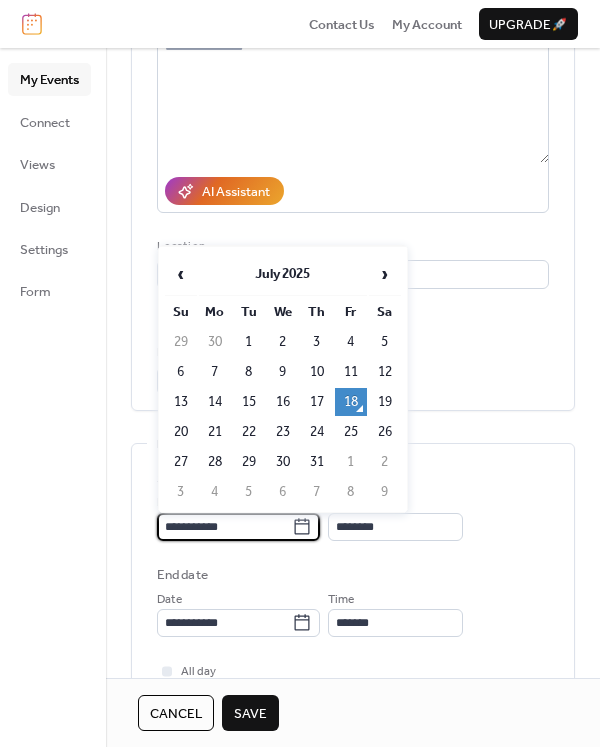 scroll, scrollTop: 234, scrollLeft: 0, axis: vertical 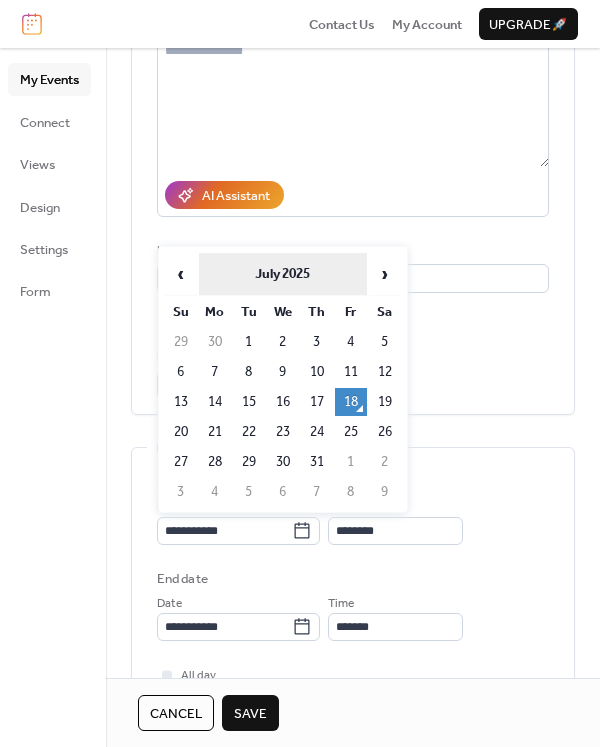 click on "July 2025" at bounding box center (283, 274) 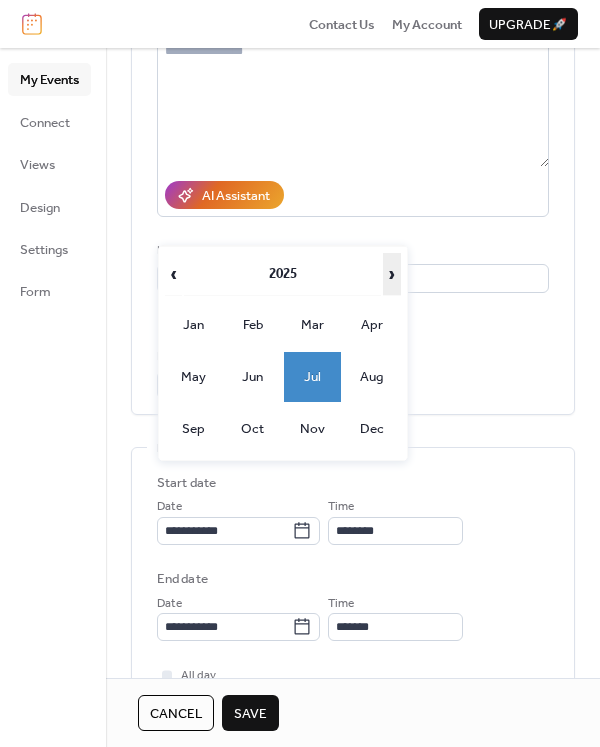 click on "›" at bounding box center [392, 274] 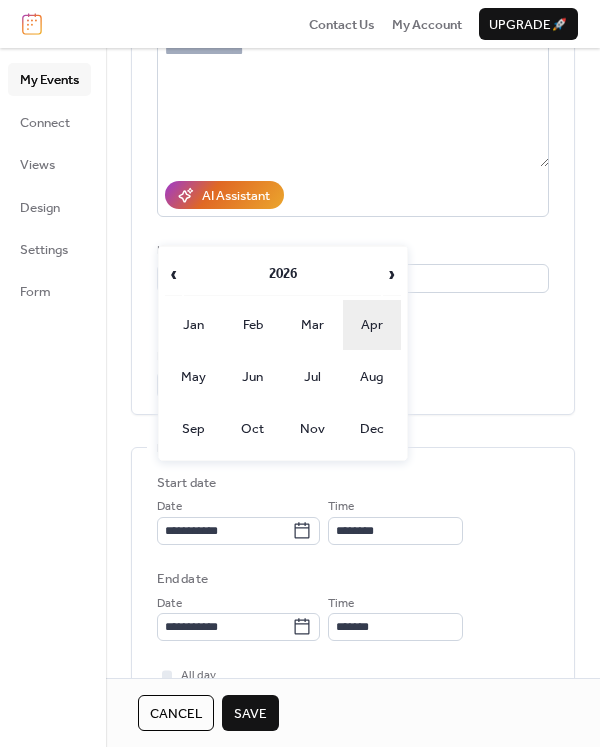 click on "Apr" at bounding box center [372, 325] 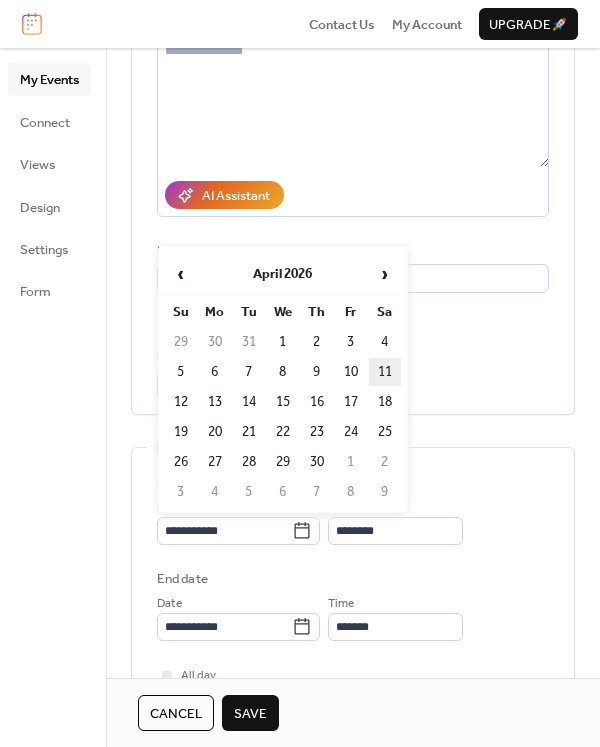 click on "11" at bounding box center [385, 372] 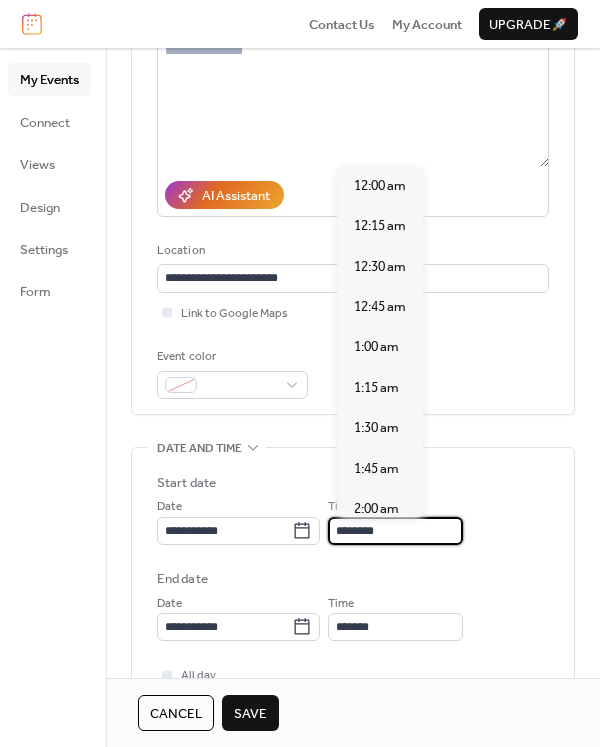 click on "********" at bounding box center [395, 531] 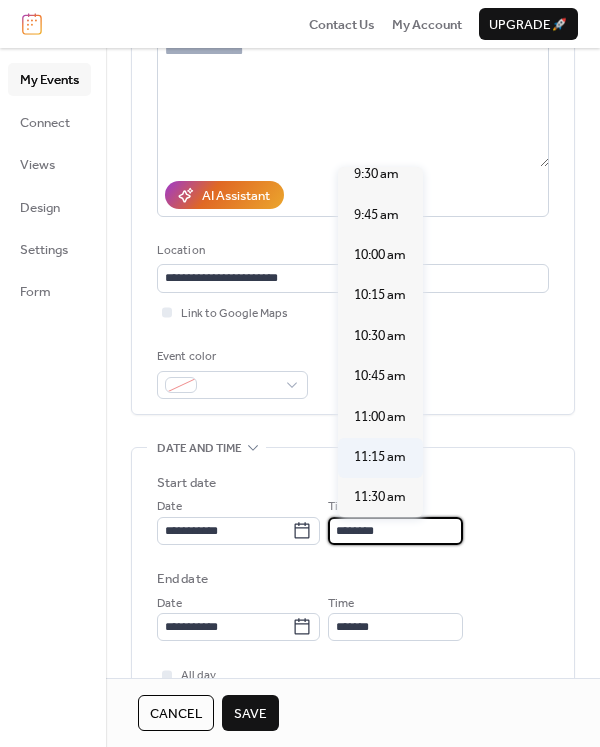 scroll, scrollTop: 1546, scrollLeft: 0, axis: vertical 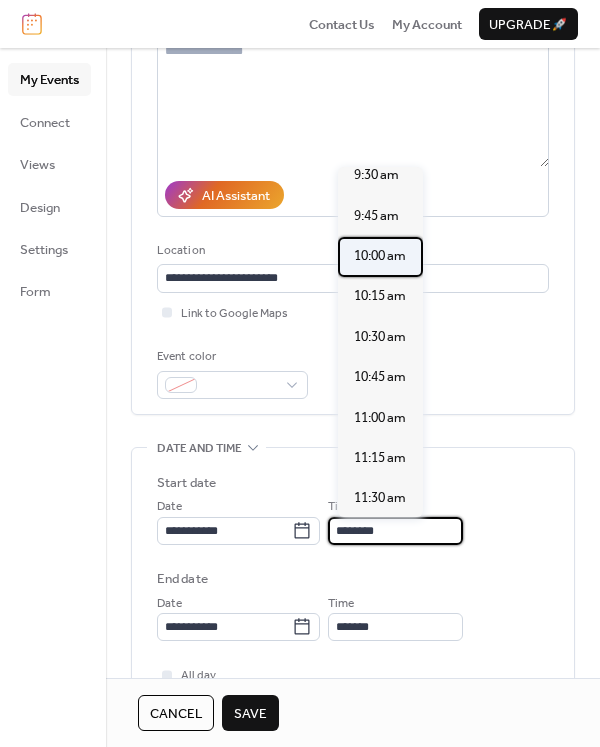 click on "10:00 am" at bounding box center (380, 256) 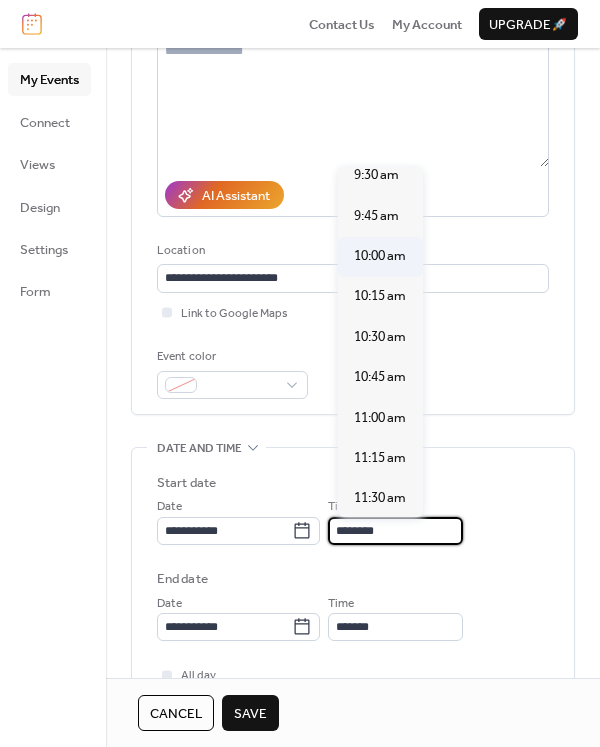 type on "********" 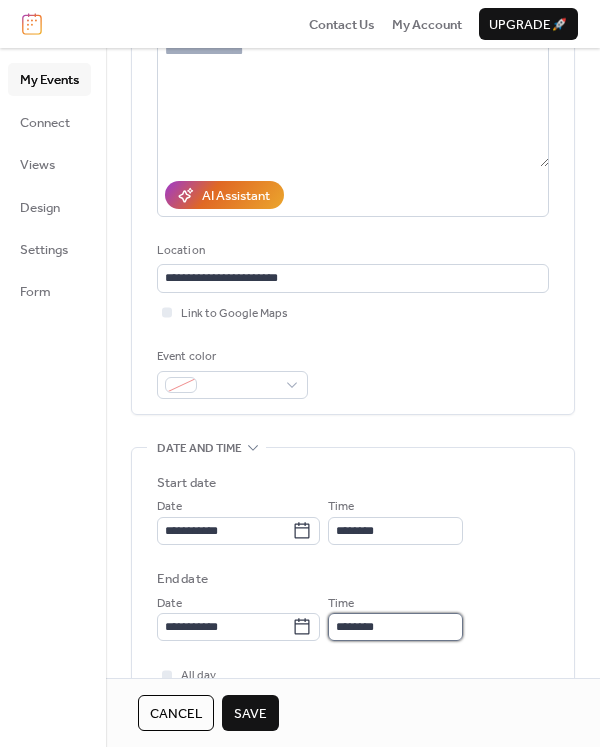 click on "********" at bounding box center [395, 627] 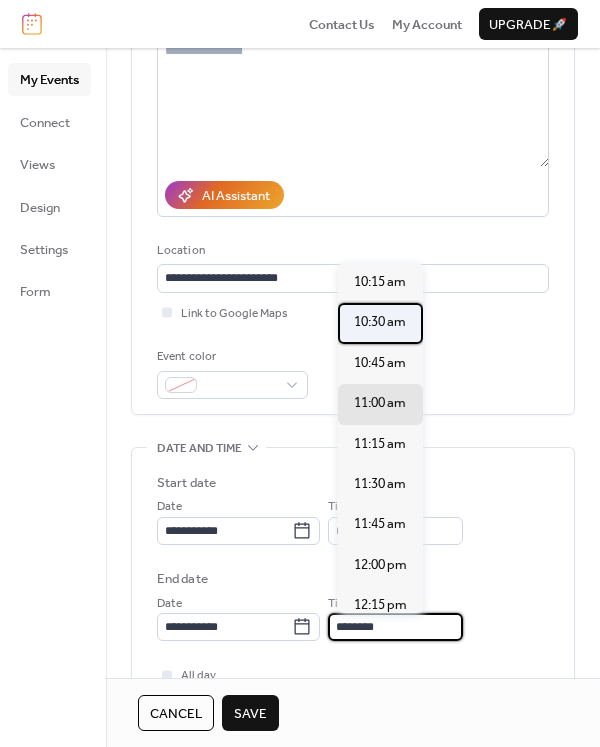 click on "10:30 am" at bounding box center [380, 323] 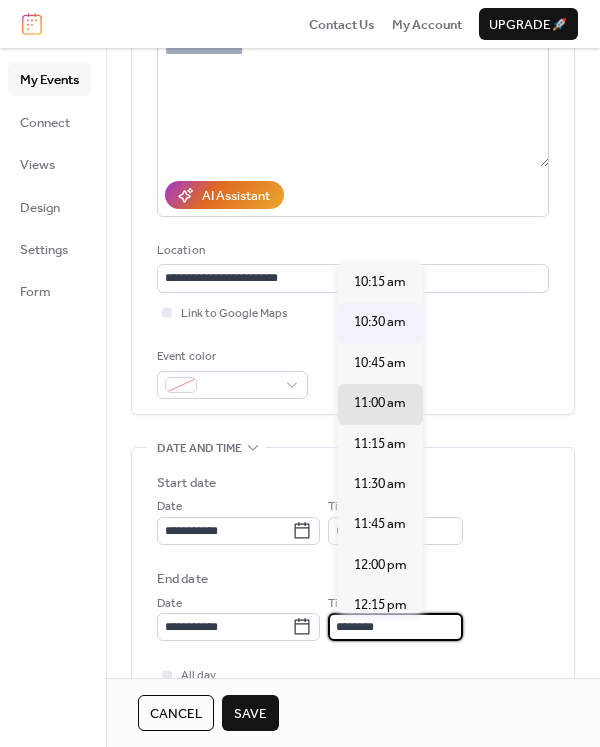 type on "********" 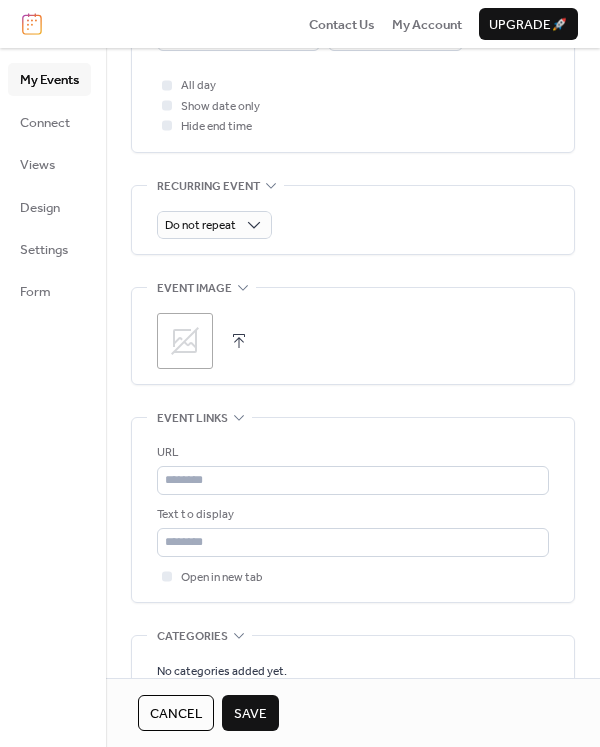 scroll, scrollTop: 826, scrollLeft: 0, axis: vertical 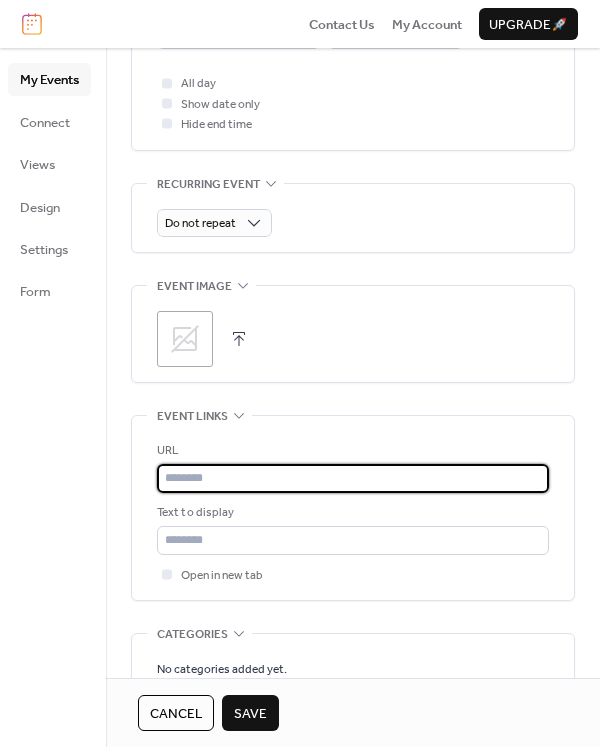 click at bounding box center [353, 478] 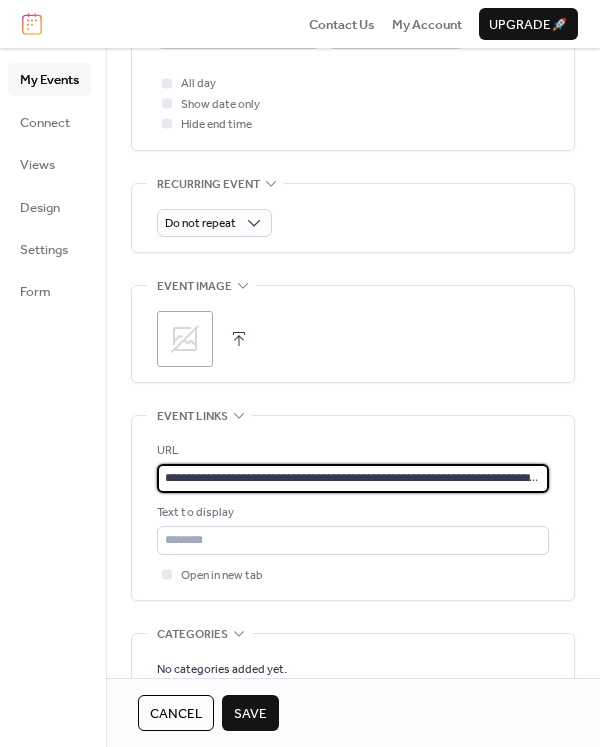 scroll, scrollTop: 0, scrollLeft: 265, axis: horizontal 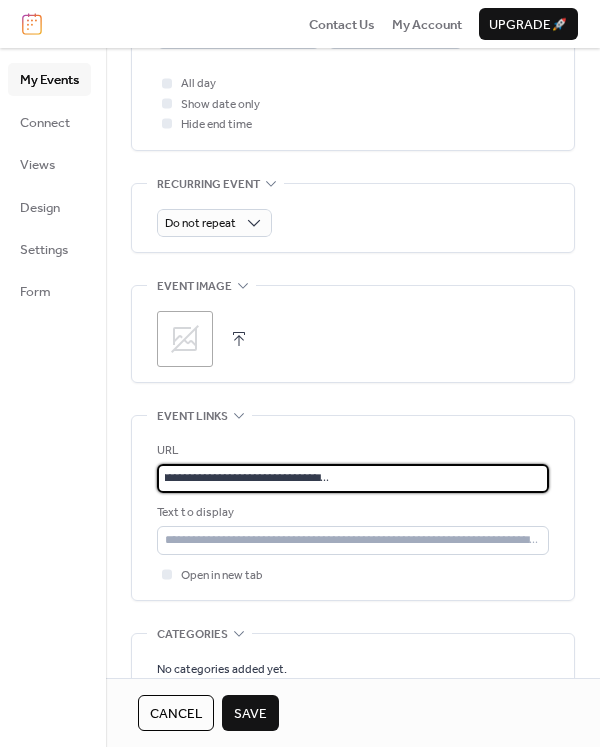 type on "**********" 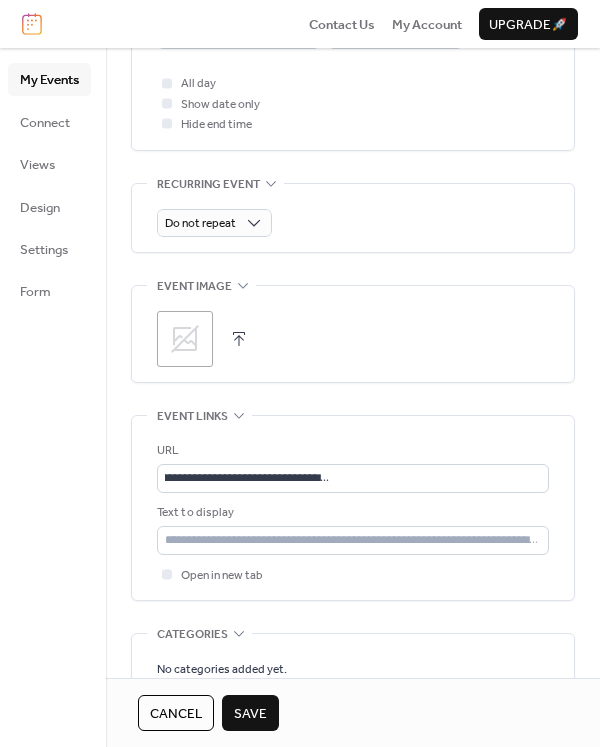 click on "**********" at bounding box center [353, 508] 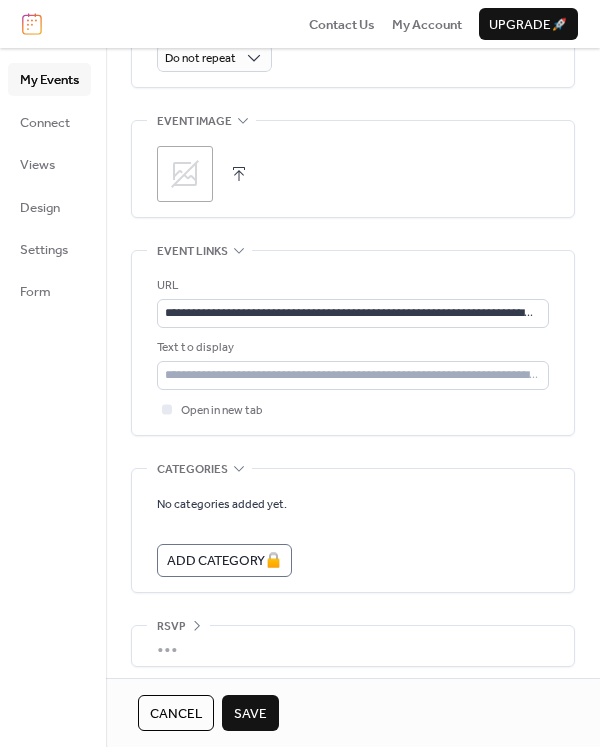 scroll, scrollTop: 989, scrollLeft: 0, axis: vertical 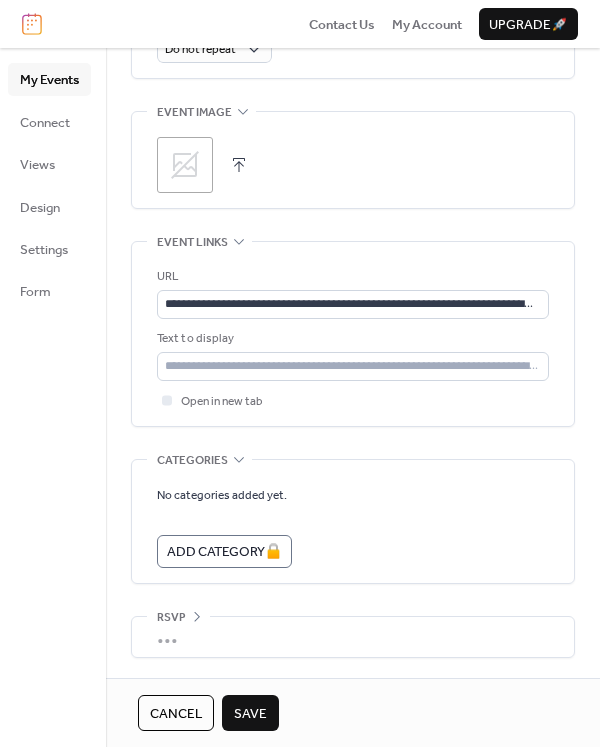 click on "Save" at bounding box center [250, 713] 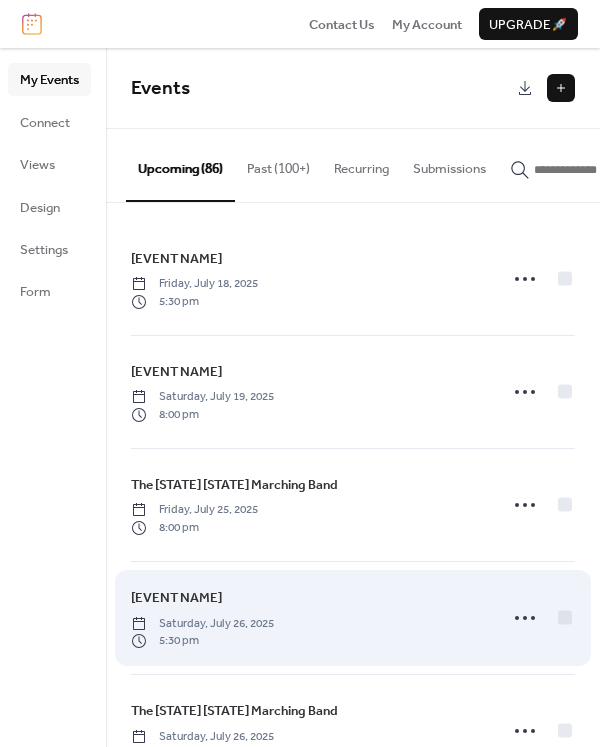 scroll, scrollTop: 1, scrollLeft: 0, axis: vertical 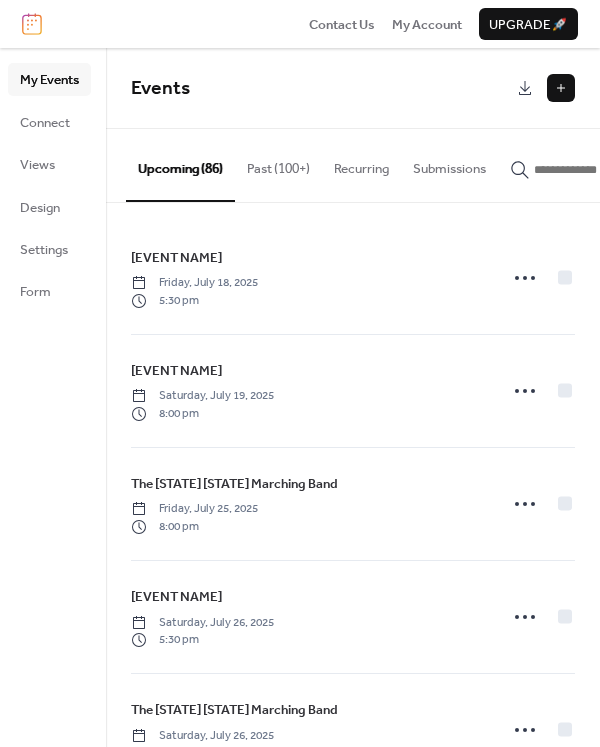 click at bounding box center (561, 88) 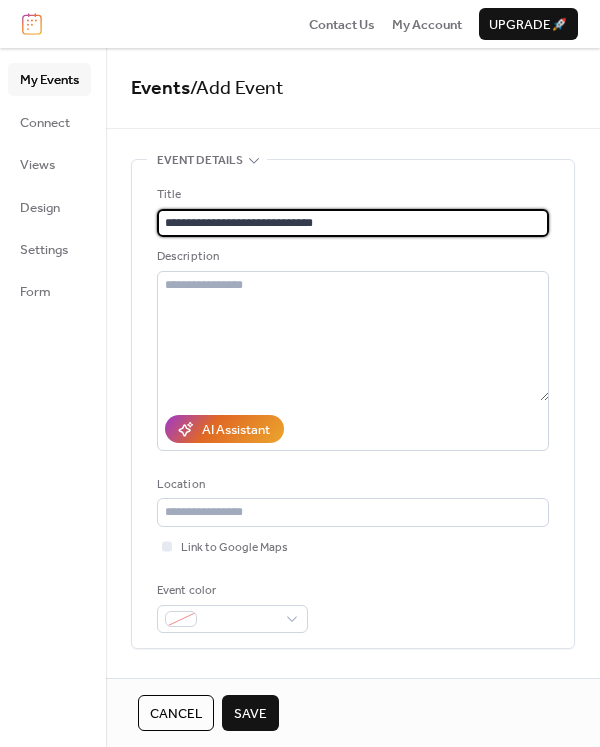 type on "**********" 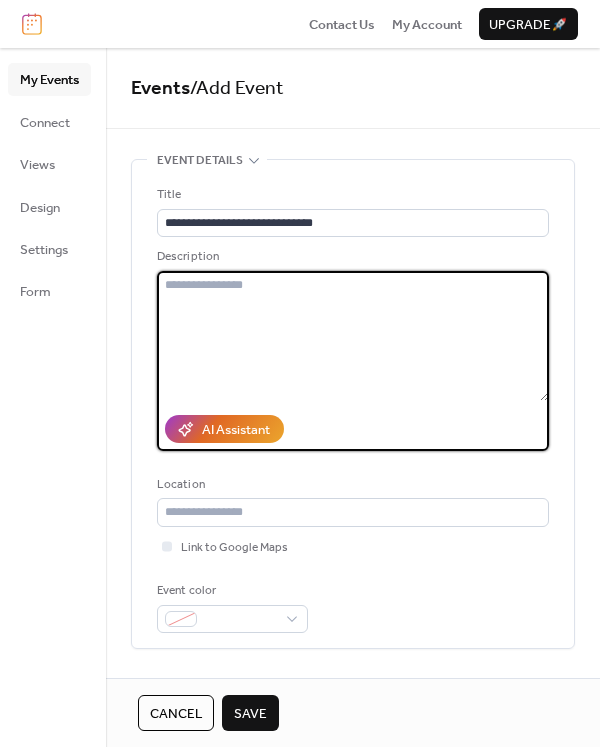 paste on "**********" 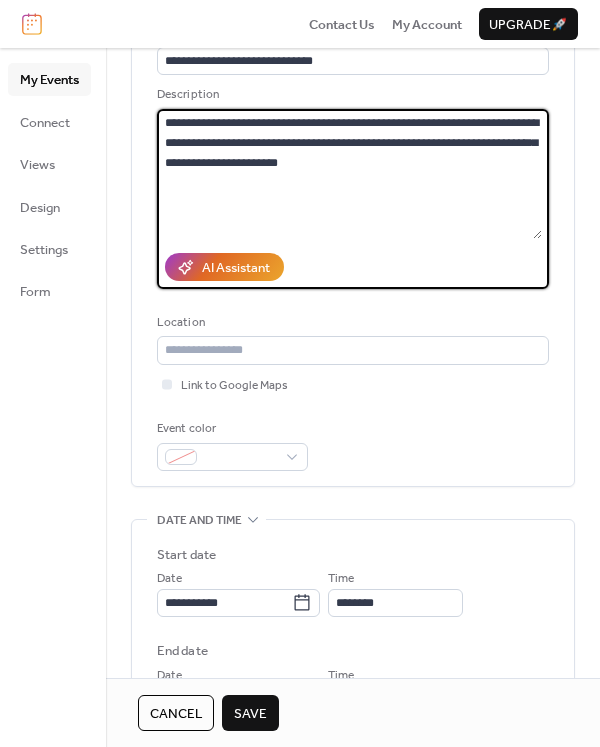 scroll, scrollTop: 163, scrollLeft: 0, axis: vertical 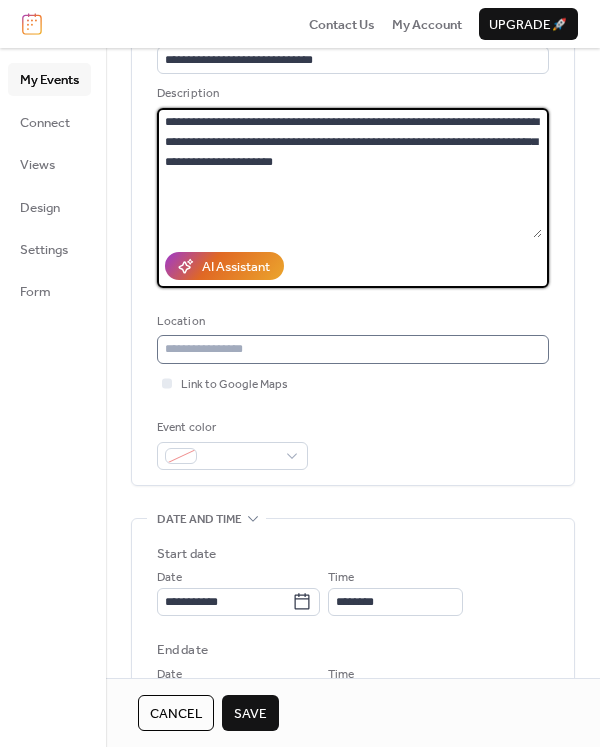 type on "**********" 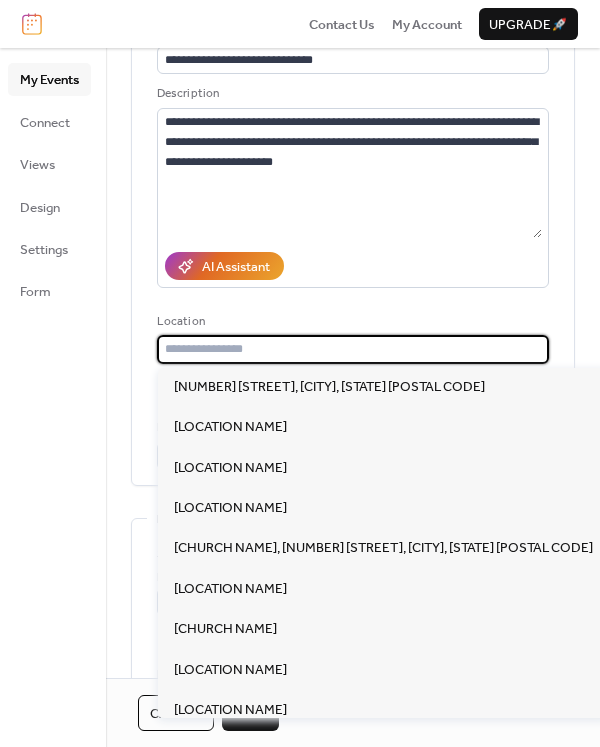 click at bounding box center (353, 349) 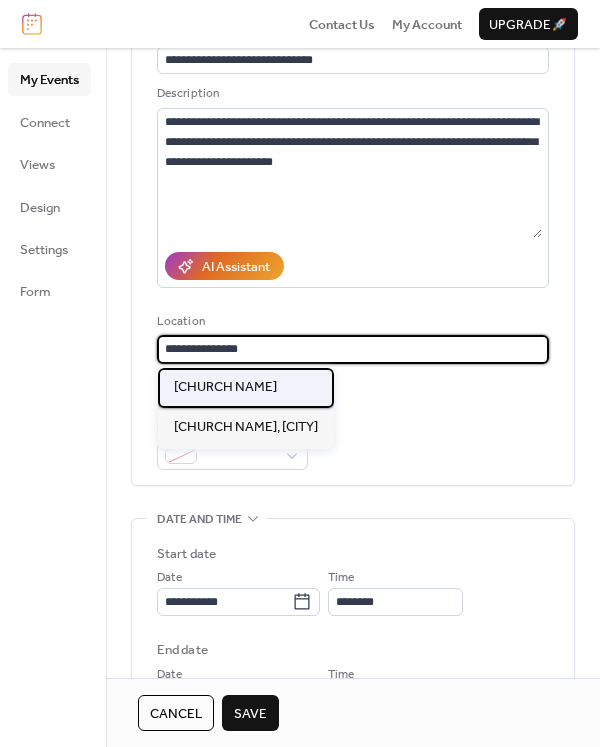 click on "[CHURCH NAME]" at bounding box center [225, 387] 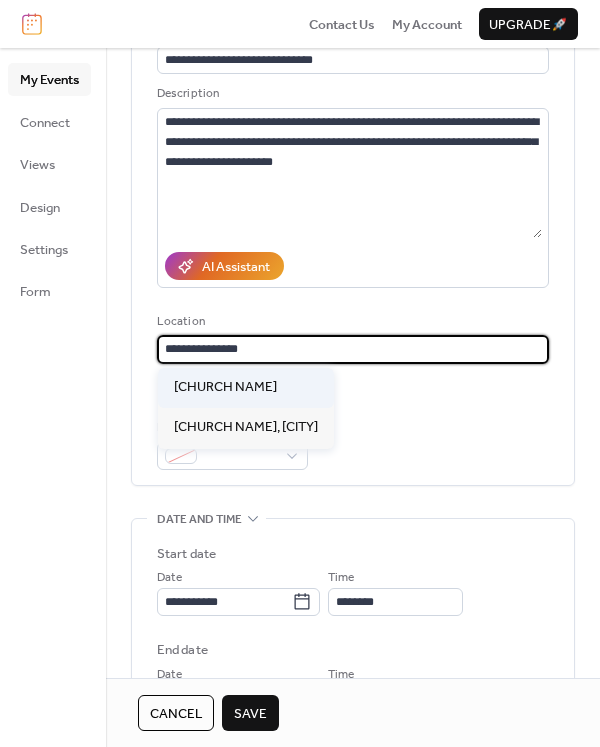 type on "**********" 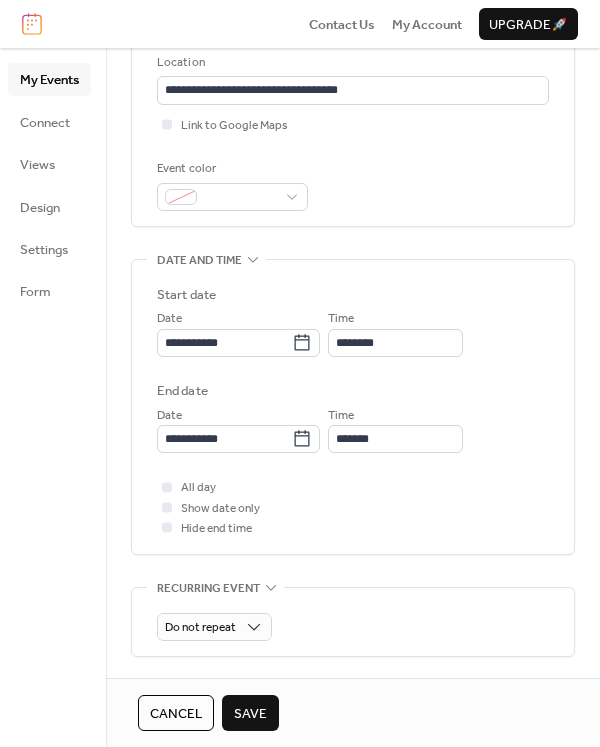 scroll, scrollTop: 423, scrollLeft: 0, axis: vertical 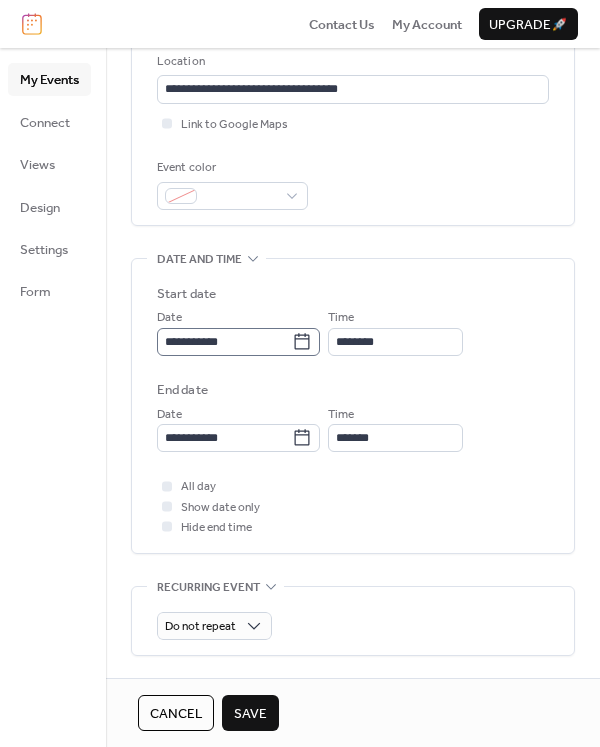 click 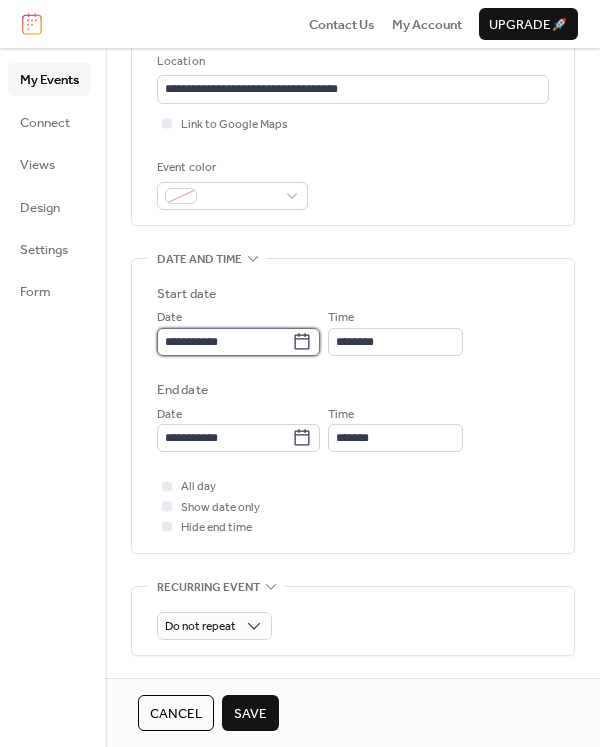 click on "**********" at bounding box center (224, 342) 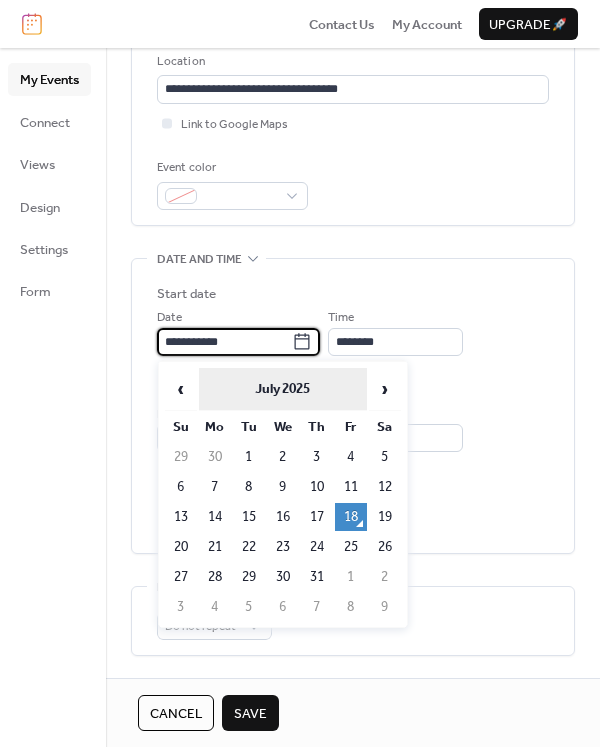 click on "July 2025" at bounding box center [283, 389] 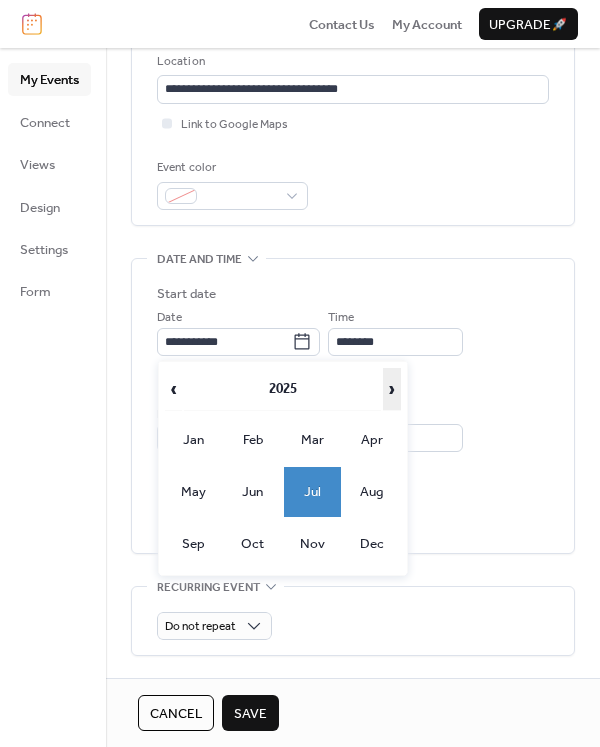 click on "›" at bounding box center [392, 389] 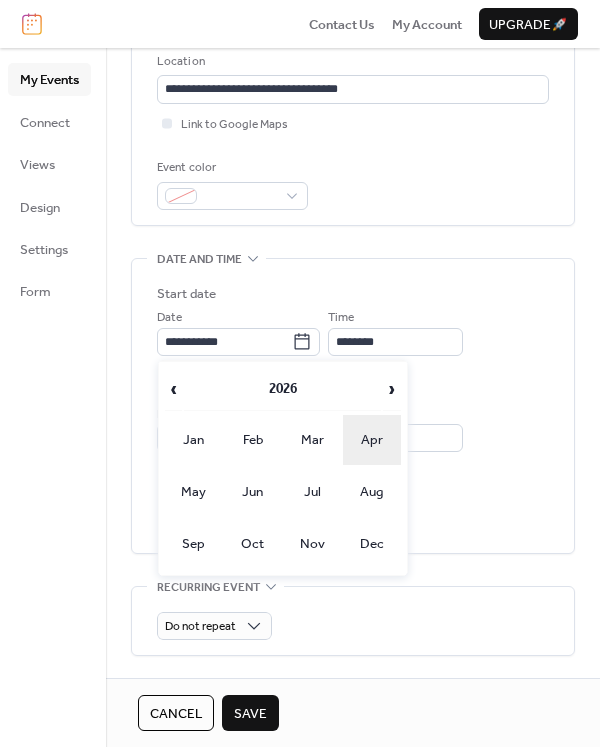 click on "Apr" at bounding box center (372, 440) 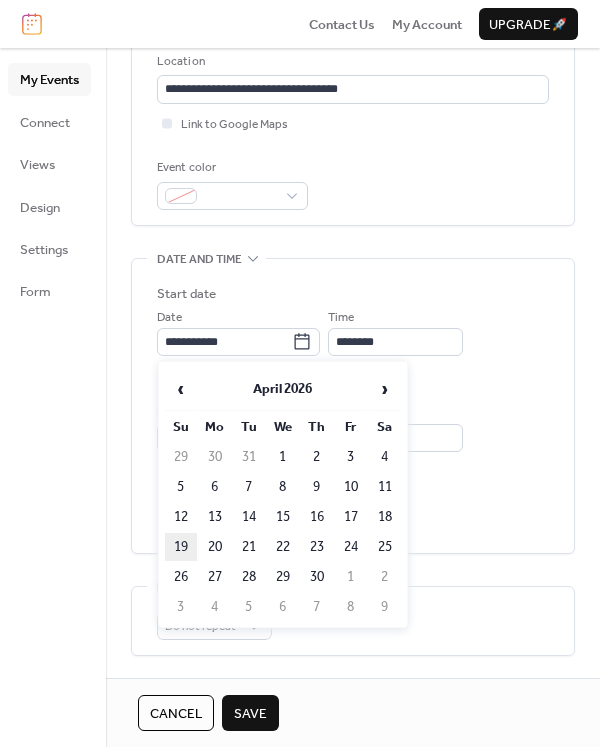 click on "19" at bounding box center (181, 547) 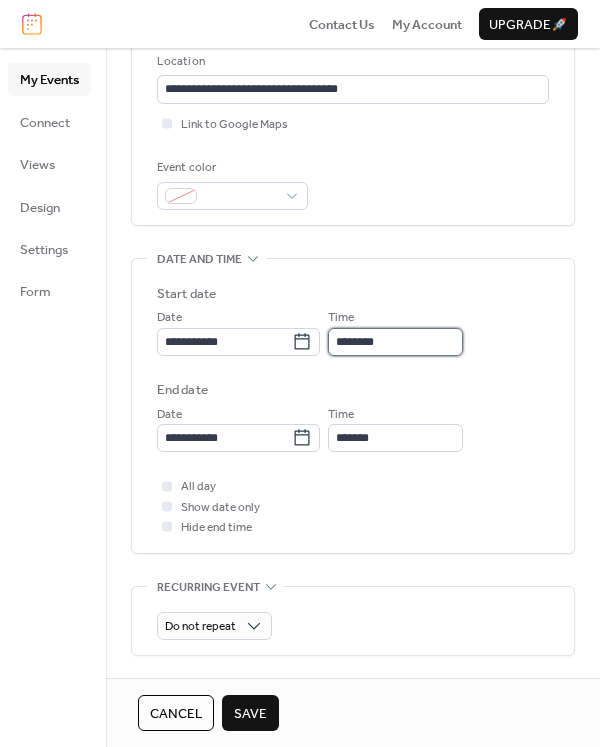 click on "********" at bounding box center [395, 342] 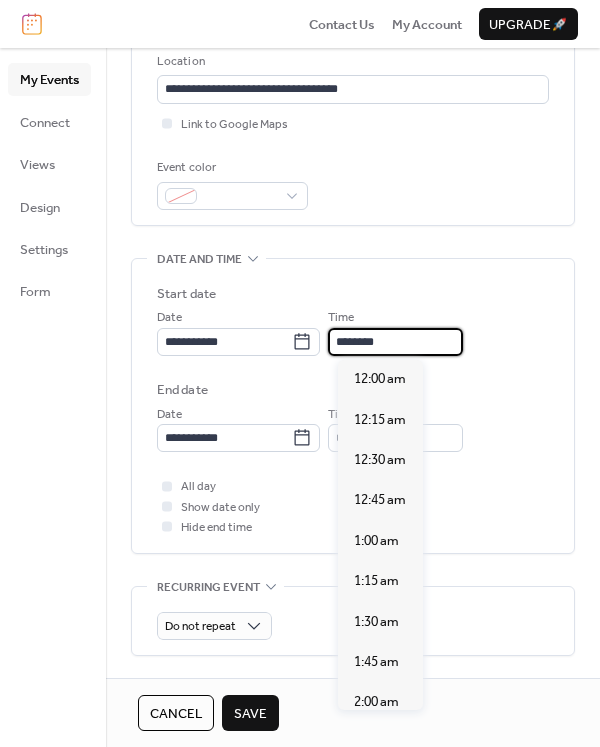 scroll, scrollTop: 1915, scrollLeft: 0, axis: vertical 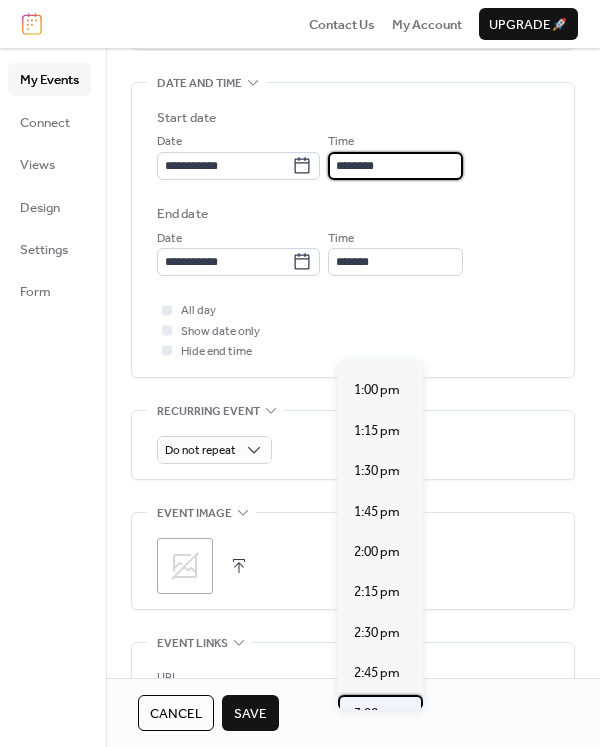 click on "3:00 pm" at bounding box center [377, 714] 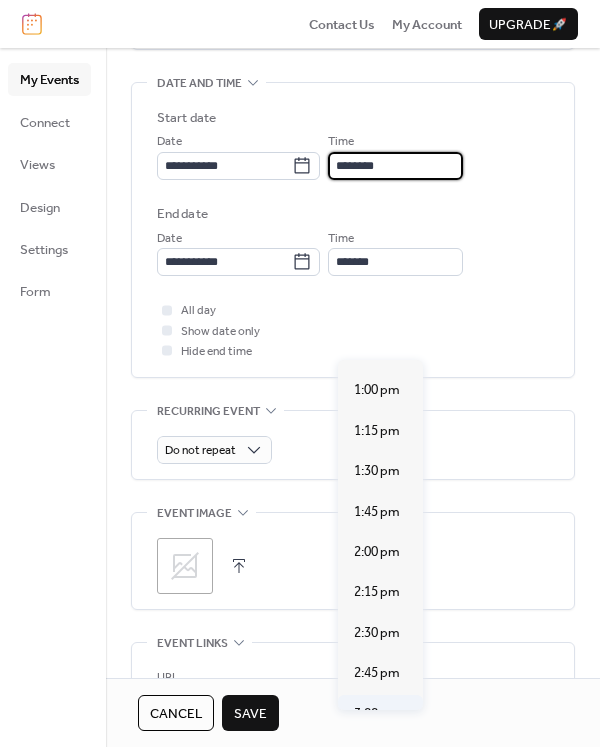 type on "*******" 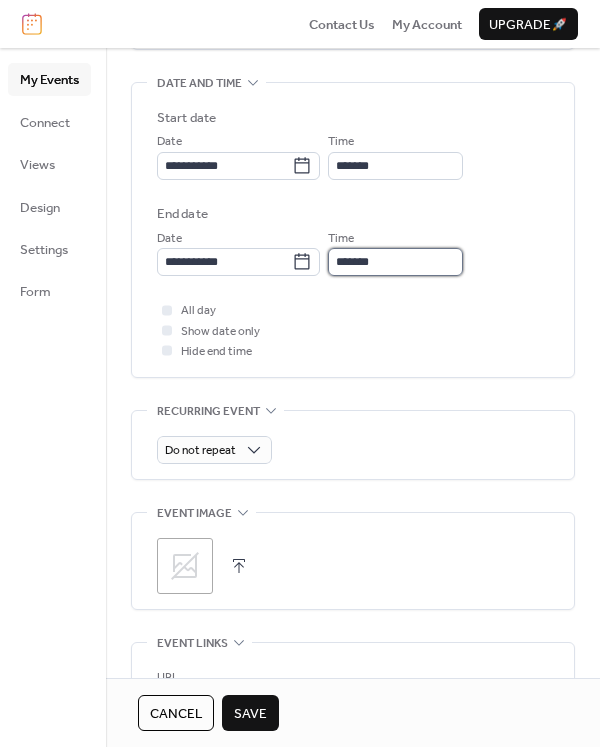 click on "*******" at bounding box center [395, 262] 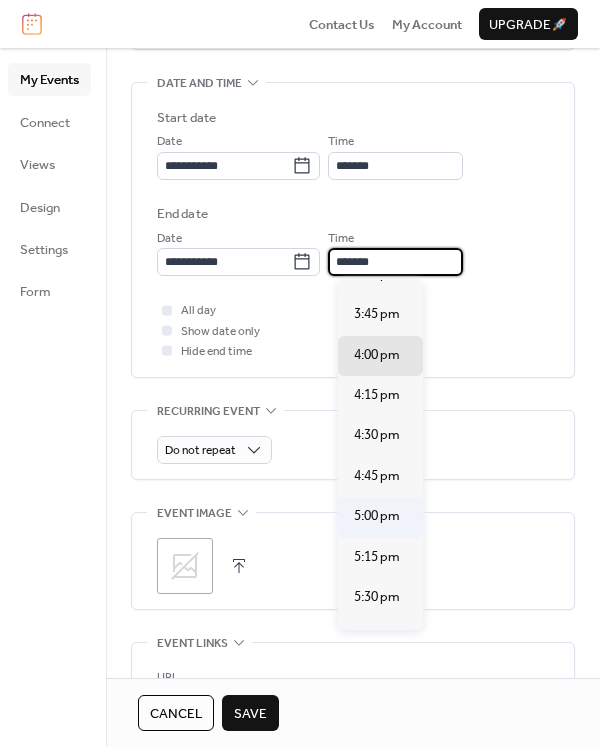 scroll, scrollTop: 90, scrollLeft: 0, axis: vertical 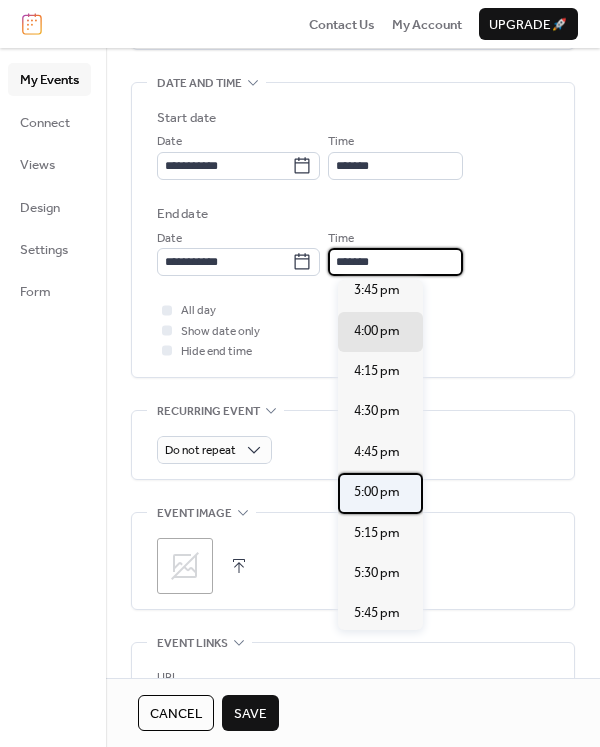 click on "5:00 pm" at bounding box center (377, 492) 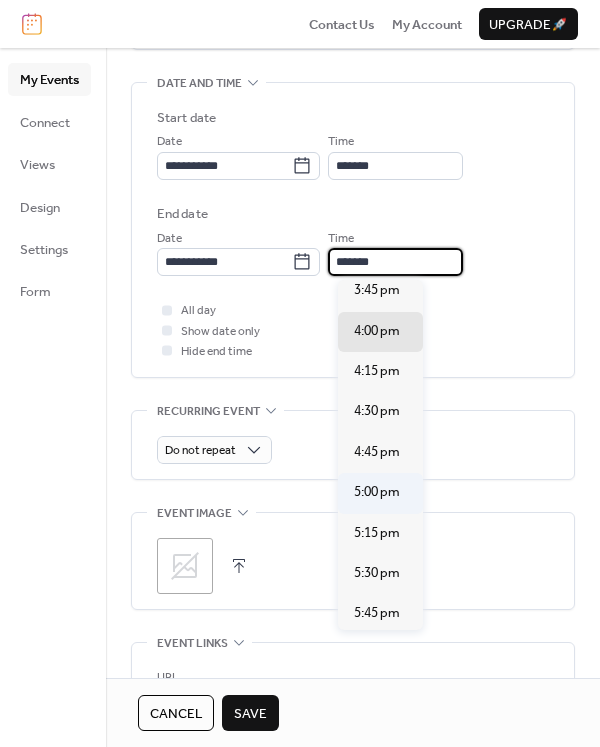 type on "*******" 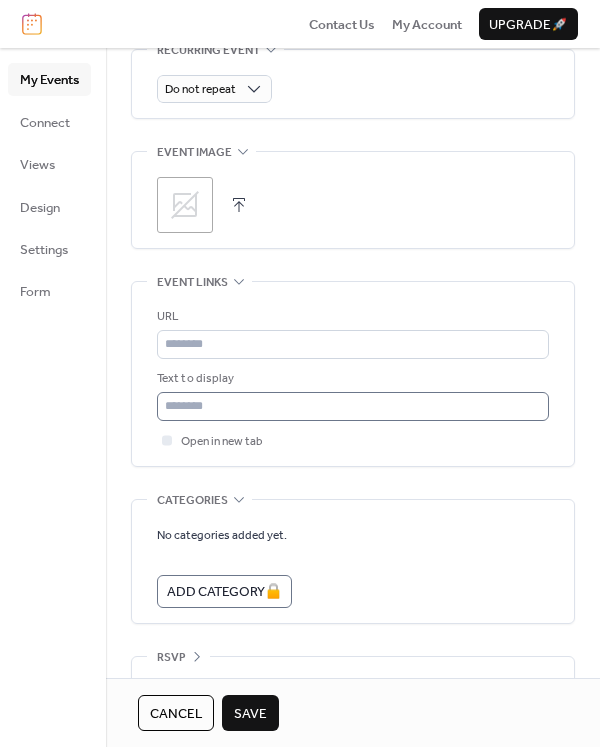 scroll, scrollTop: 962, scrollLeft: 0, axis: vertical 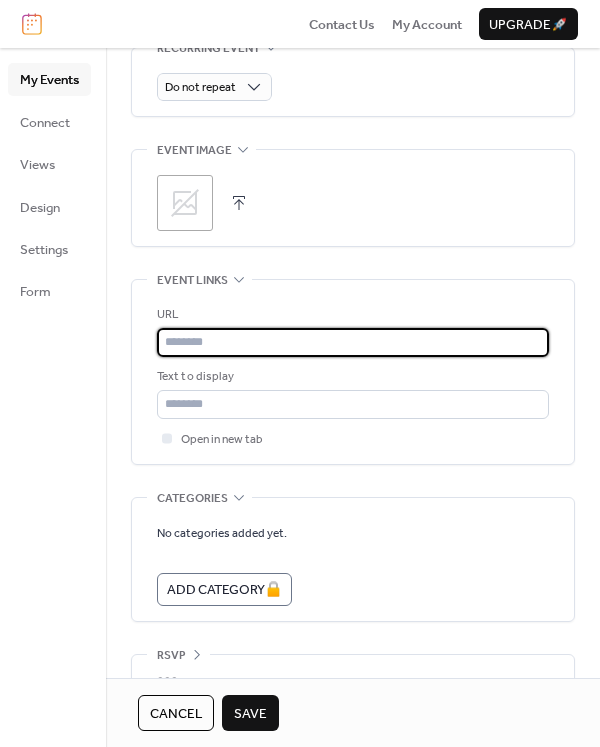 click at bounding box center [353, 342] 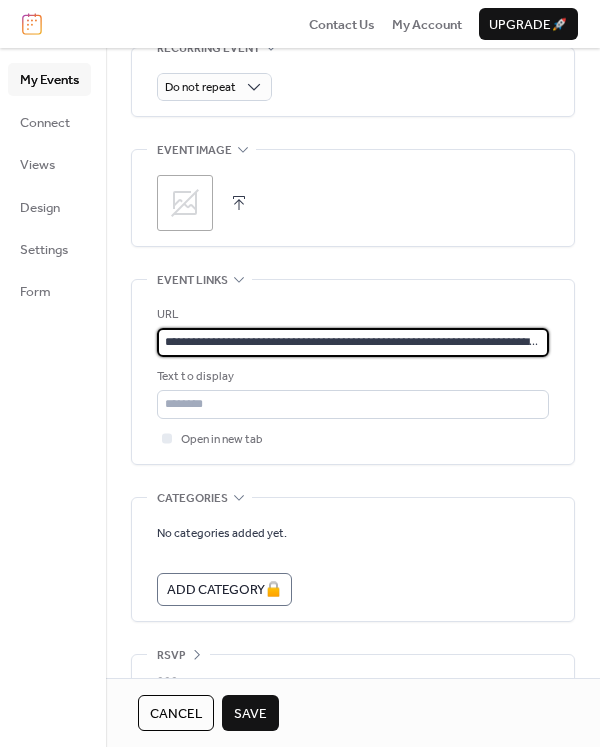 scroll, scrollTop: 0, scrollLeft: 195, axis: horizontal 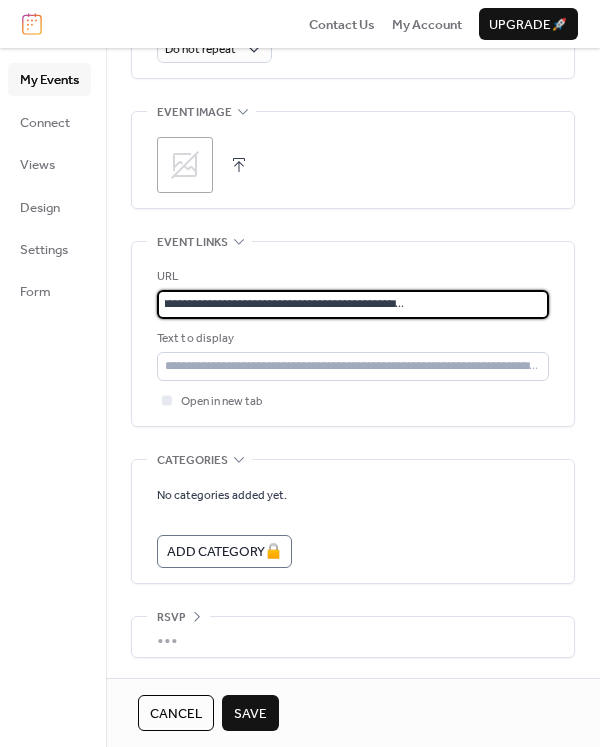 type on "**********" 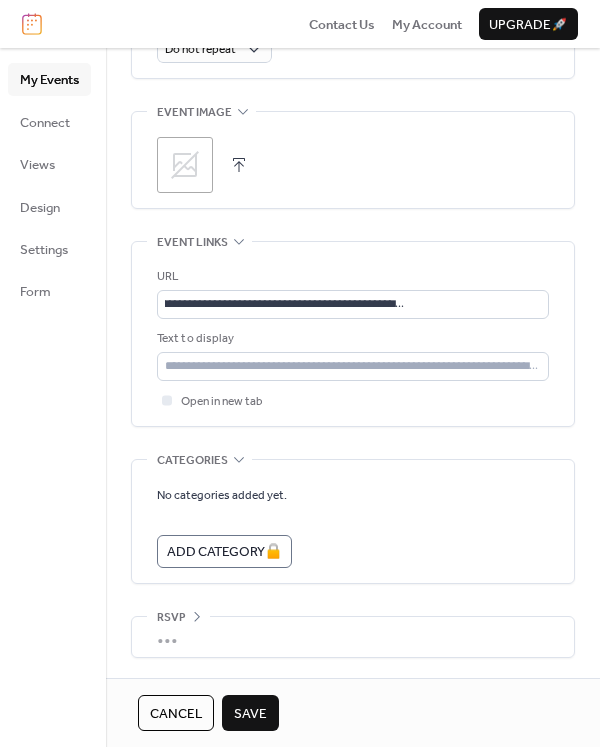 scroll, scrollTop: 0, scrollLeft: 0, axis: both 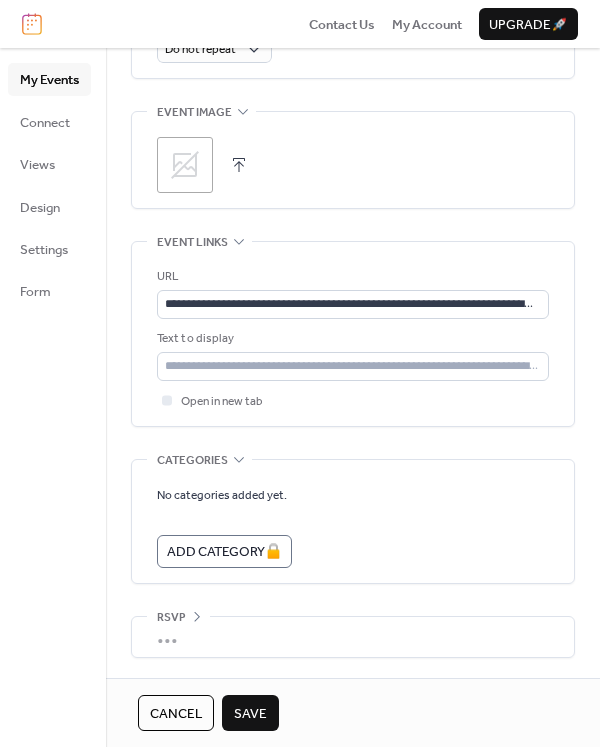 click on "Save" at bounding box center [250, 714] 